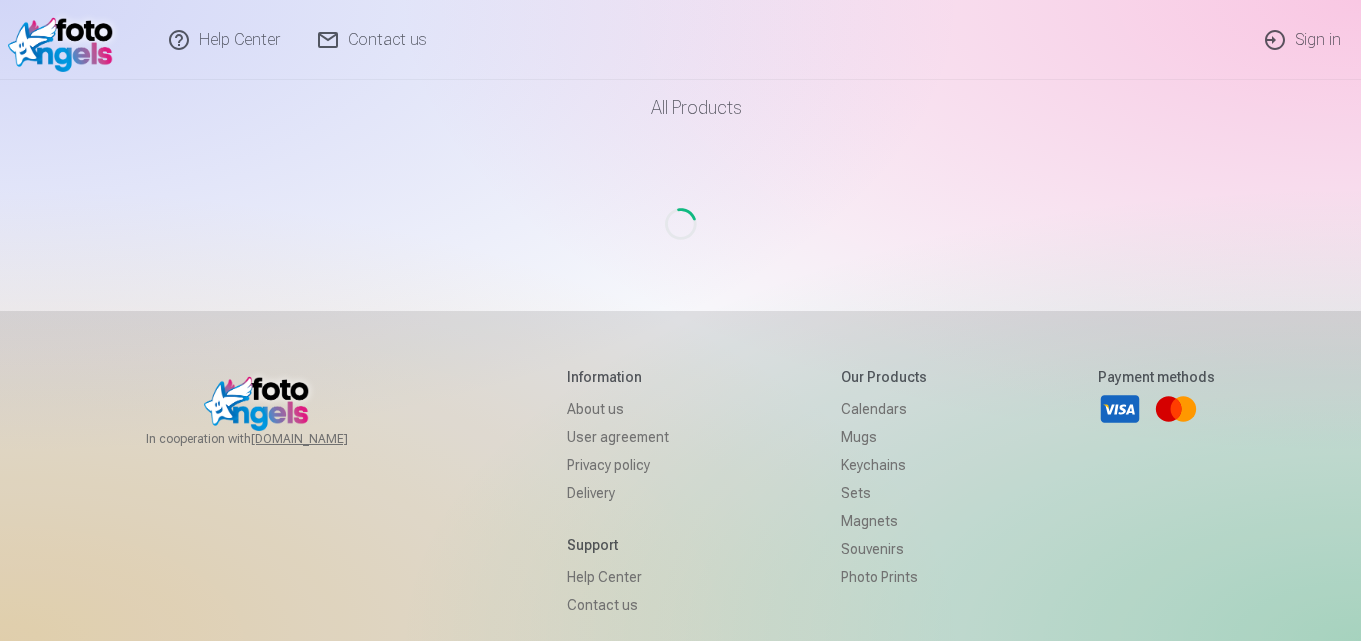 scroll, scrollTop: 0, scrollLeft: 0, axis: both 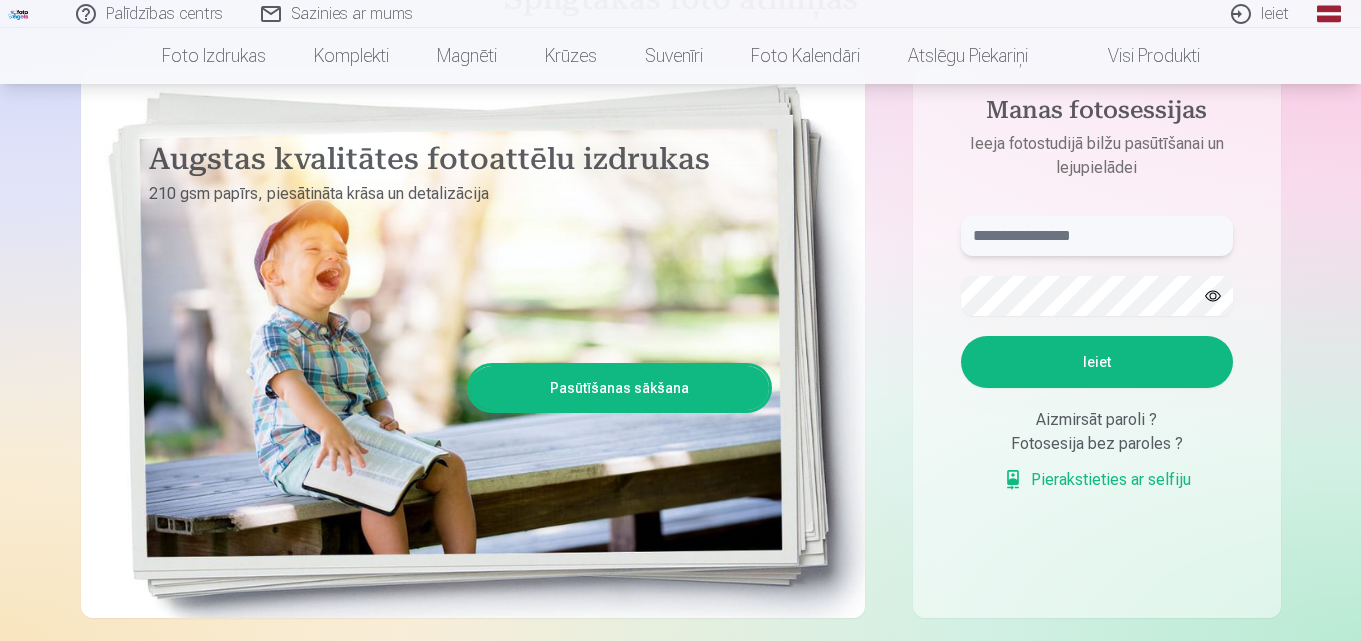 click at bounding box center [1097, 236] 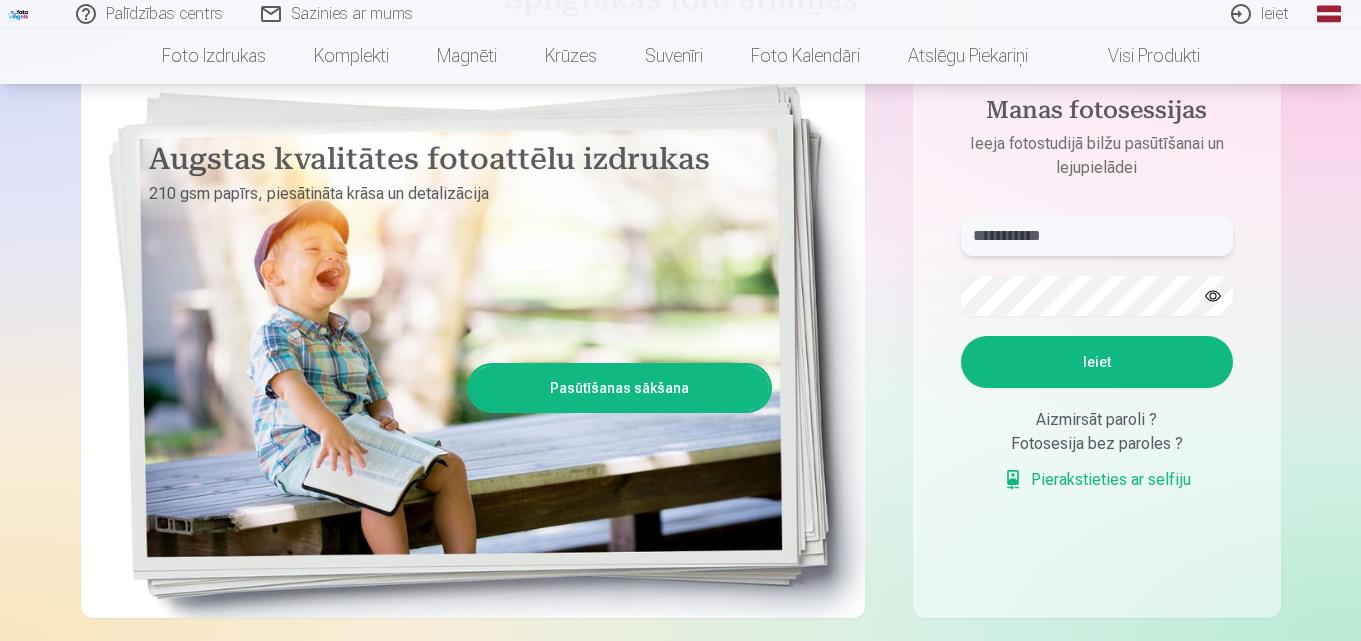 type on "**********" 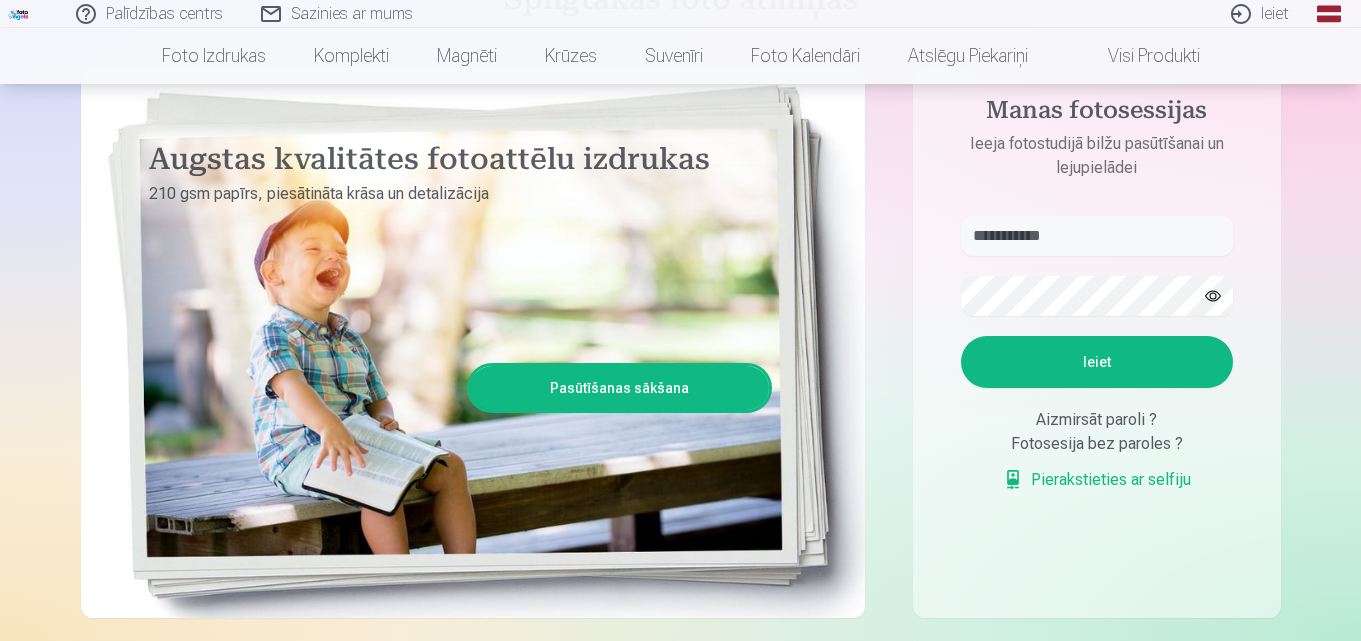 click on "Ieiet" at bounding box center [1097, 362] 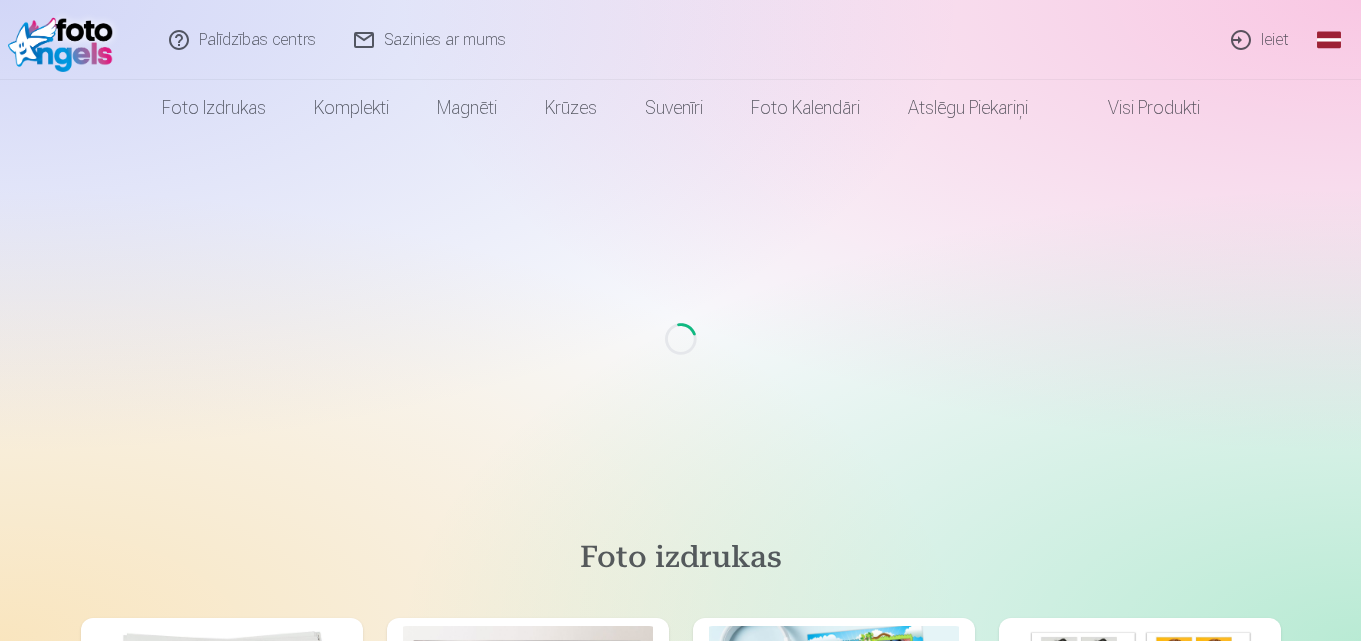 scroll, scrollTop: 178, scrollLeft: 0, axis: vertical 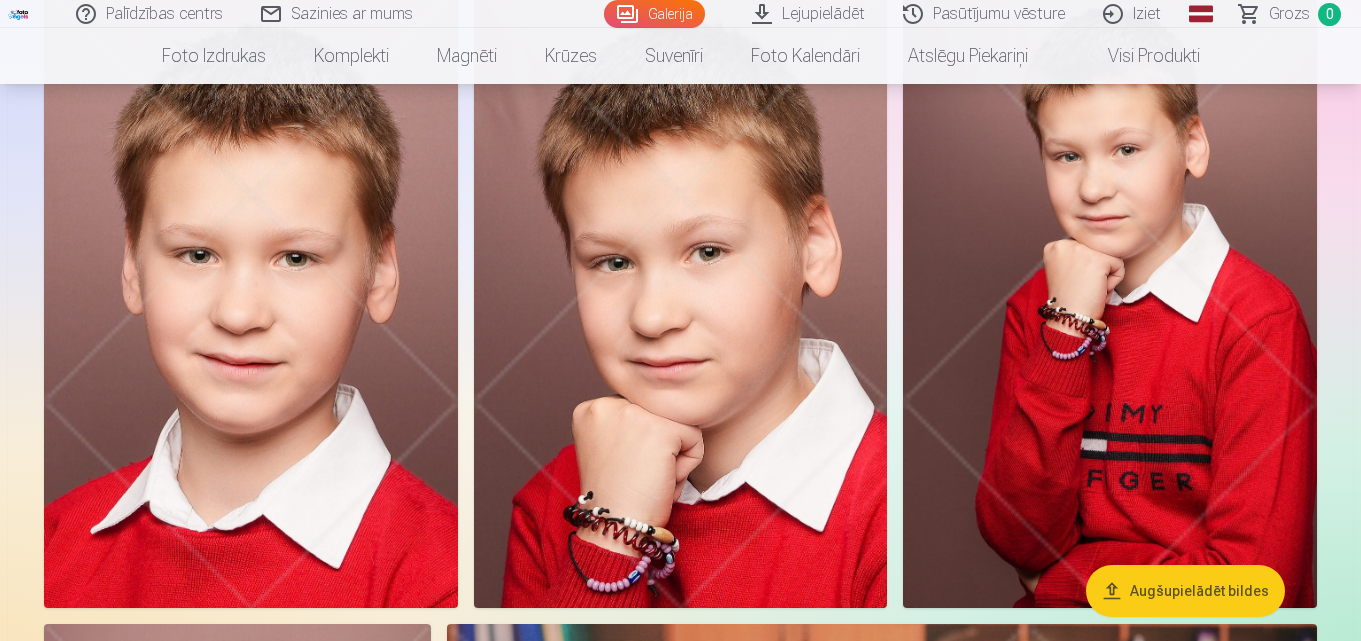 click at bounding box center [251, 297] 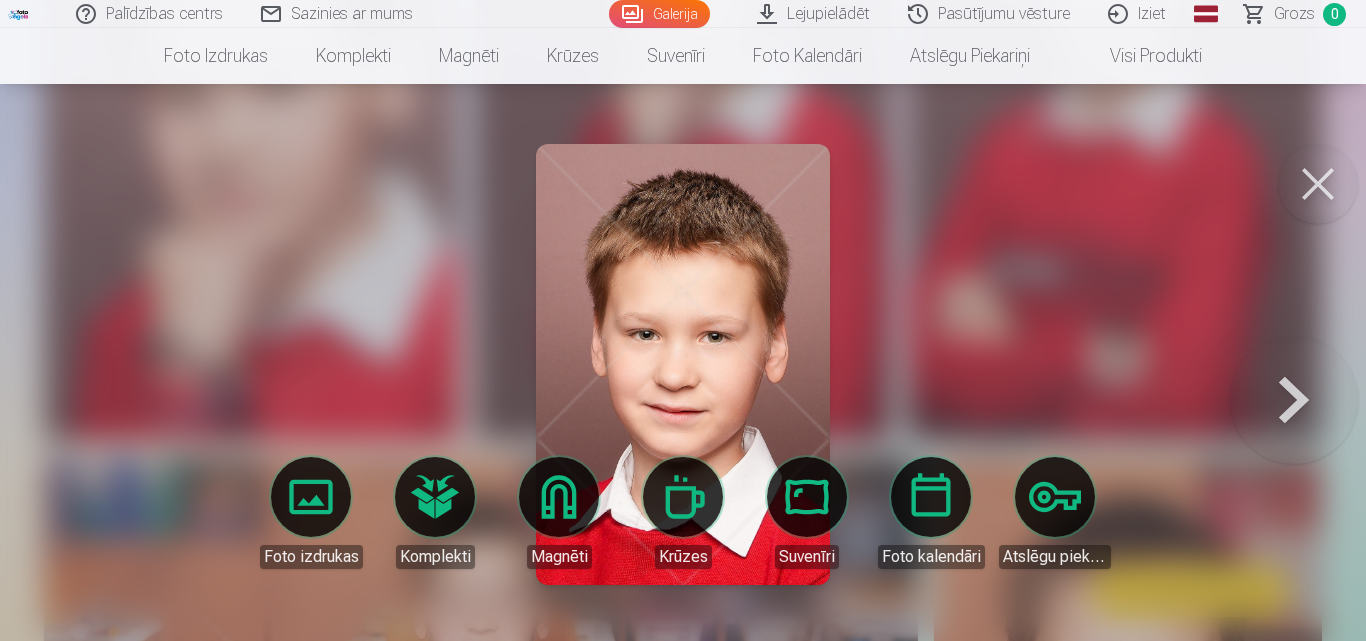 click at bounding box center (1294, 364) 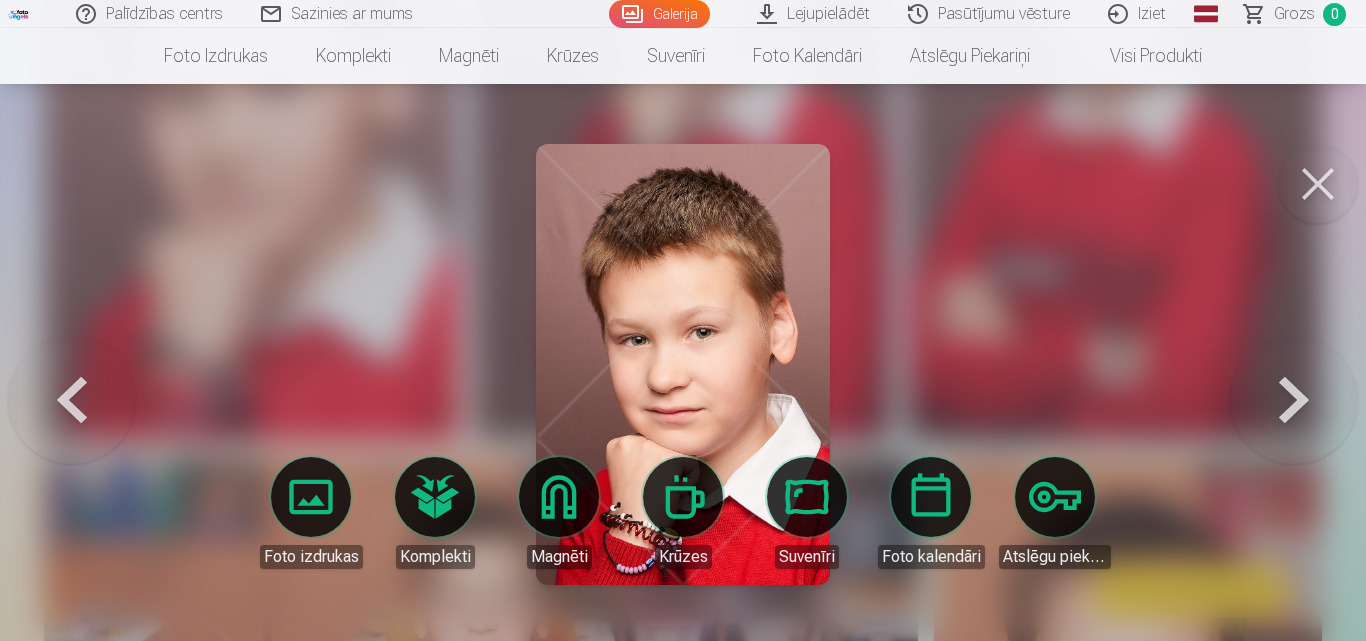 click at bounding box center (1294, 364) 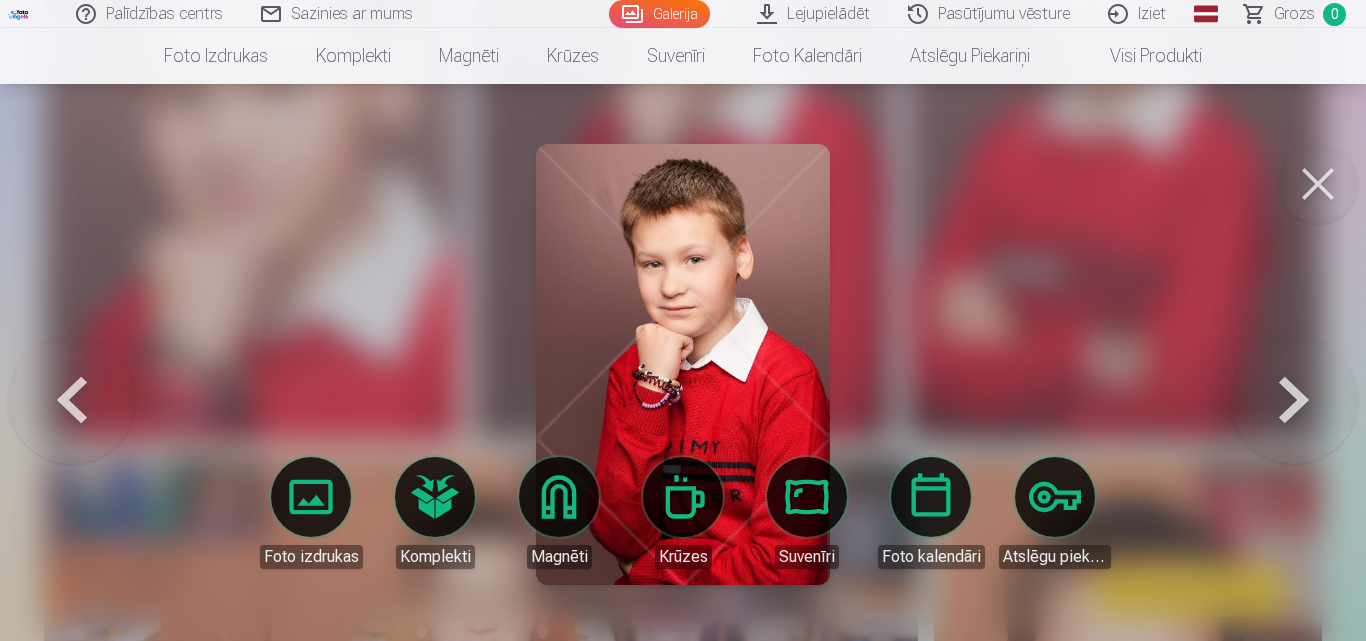 click at bounding box center (1294, 364) 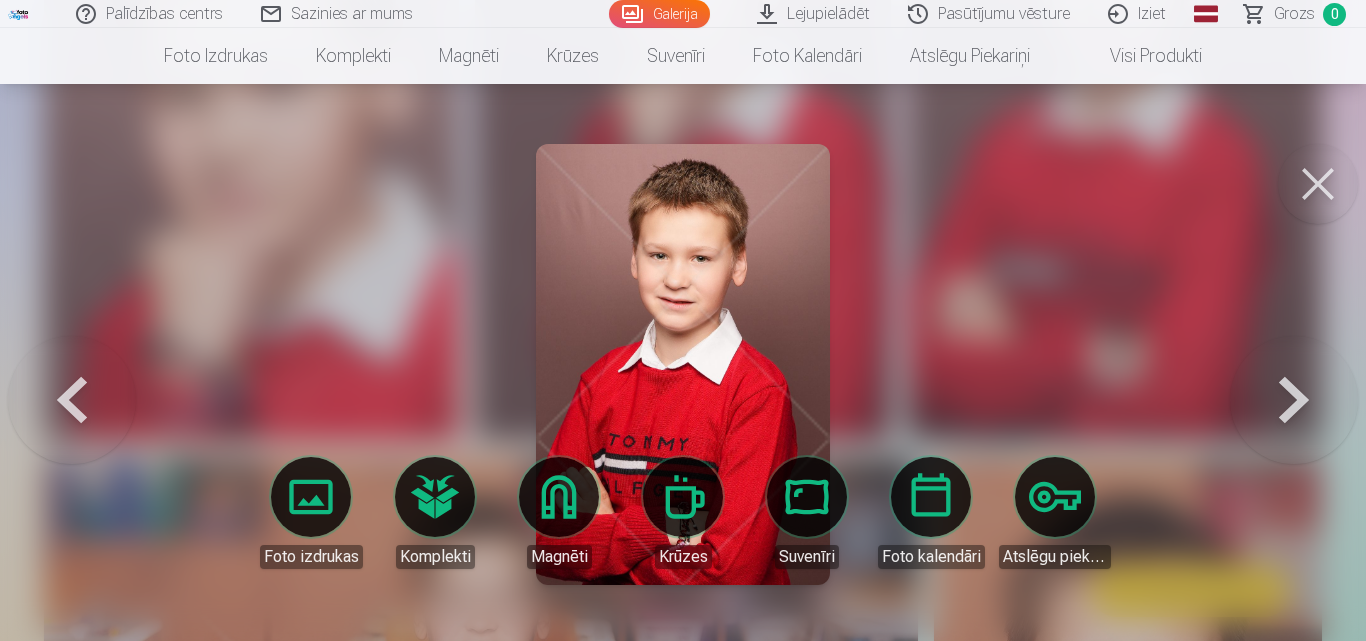 click at bounding box center (1294, 364) 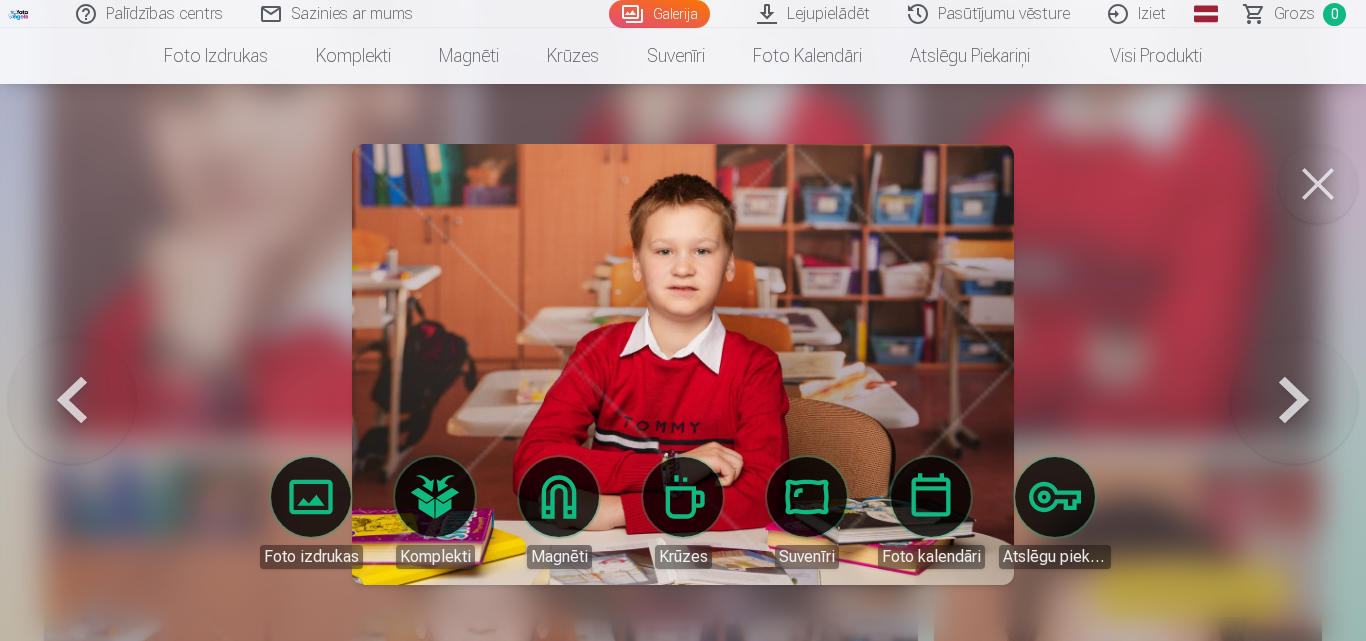 click at bounding box center (1294, 364) 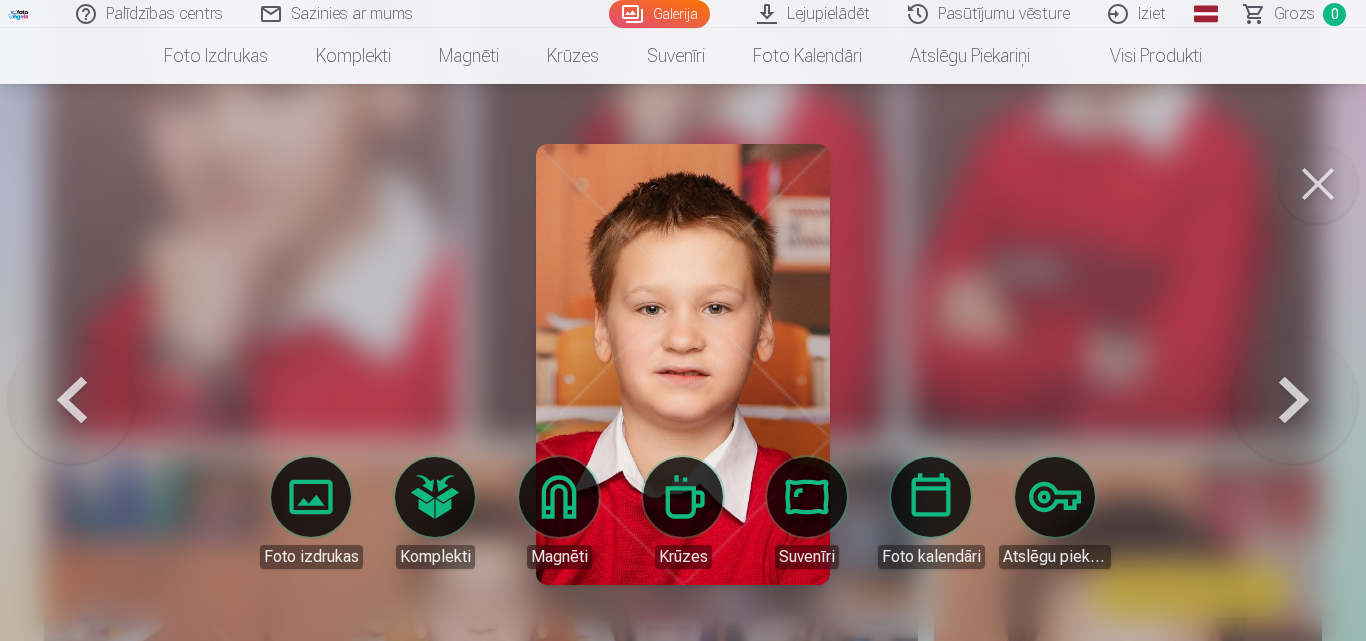 click at bounding box center [1294, 364] 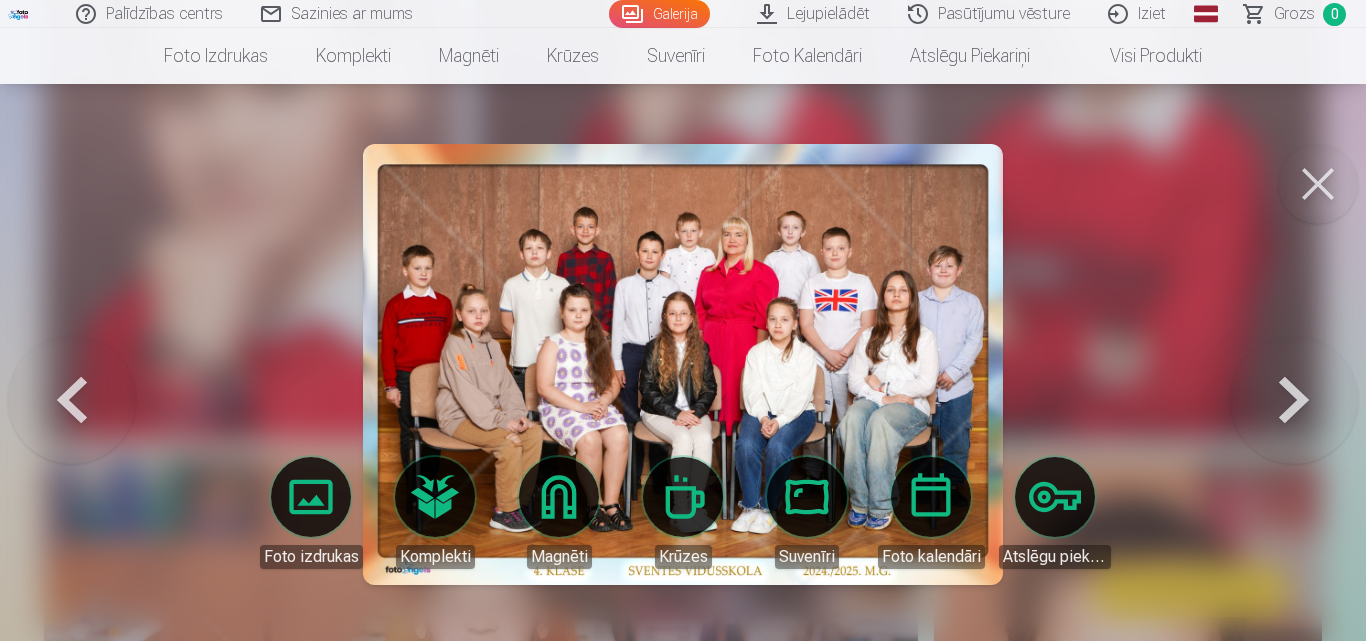 click at bounding box center (1294, 364) 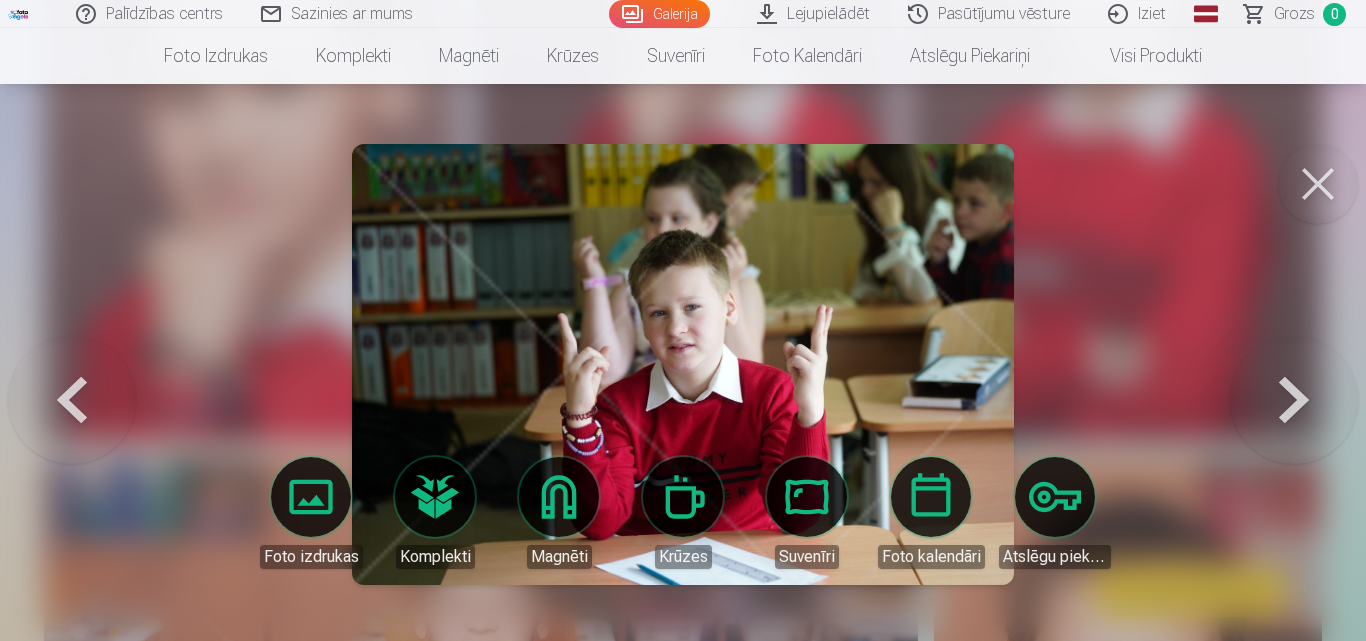 click at bounding box center (1294, 364) 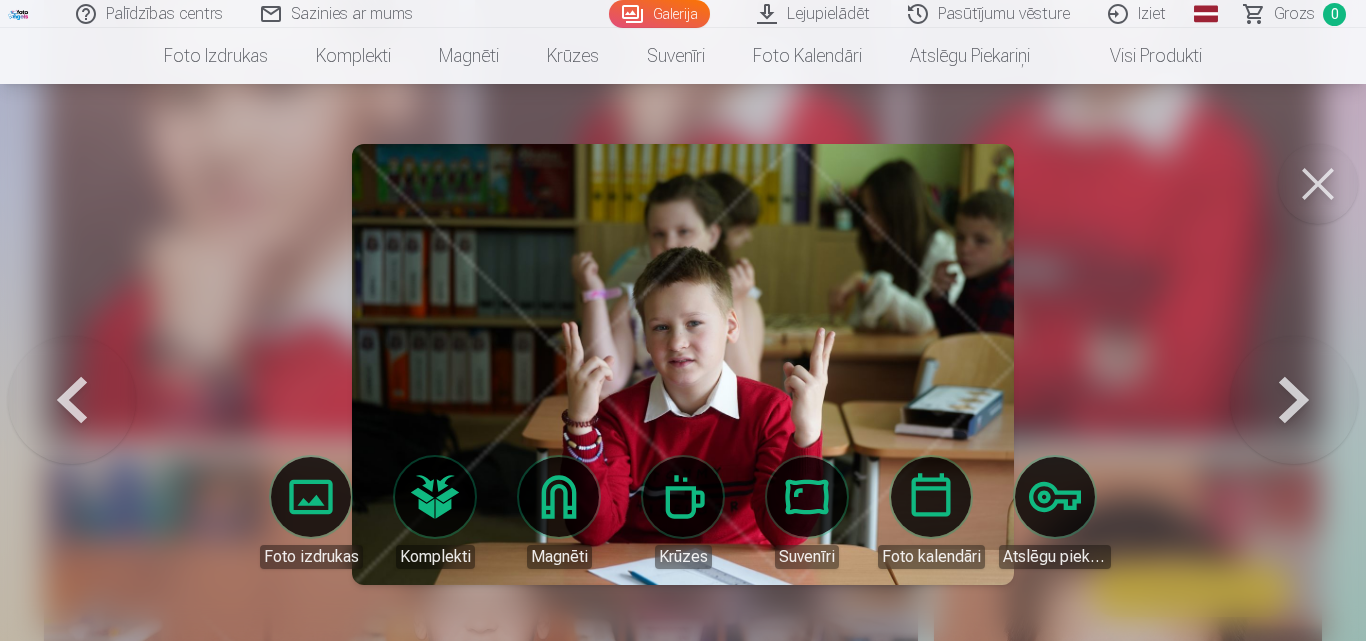 click at bounding box center [1294, 364] 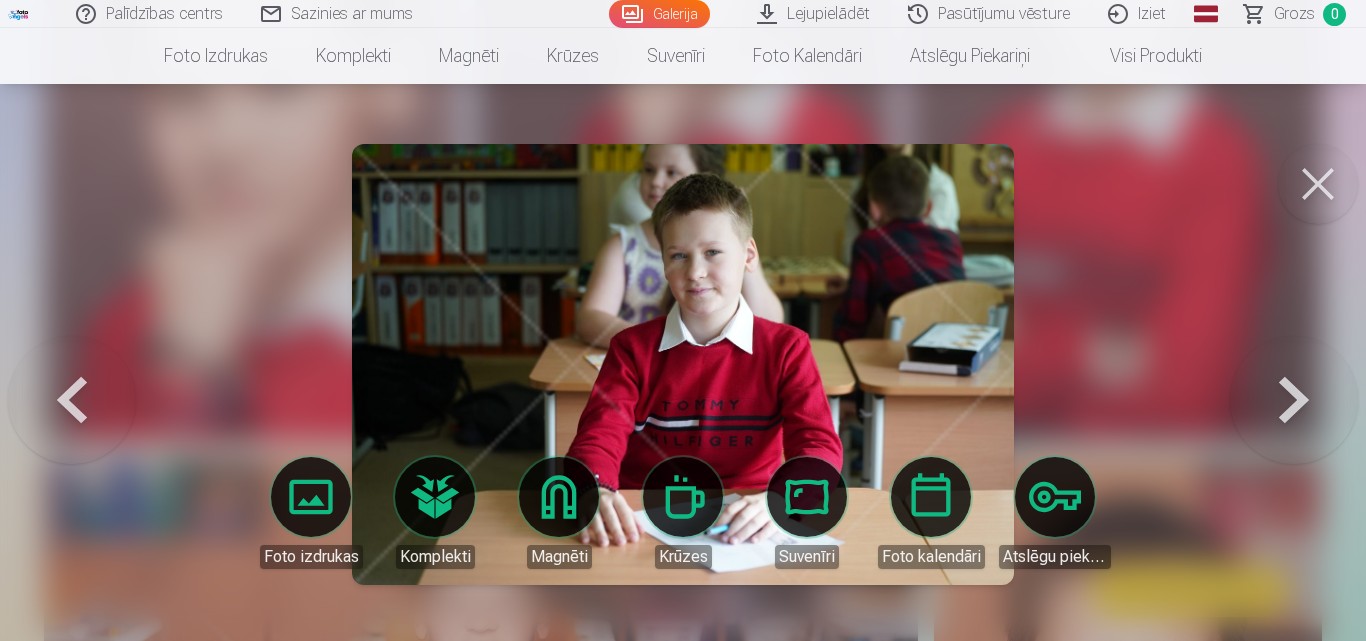 click at bounding box center (1294, 364) 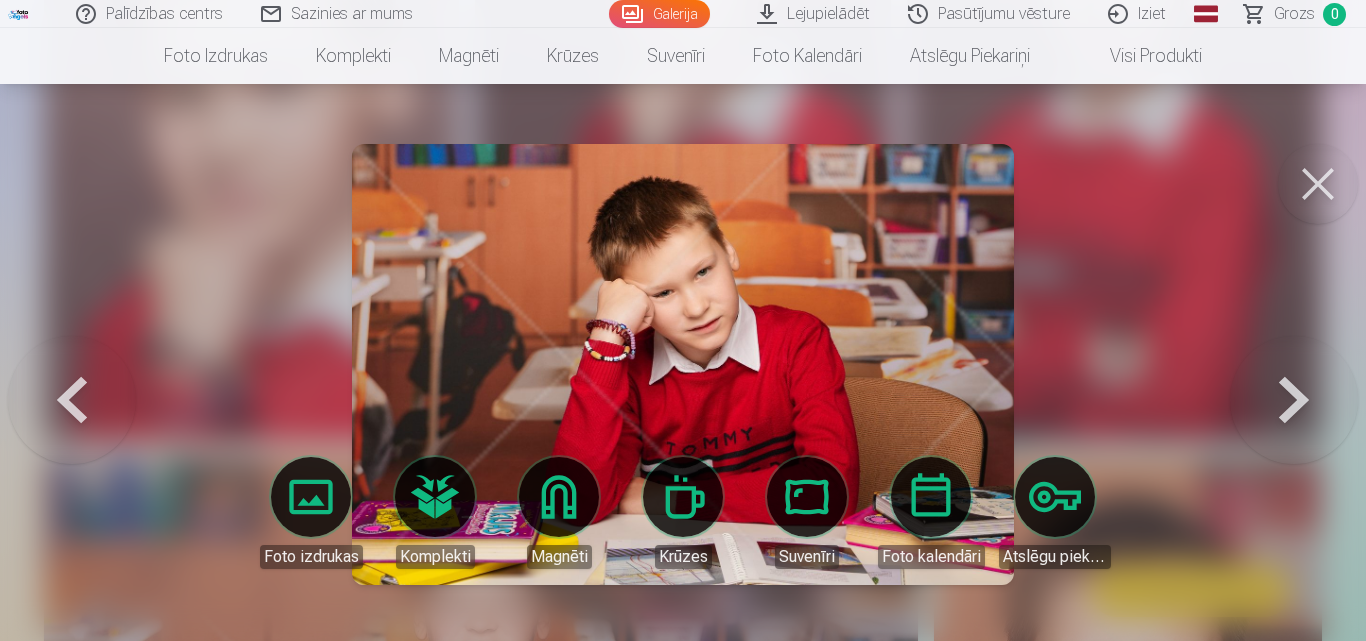 click at bounding box center [1294, 364] 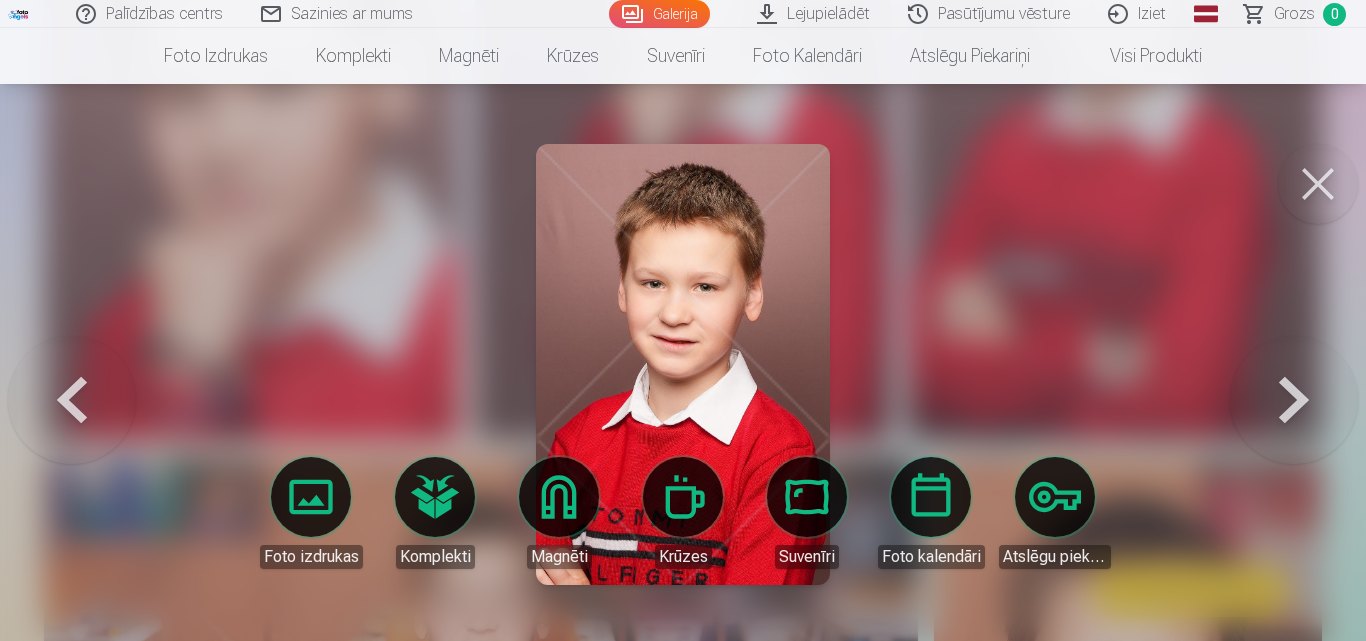 click at bounding box center (1294, 364) 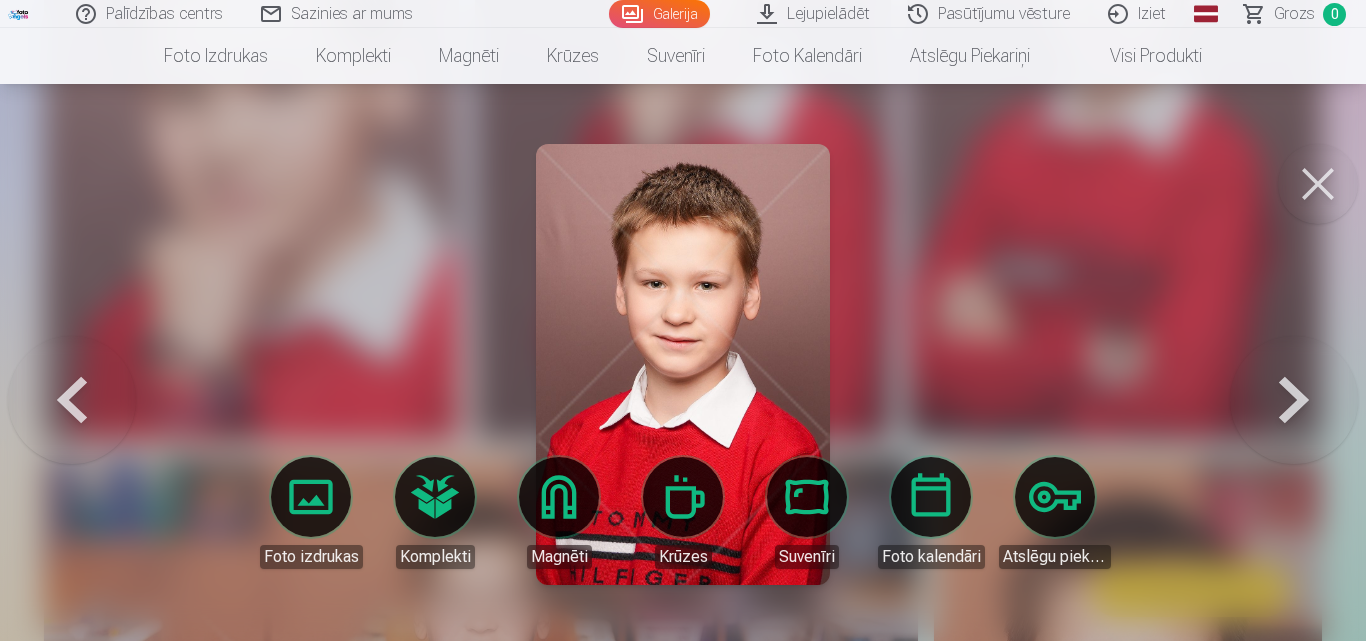 click at bounding box center (1294, 364) 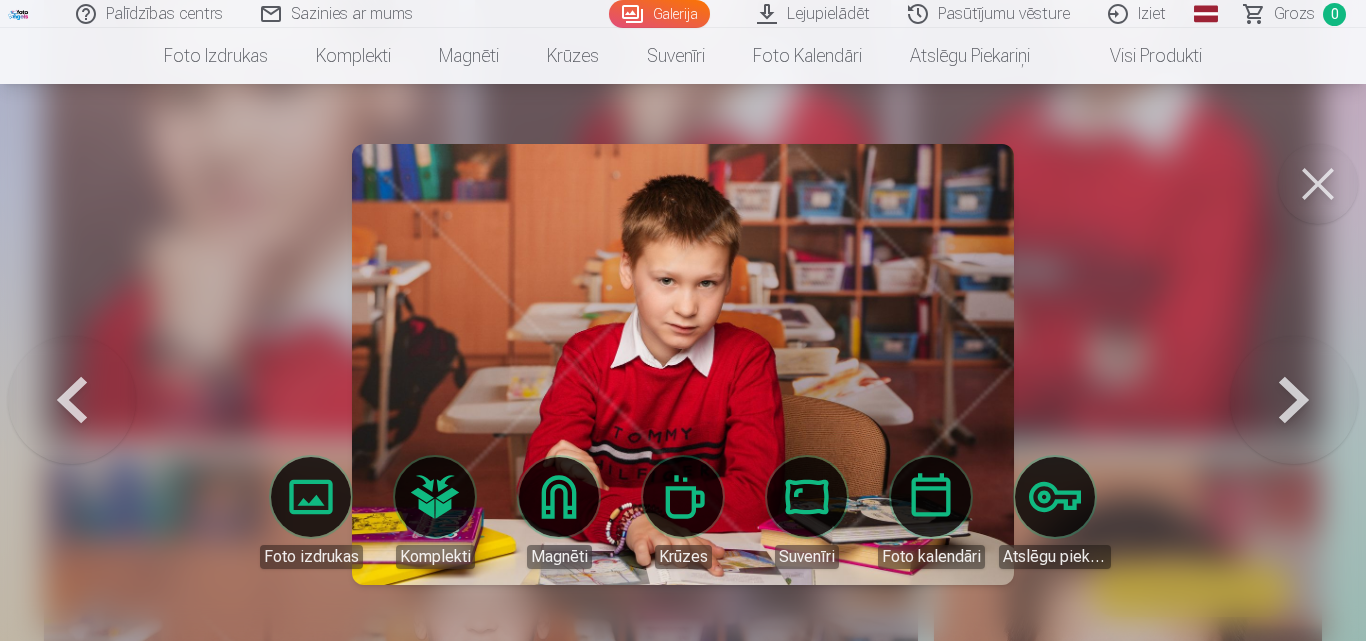 click at bounding box center (1294, 364) 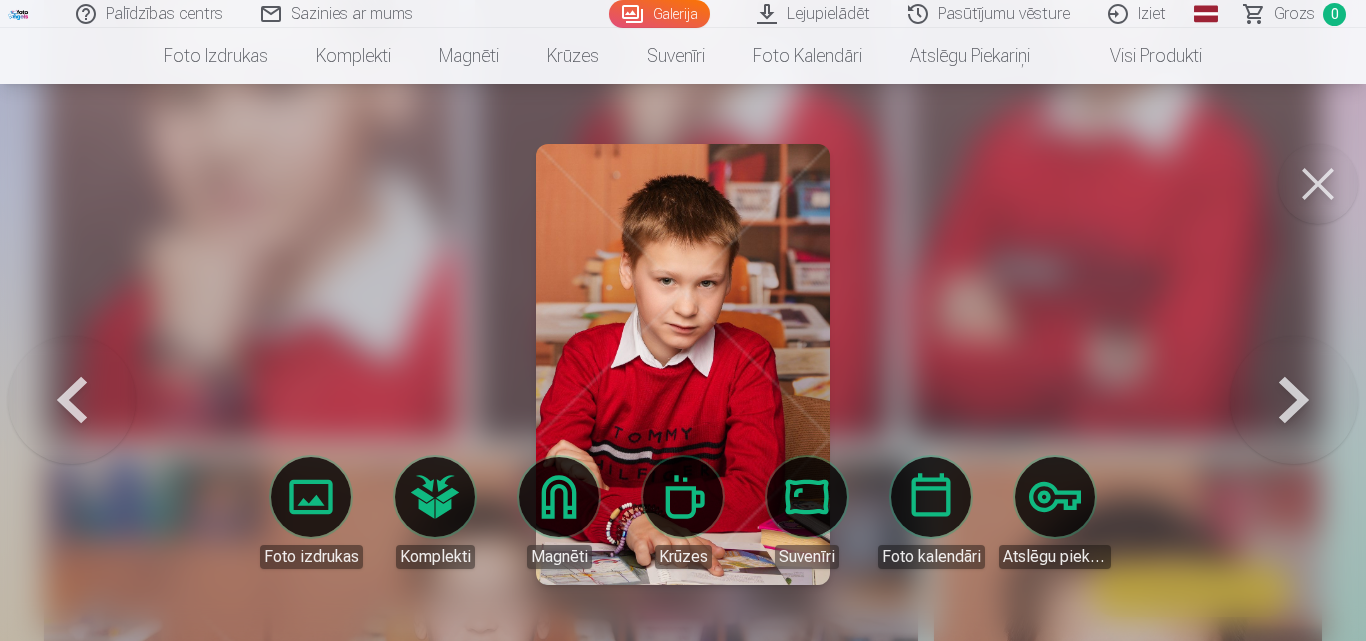 click at bounding box center (1294, 364) 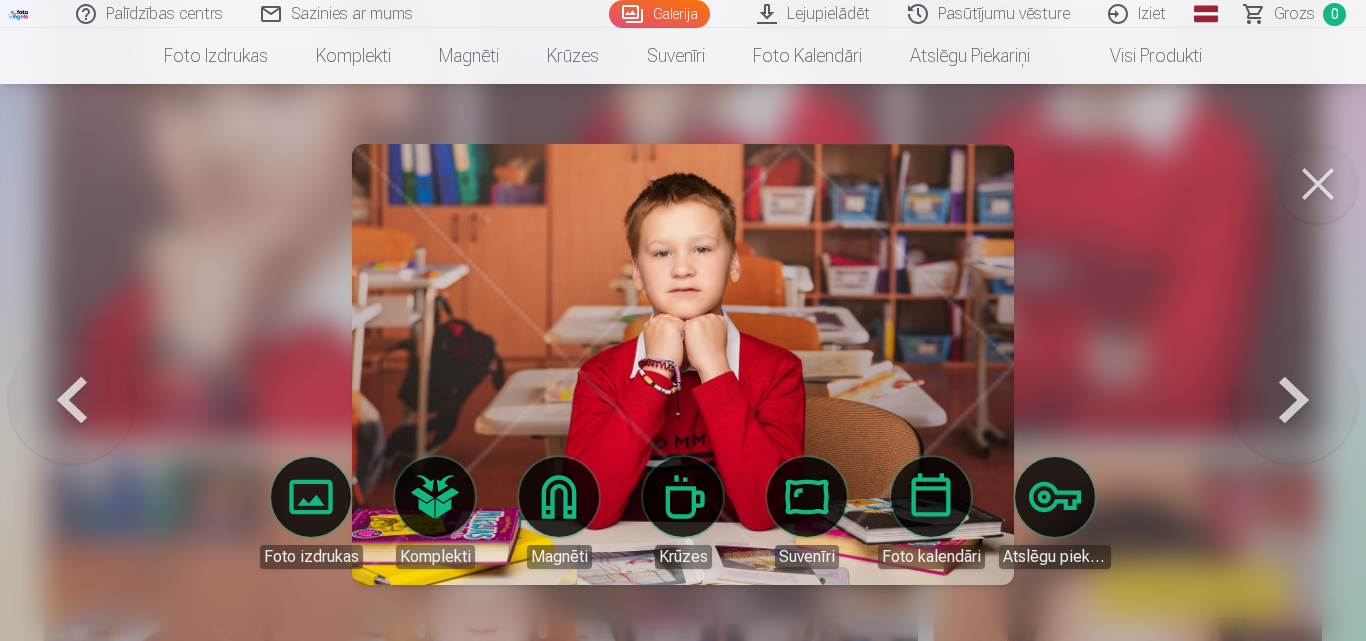 click at bounding box center (1294, 364) 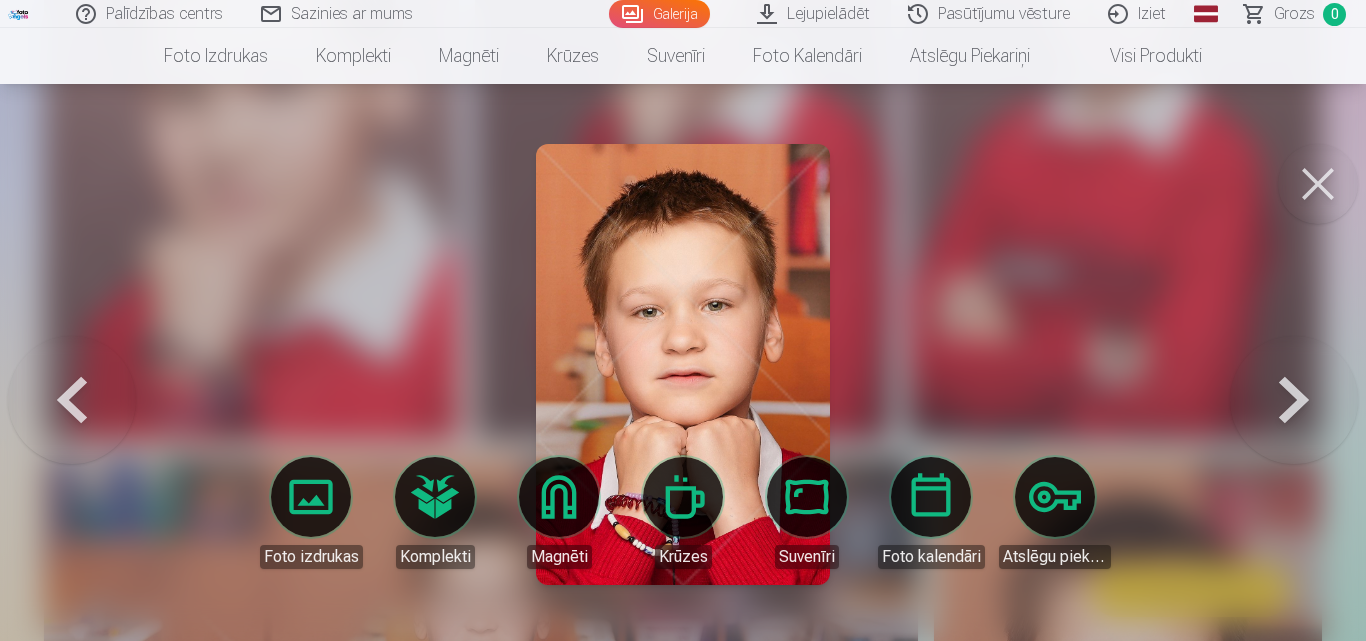 click at bounding box center (1294, 364) 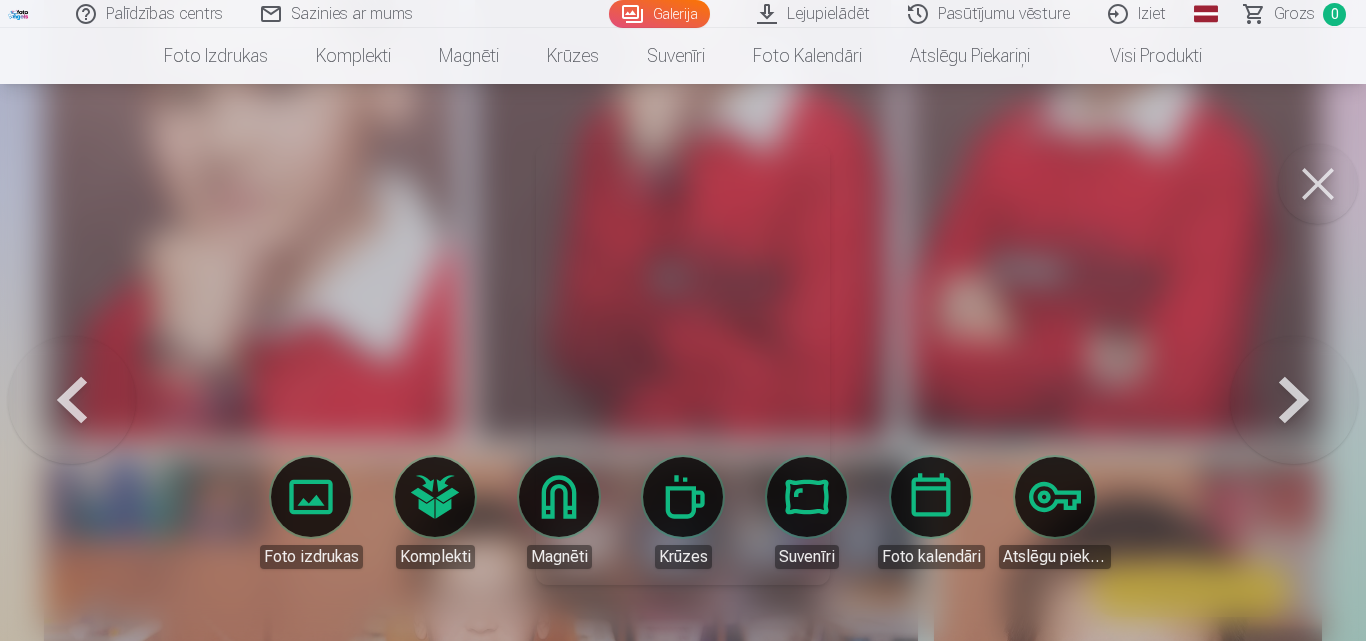 click at bounding box center (1294, 364) 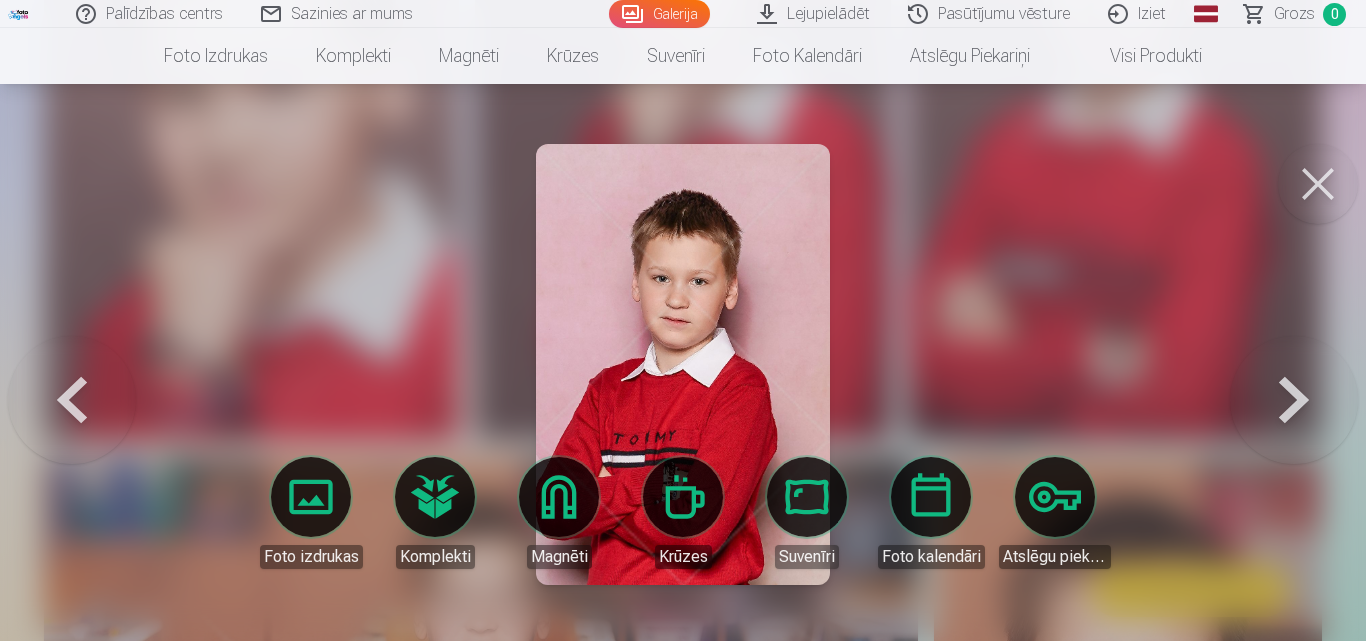 click at bounding box center (1294, 364) 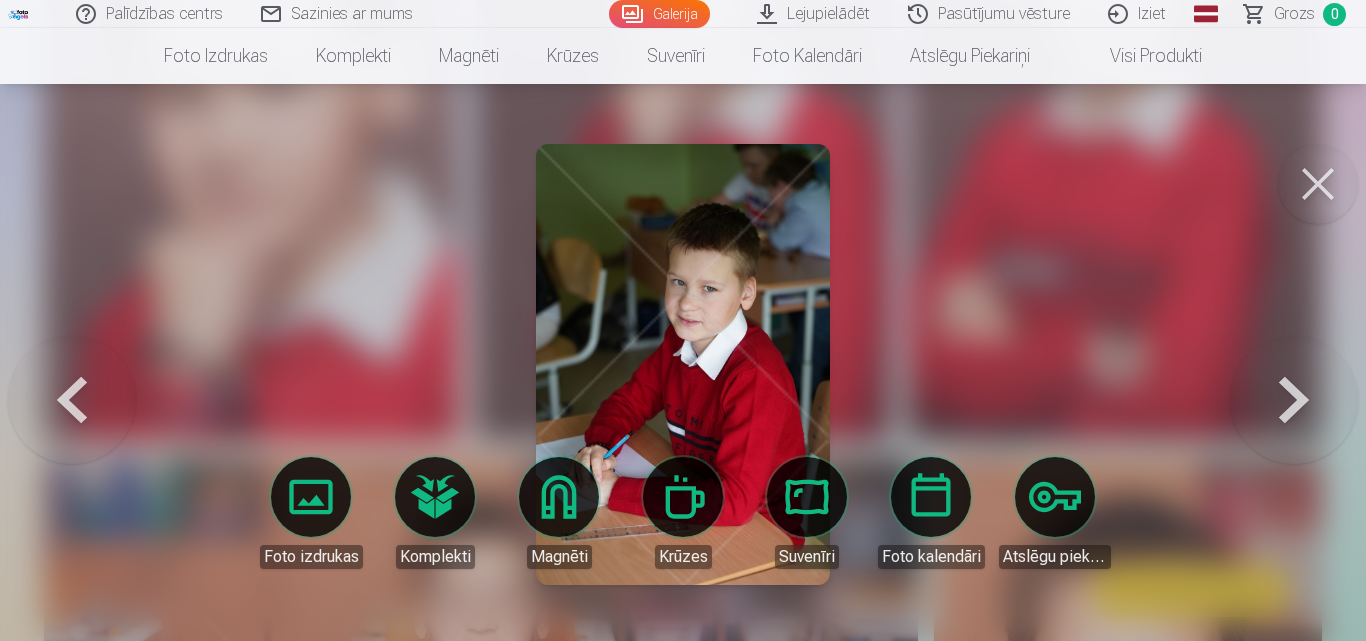 click at bounding box center (1294, 364) 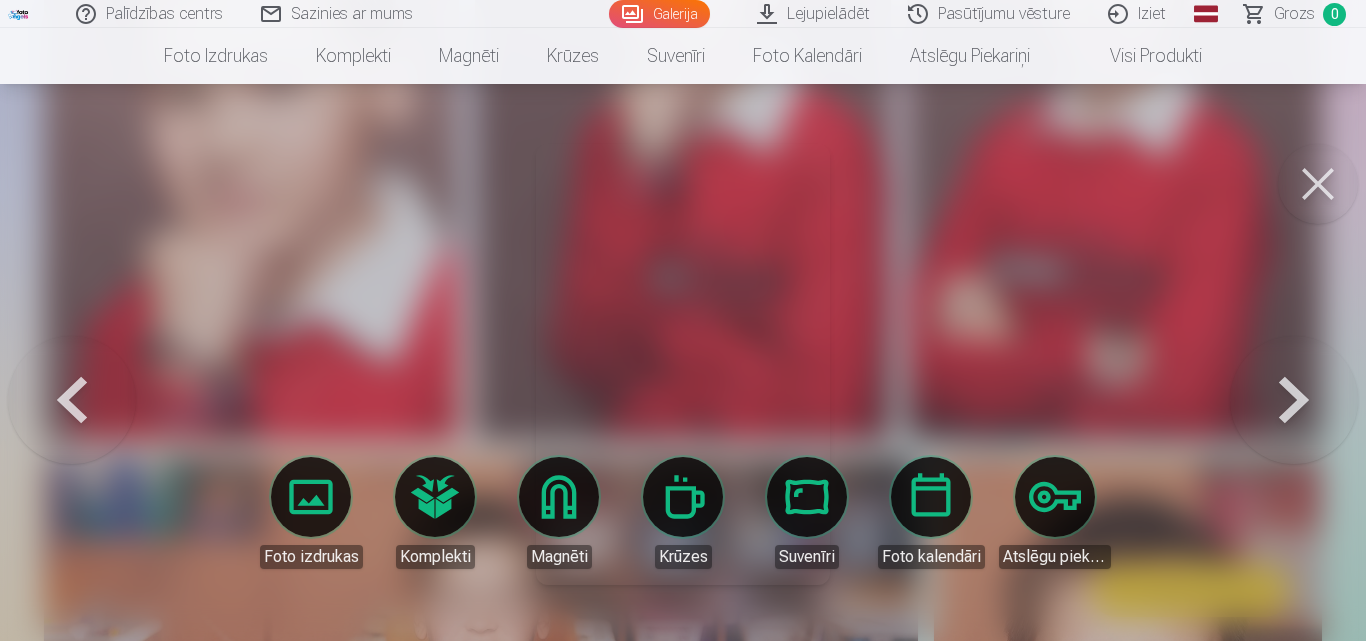 click at bounding box center [1294, 364] 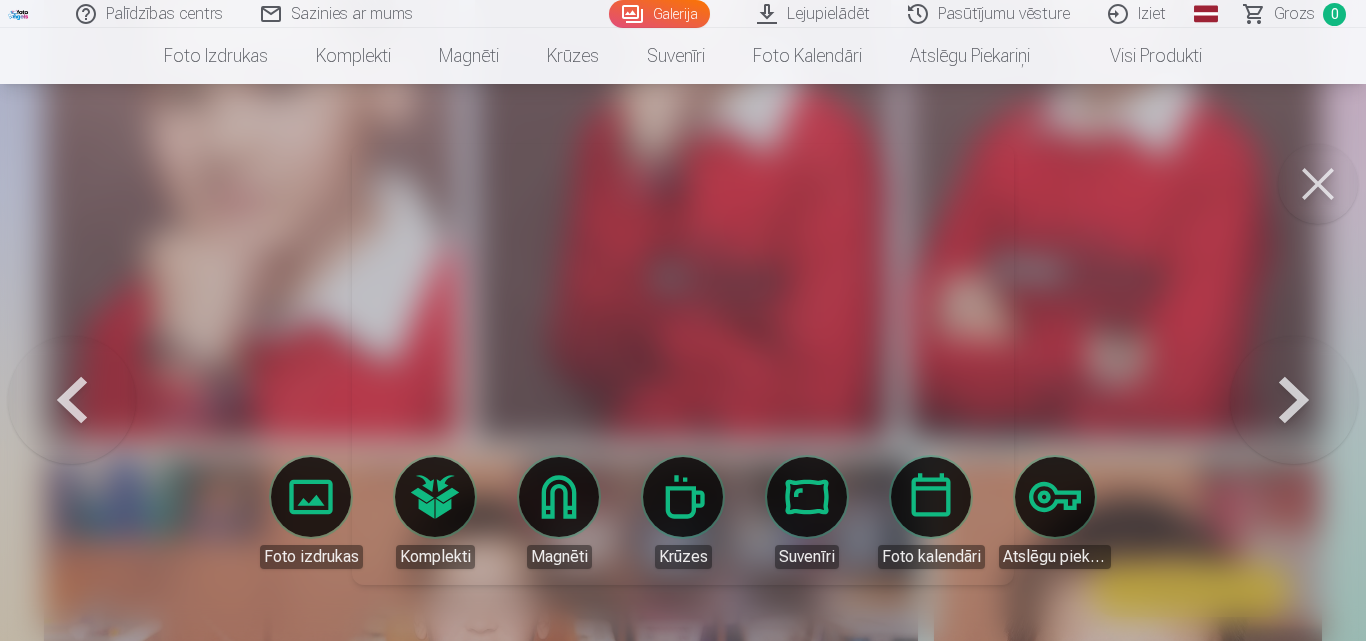click at bounding box center (1294, 364) 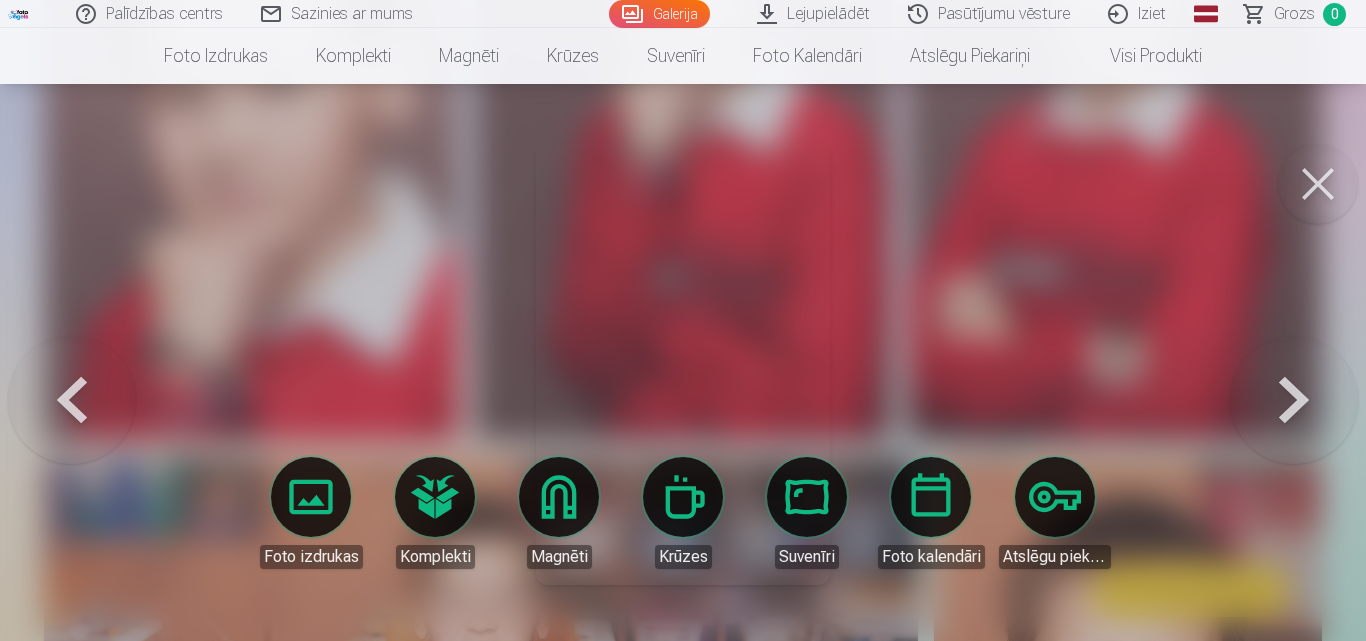 click at bounding box center (1294, 364) 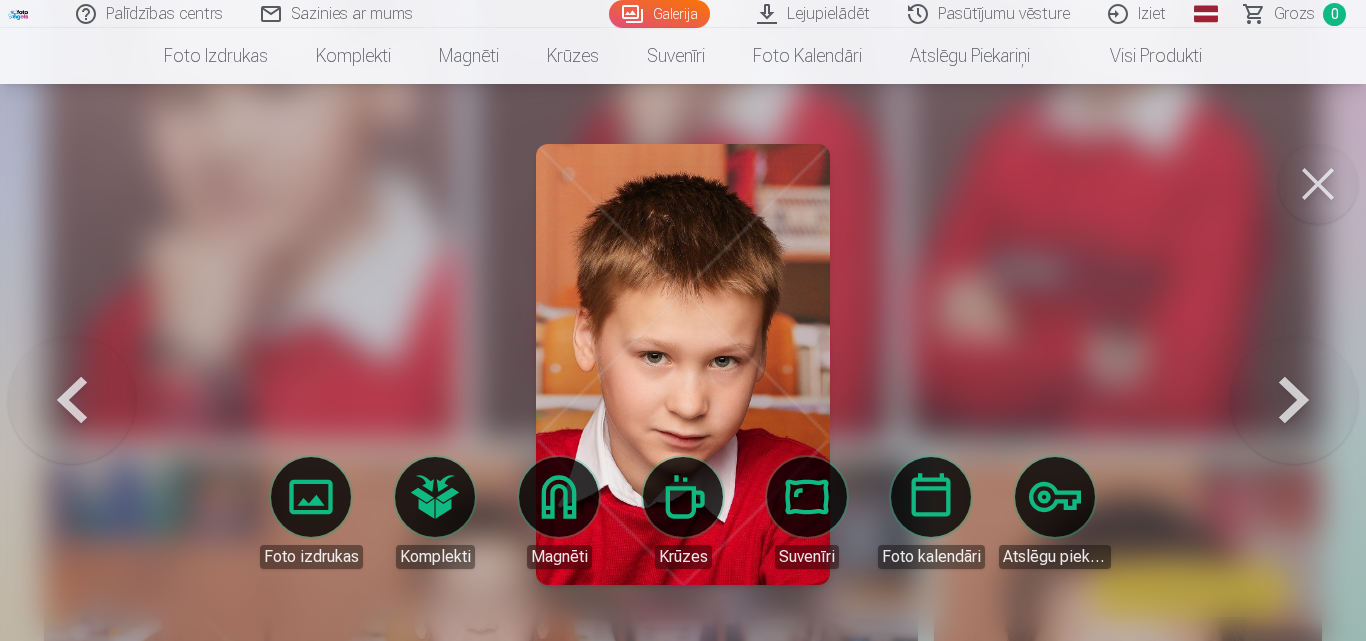 click at bounding box center (1294, 364) 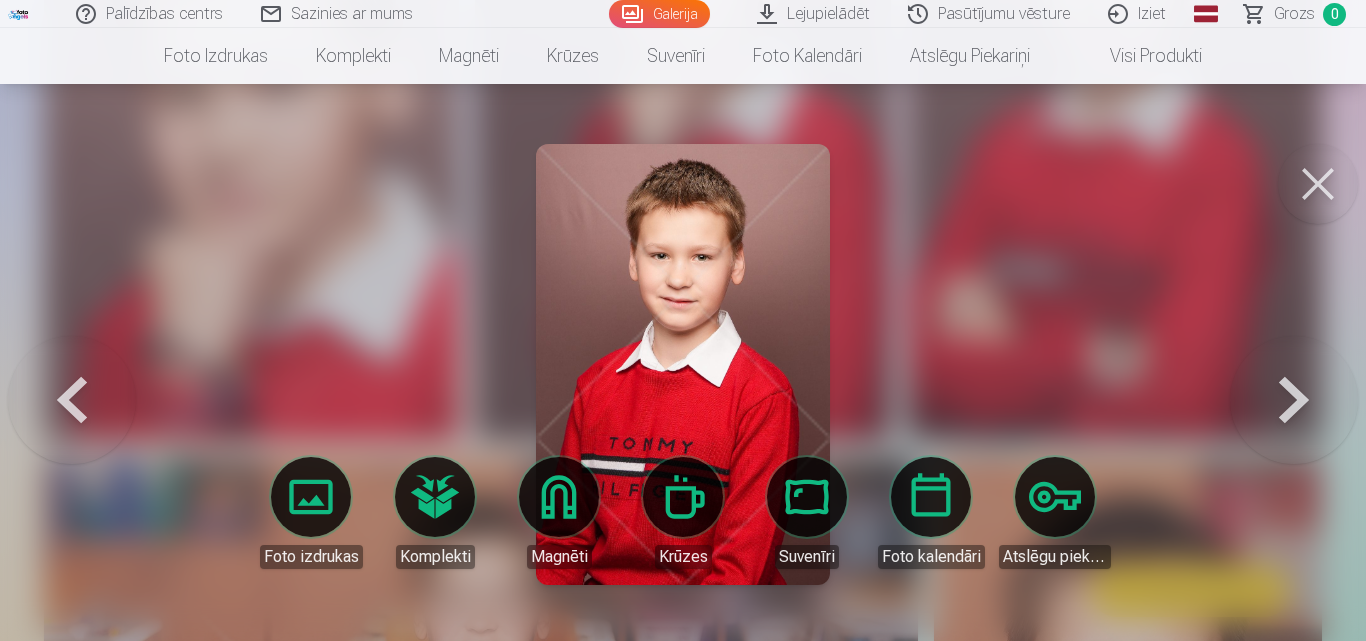 click at bounding box center (1294, 364) 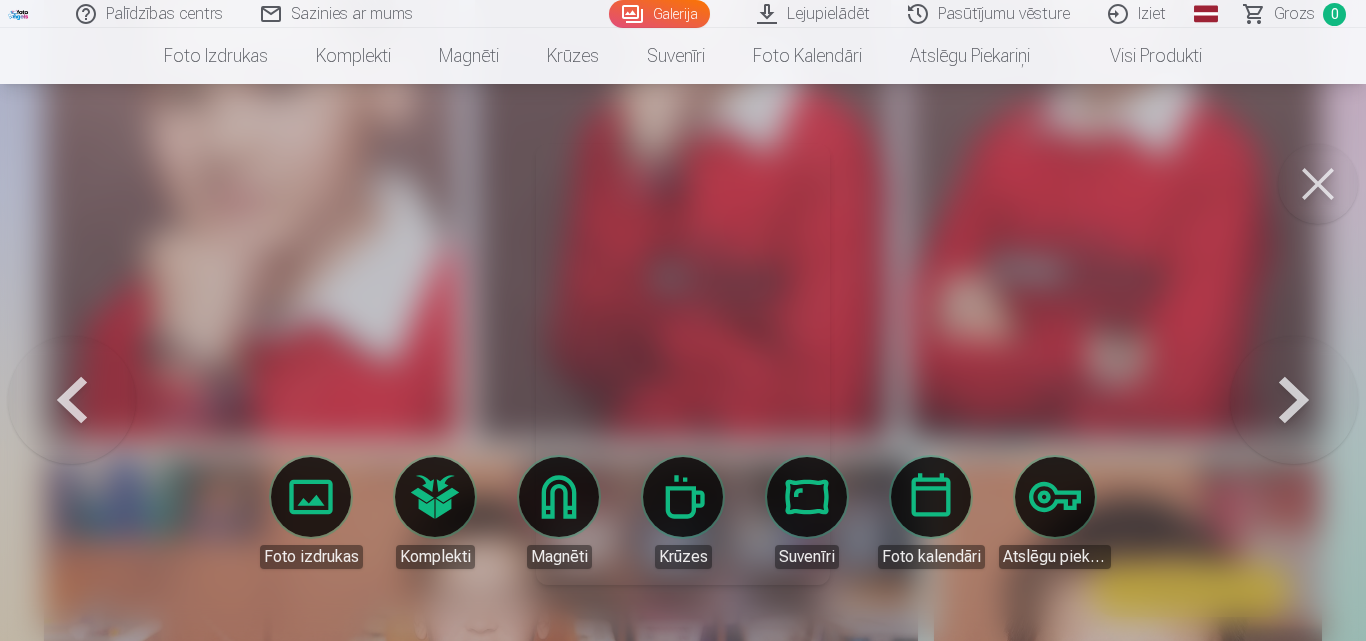 click at bounding box center [1294, 364] 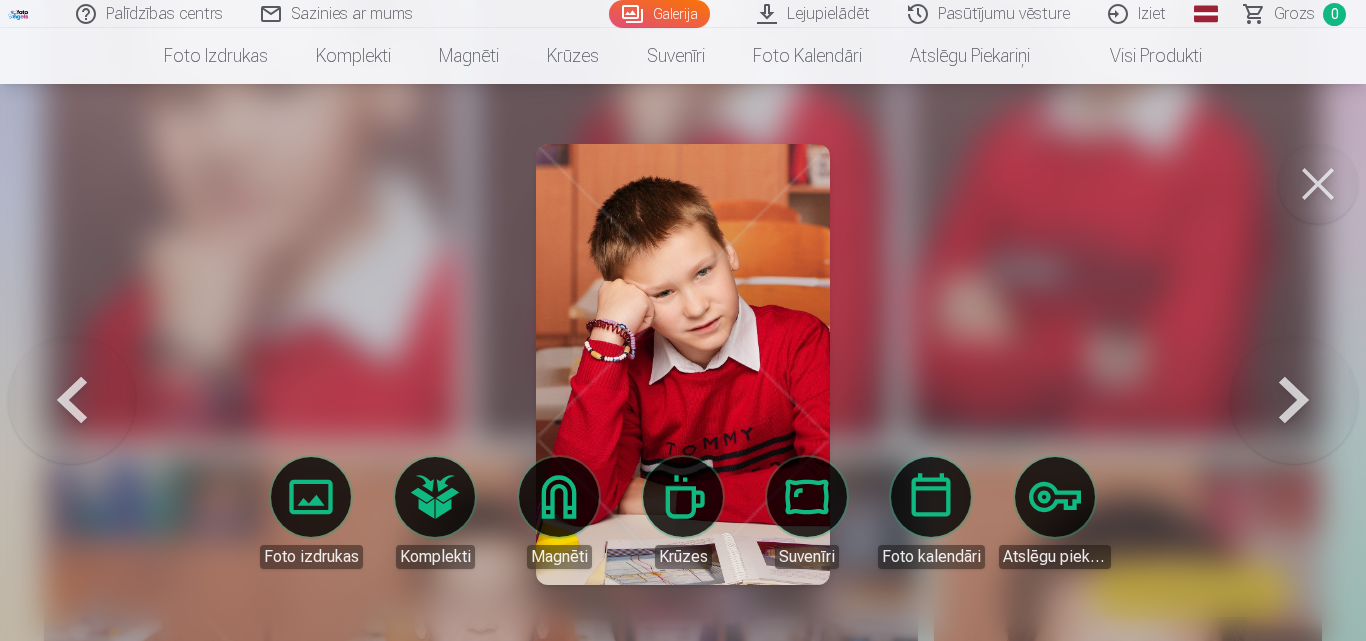 click at bounding box center (1294, 364) 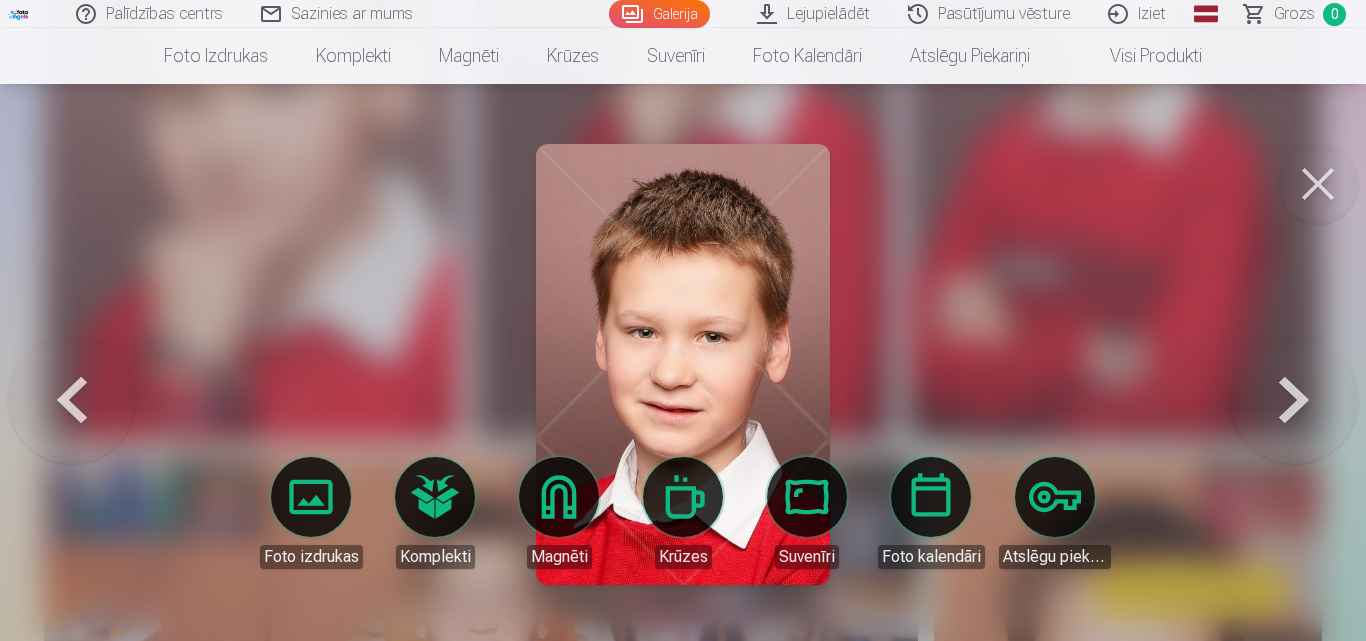 click at bounding box center (1294, 364) 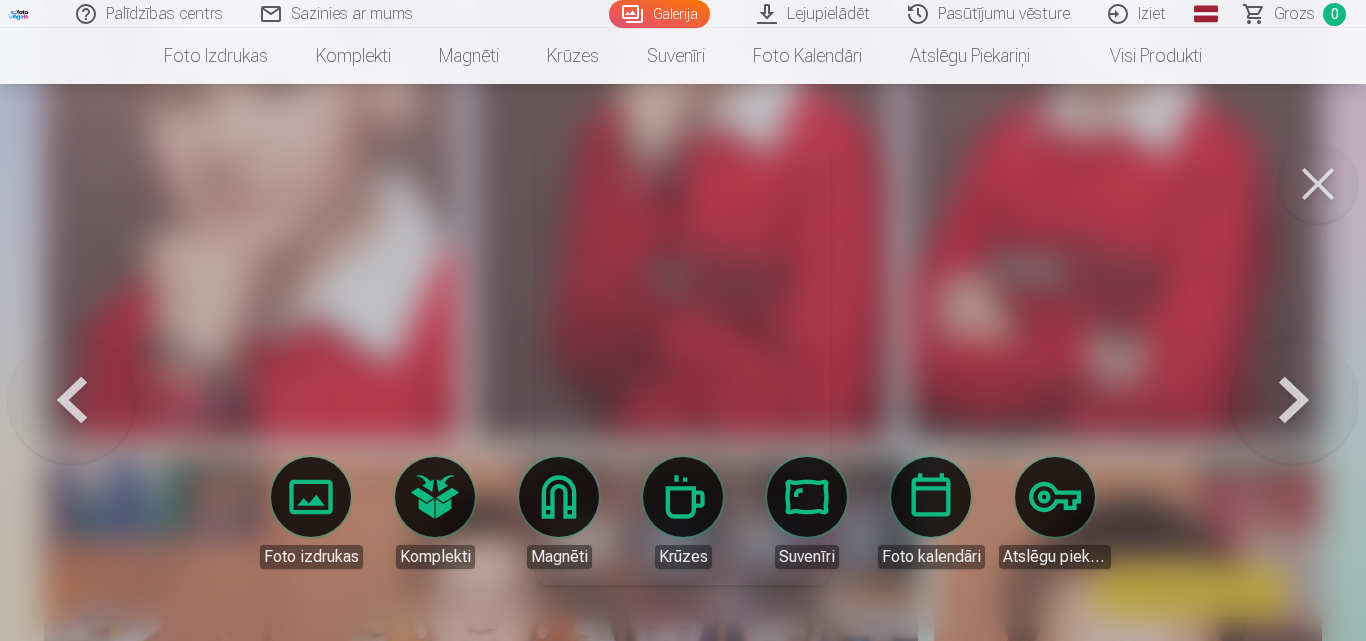 click at bounding box center (1294, 364) 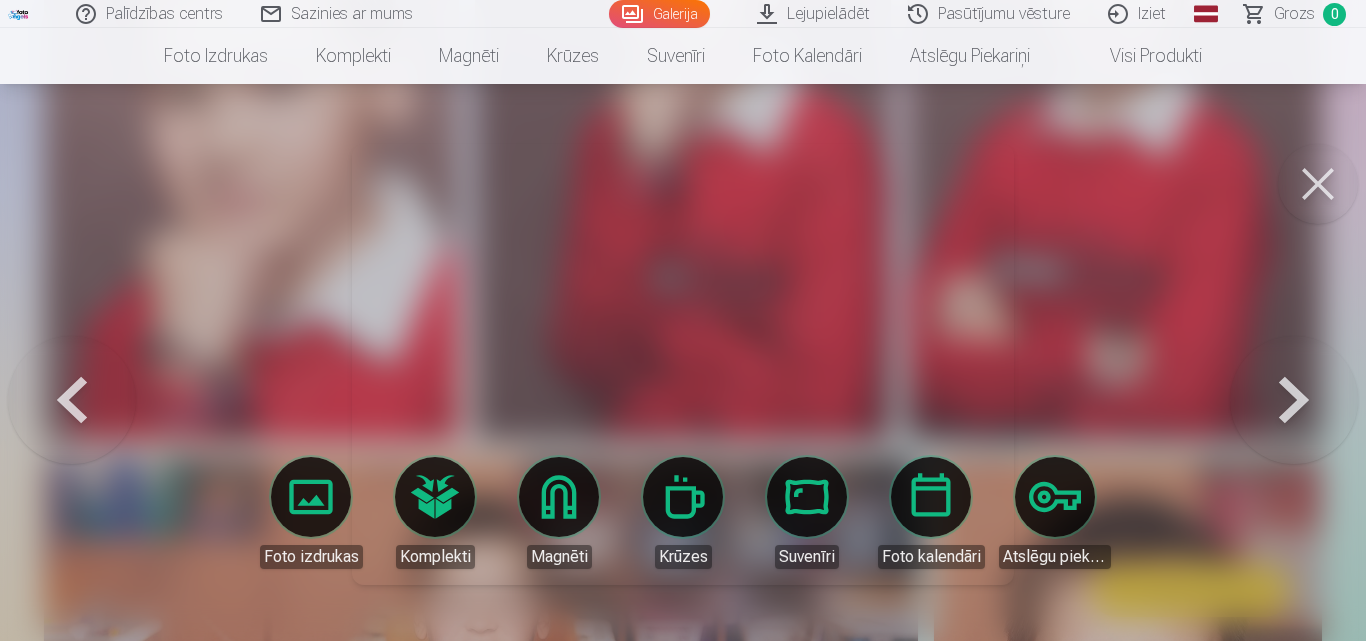 click at bounding box center (1294, 364) 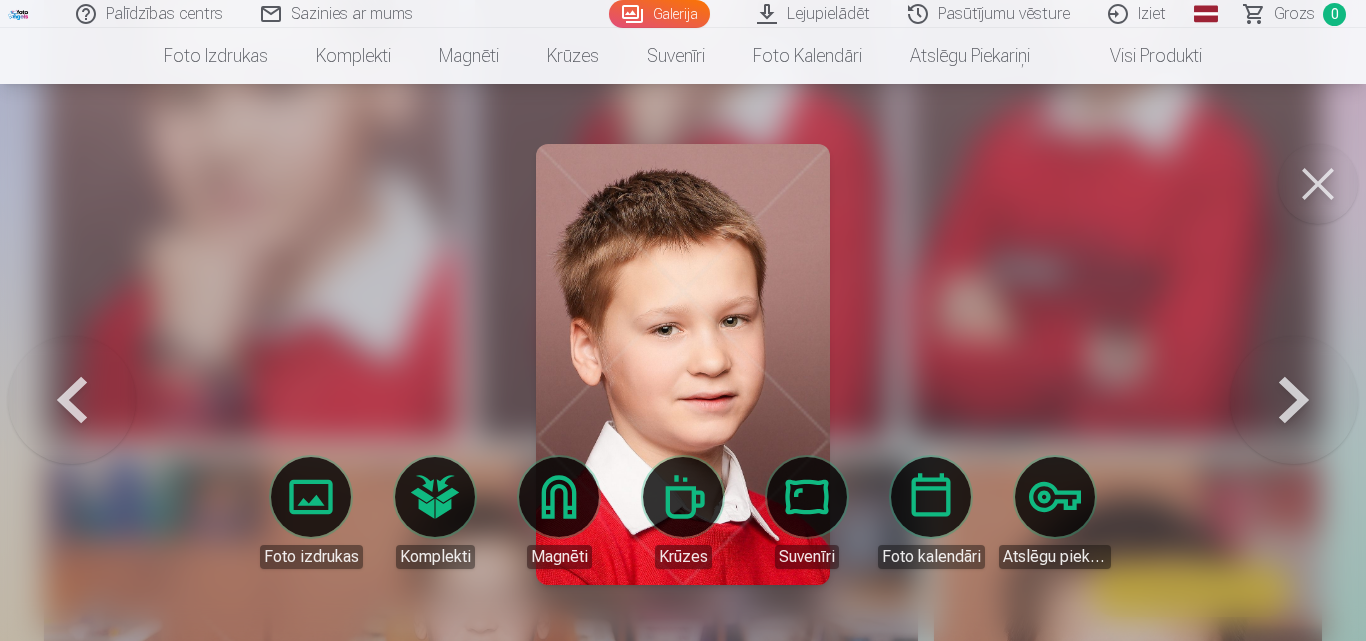 click at bounding box center (1294, 364) 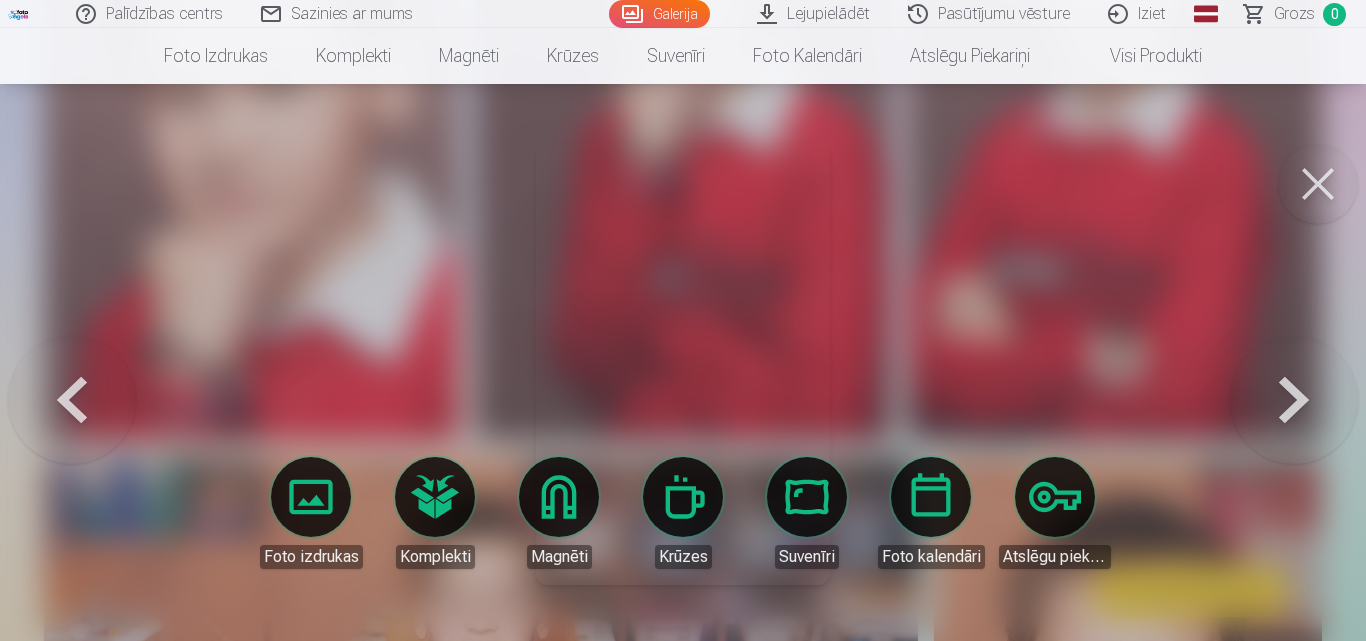 click at bounding box center [1294, 364] 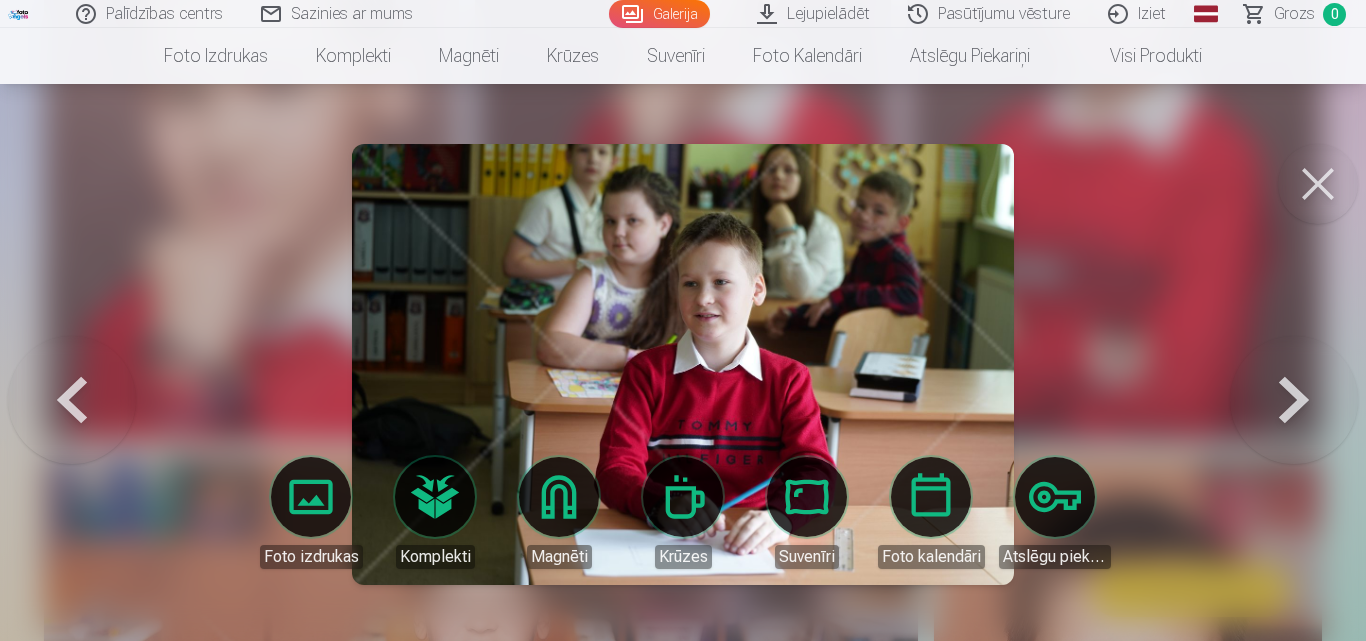 click at bounding box center (1294, 364) 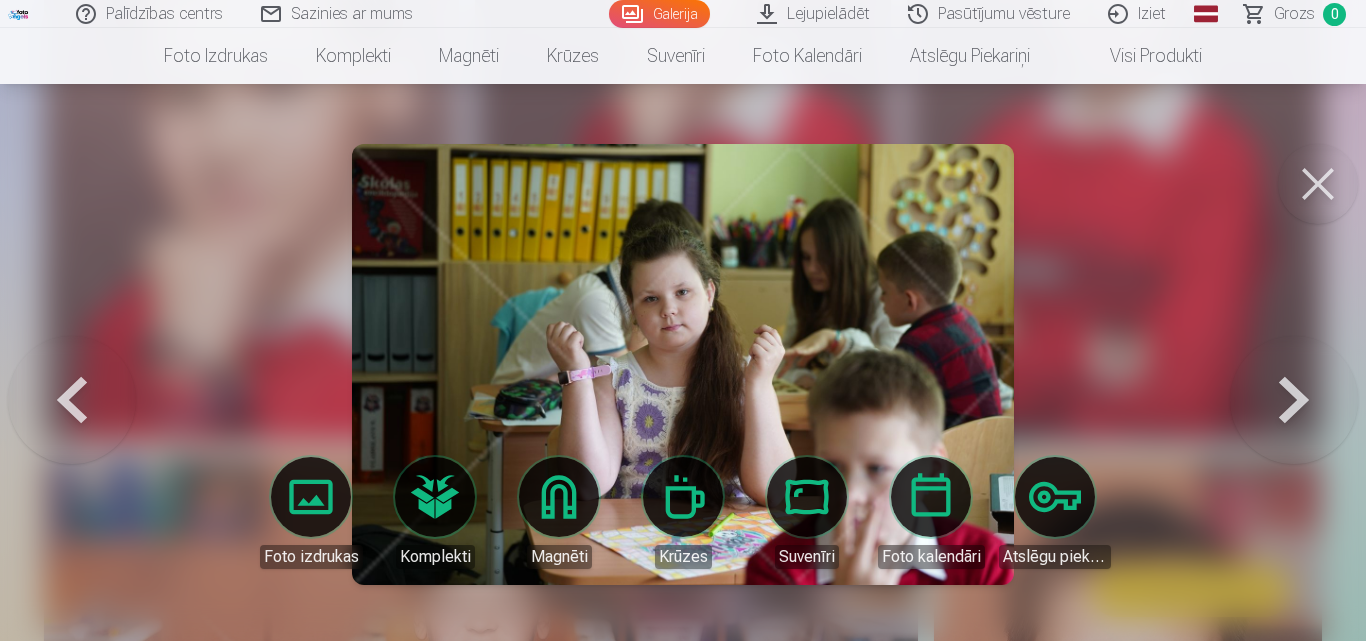click at bounding box center (1294, 364) 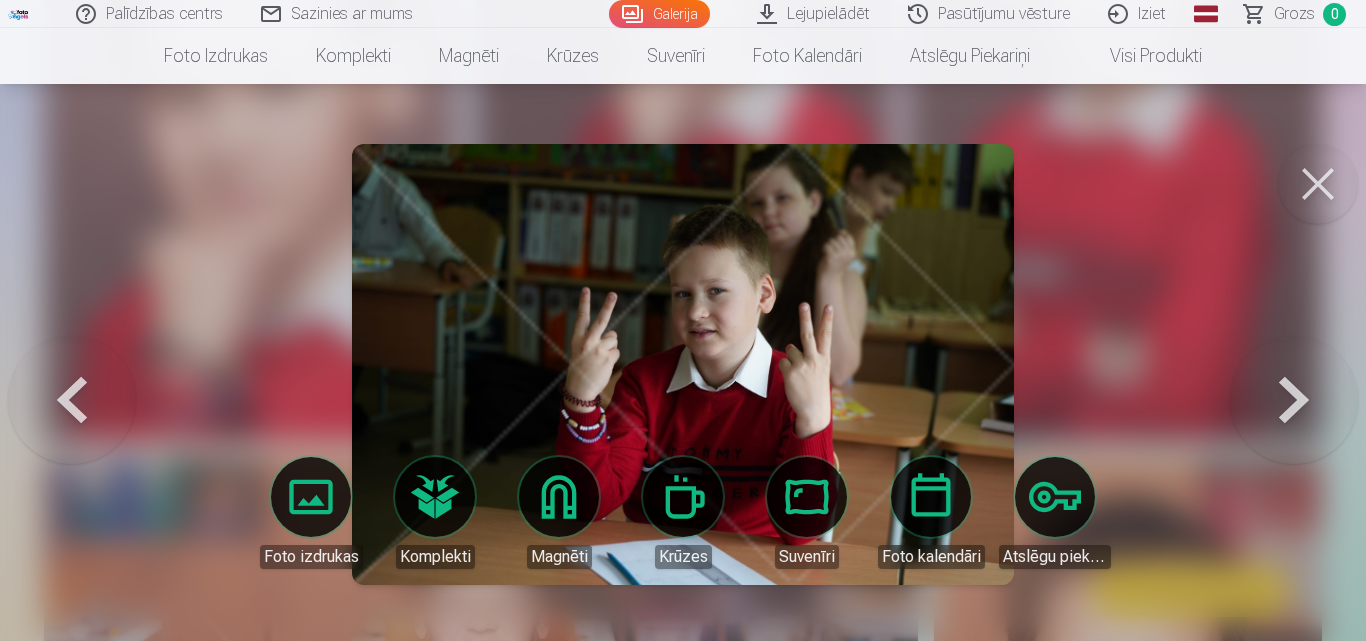 click at bounding box center (1294, 364) 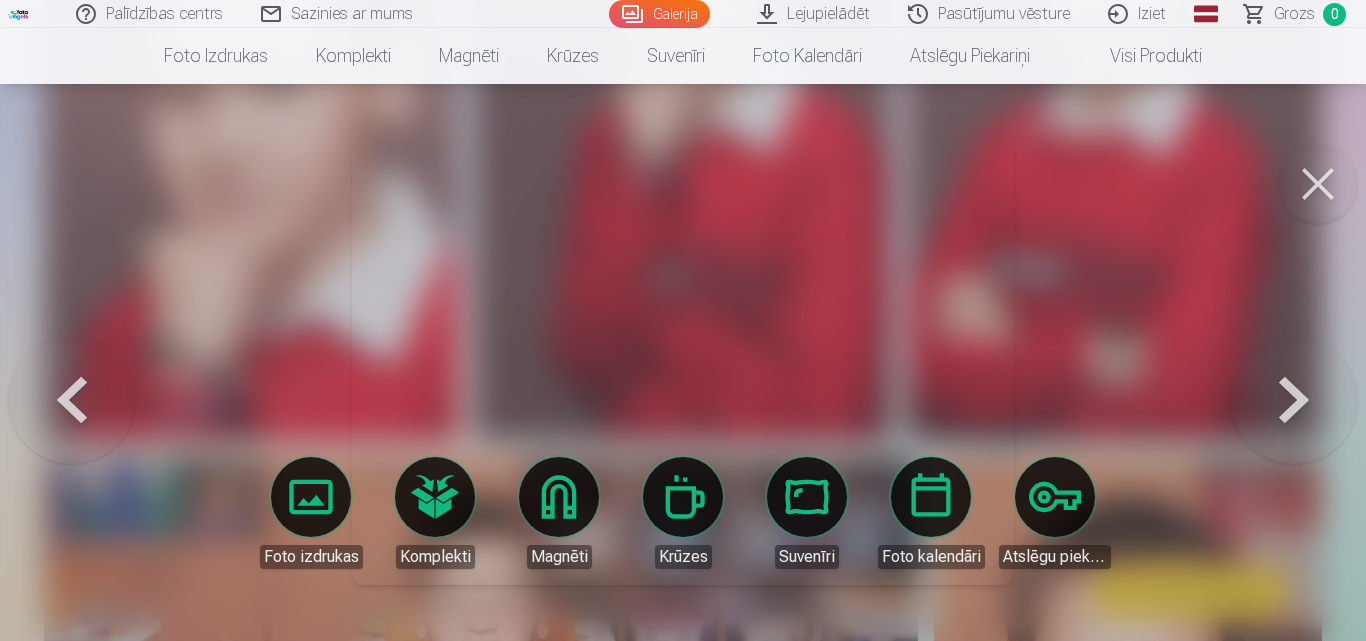 click at bounding box center [1294, 364] 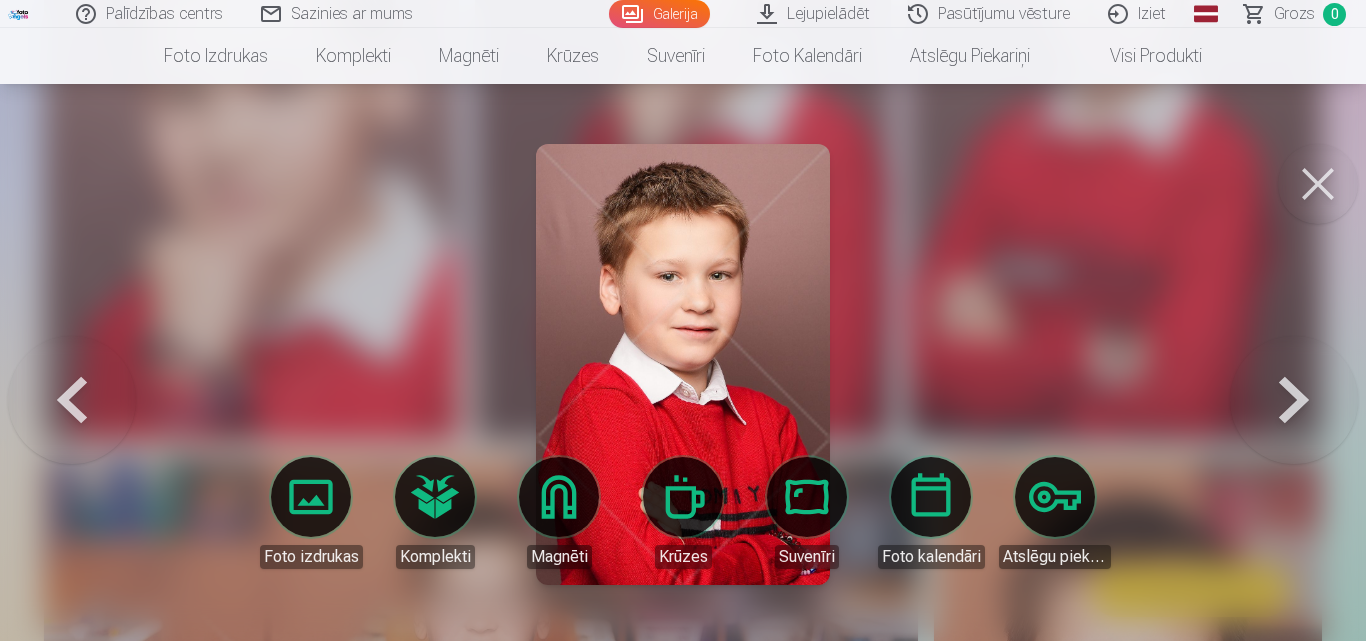 click at bounding box center [1294, 364] 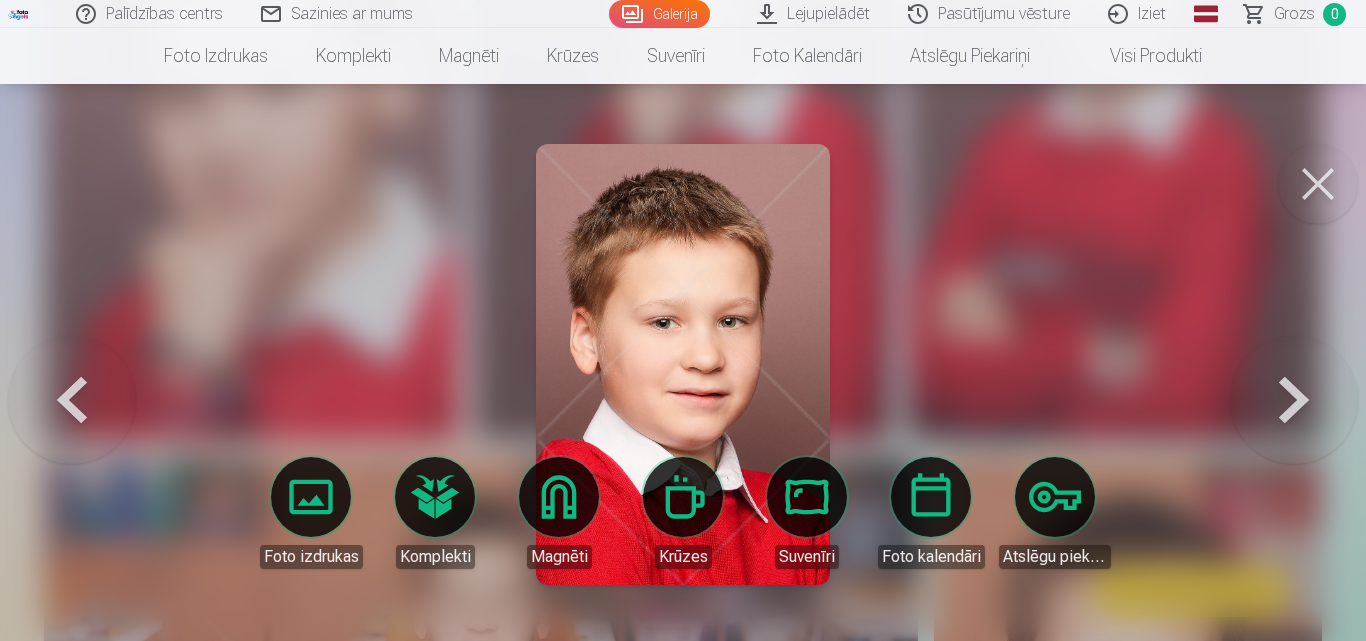 click at bounding box center (1294, 364) 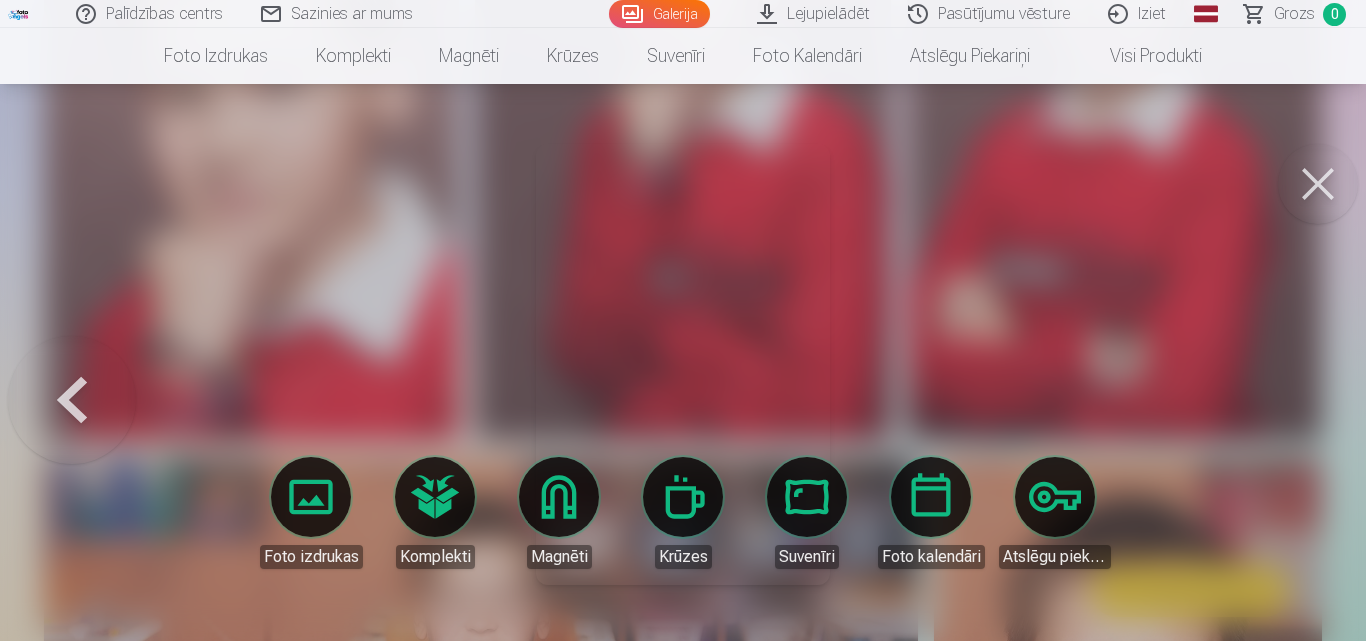 click at bounding box center [683, 320] 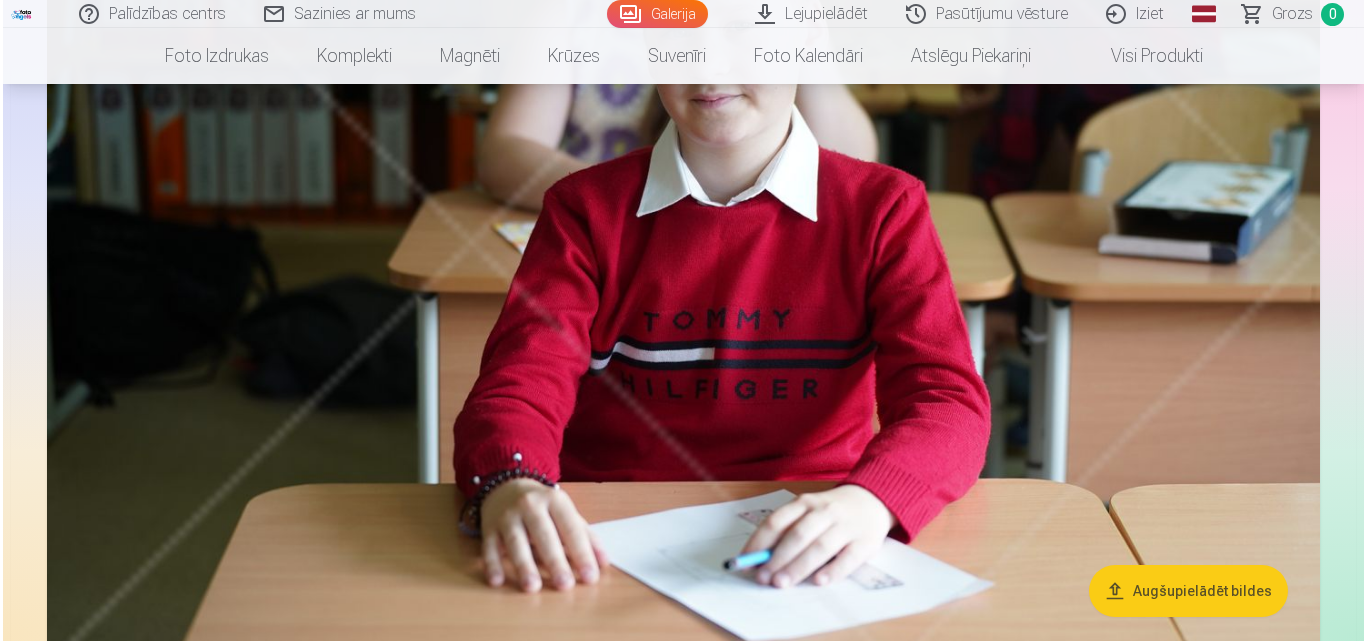 scroll, scrollTop: 4469, scrollLeft: 0, axis: vertical 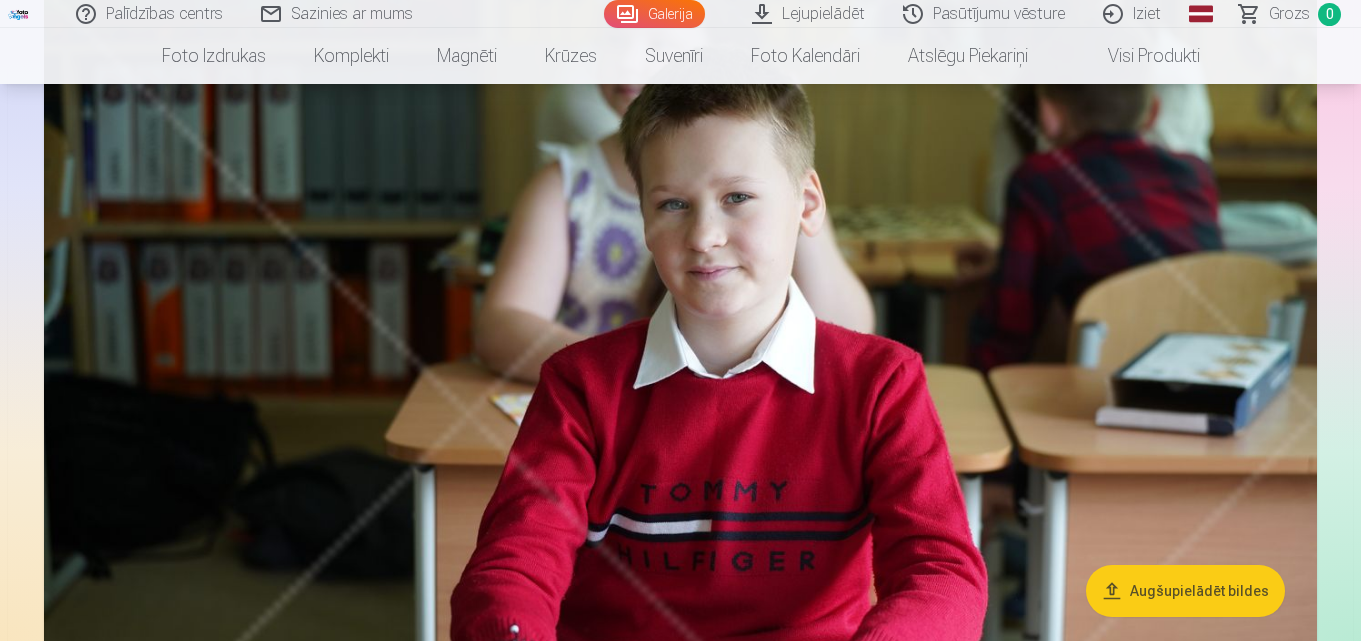 click at bounding box center [680, 413] 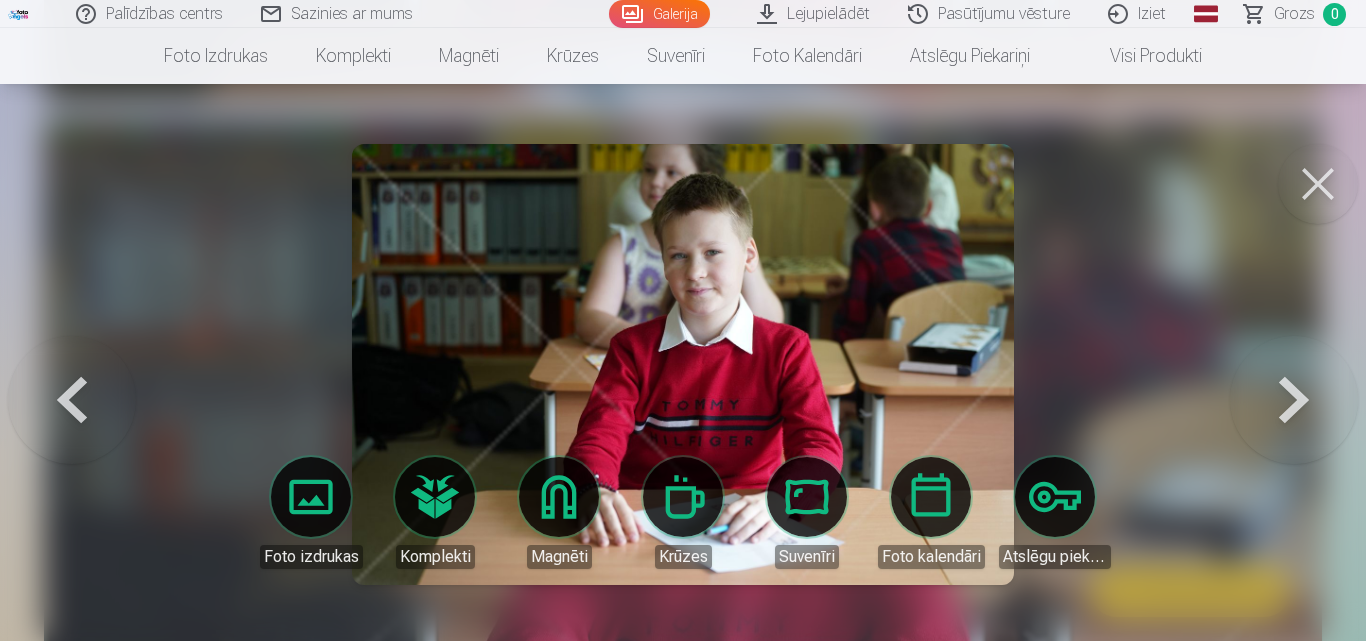 click on "Lejupielādēt" at bounding box center (814, 14) 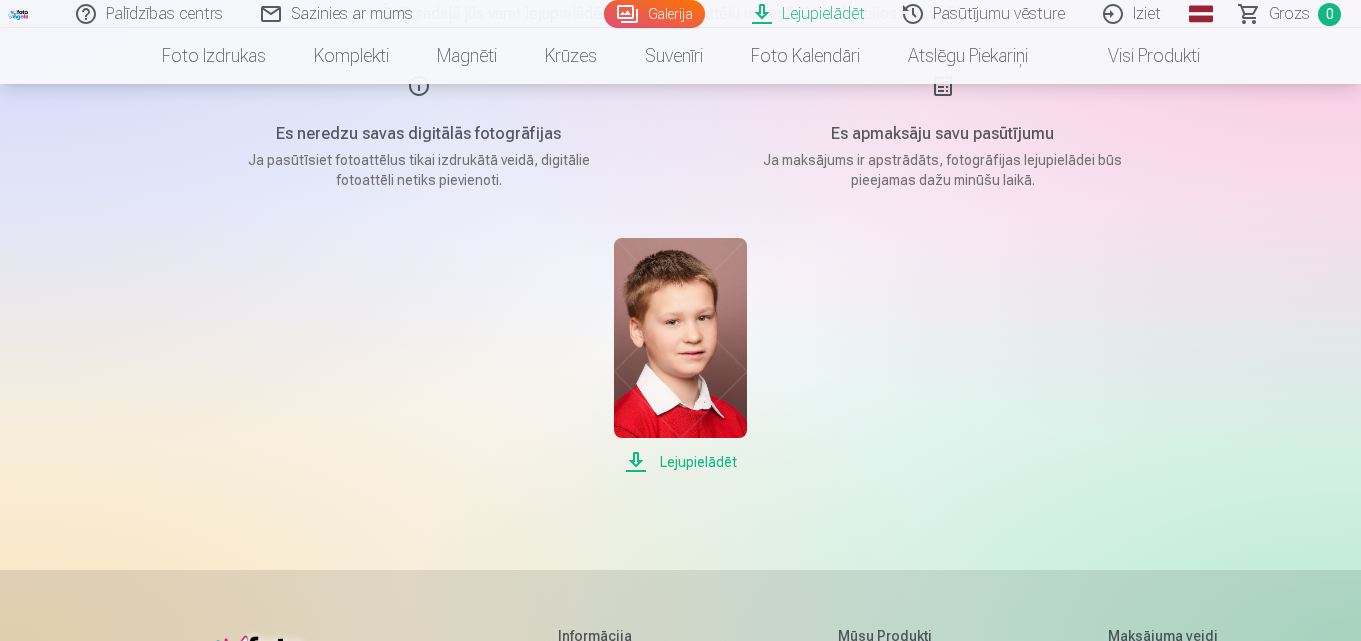 scroll, scrollTop: 0, scrollLeft: 0, axis: both 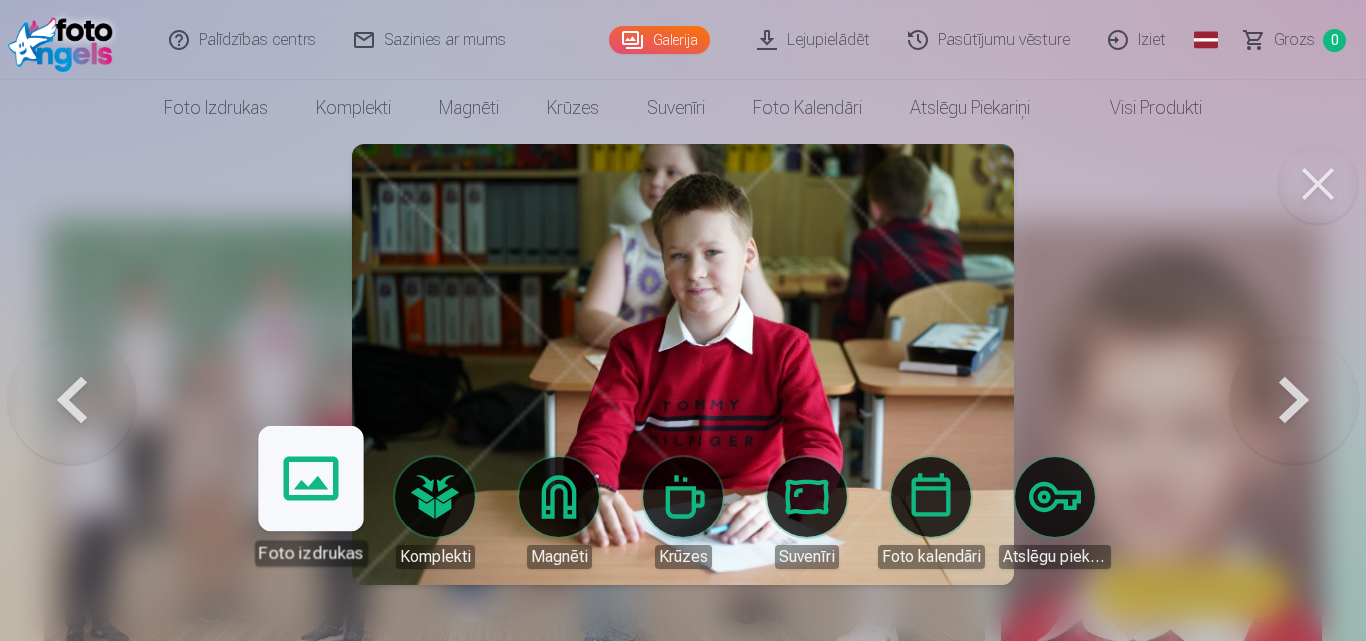 click on "Foto izdrukas" at bounding box center (310, 504) 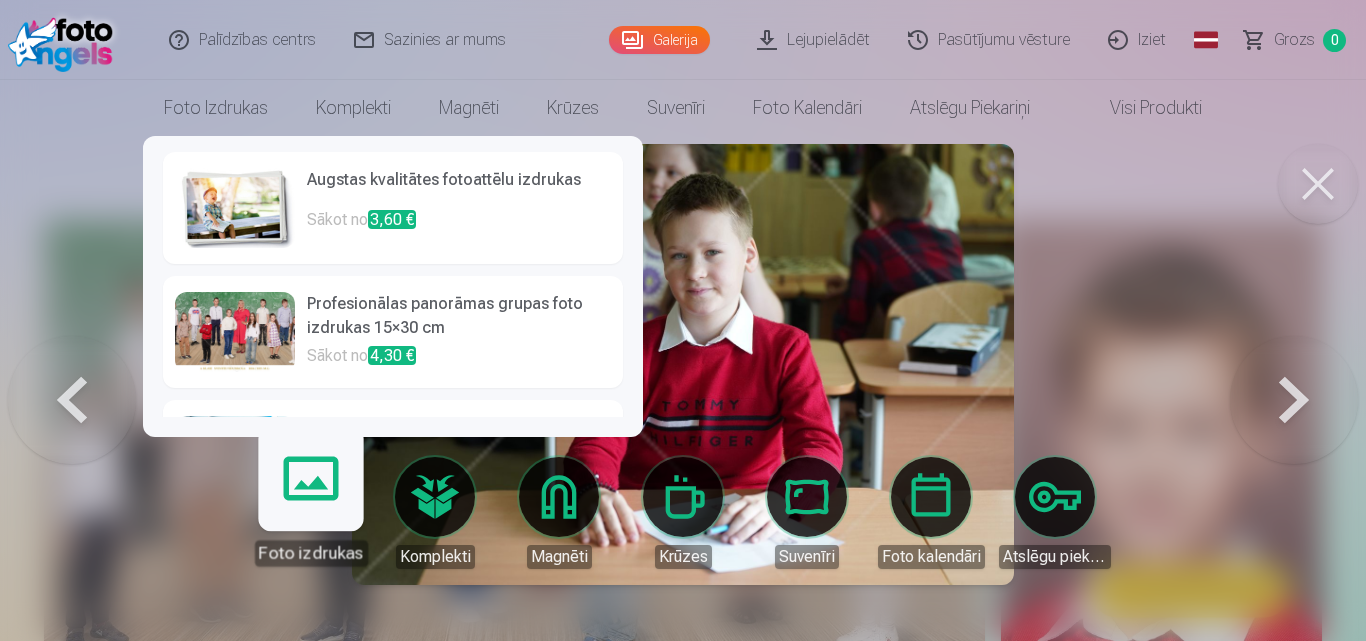 click on "Augstas kvalitātes fotoattēlu izdrukas" at bounding box center [459, 188] 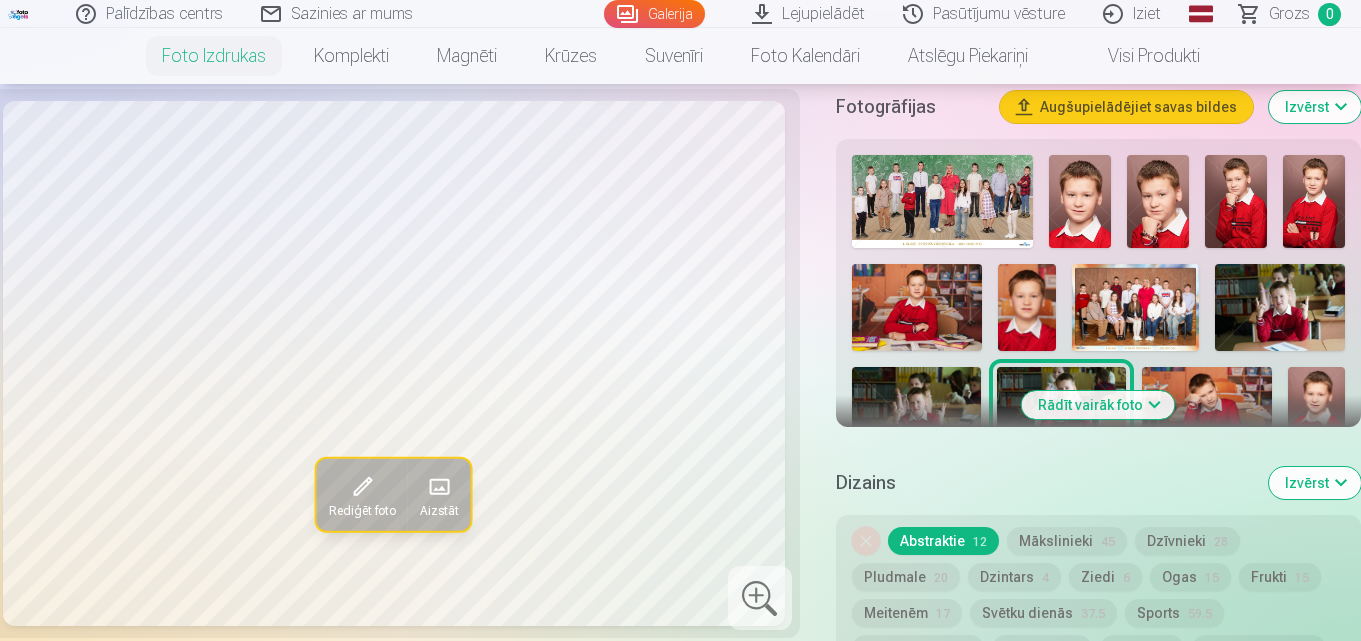 scroll, scrollTop: 700, scrollLeft: 0, axis: vertical 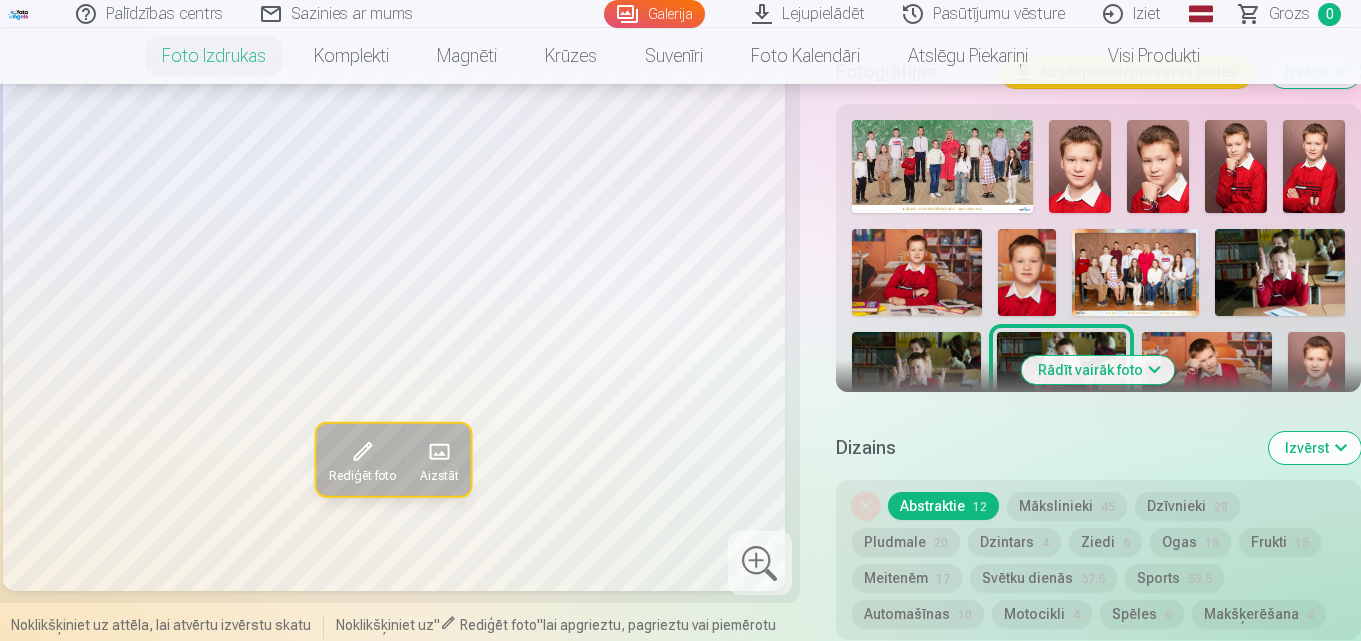 click on "Rādīt vairāk foto" at bounding box center [1098, 370] 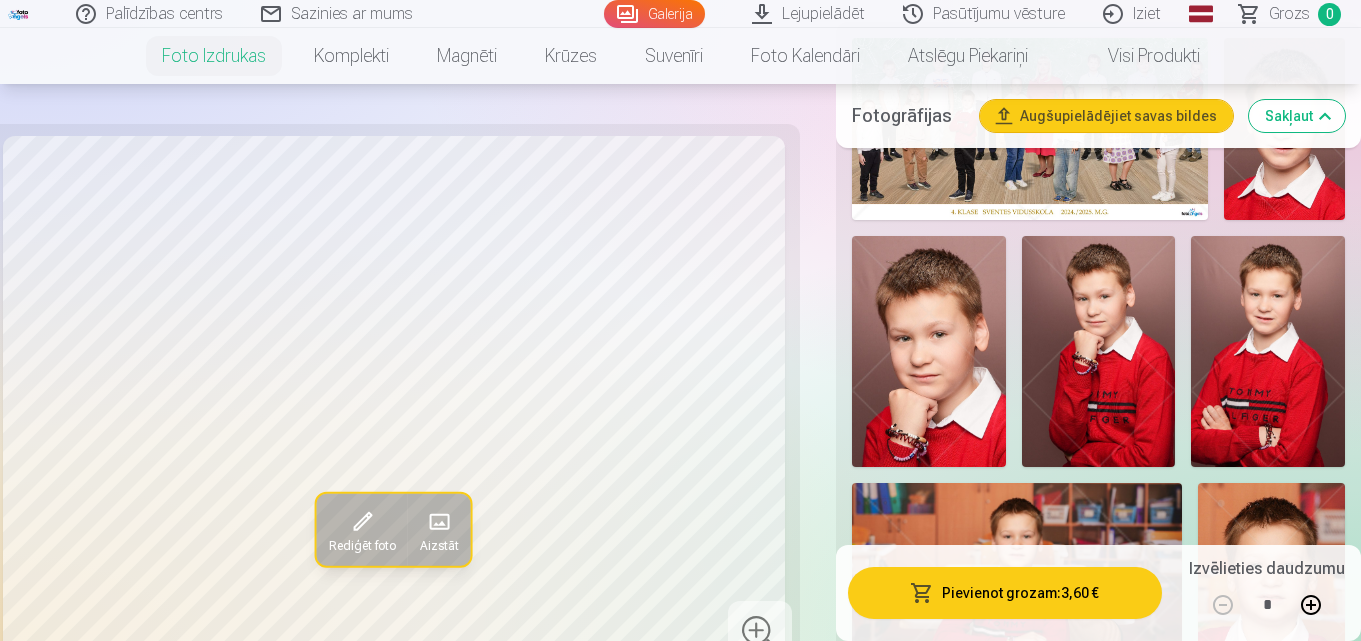 scroll, scrollTop: 800, scrollLeft: 0, axis: vertical 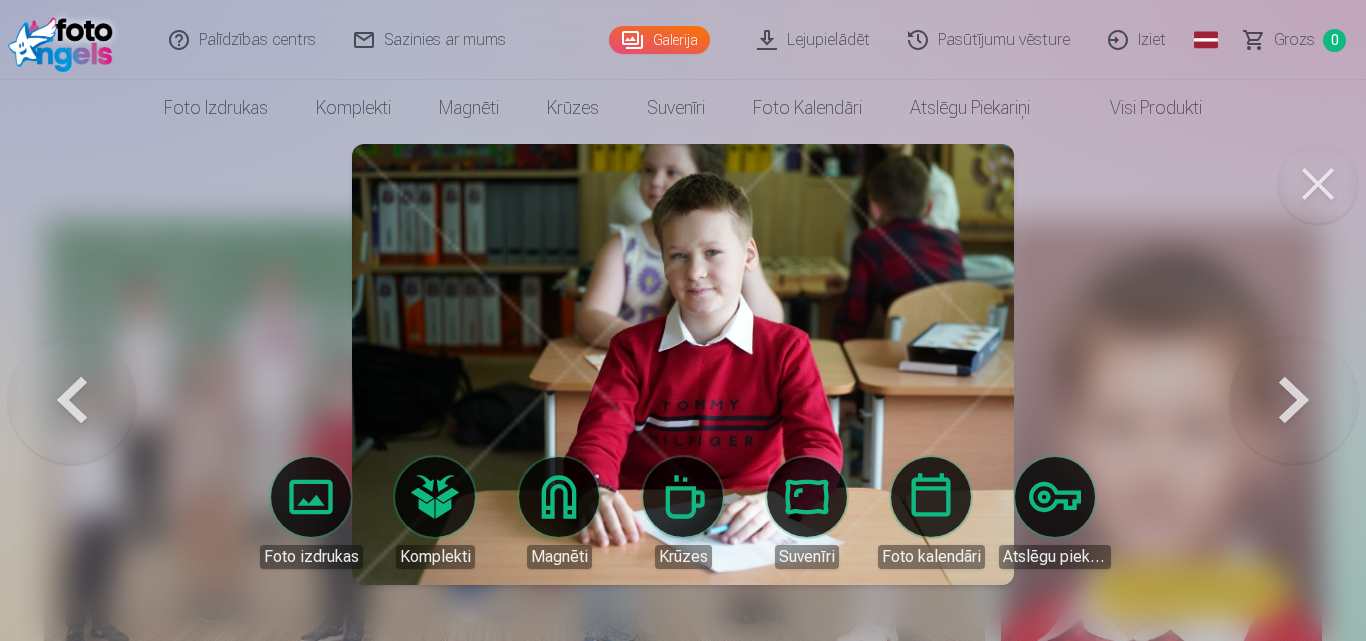 click at bounding box center [1294, 364] 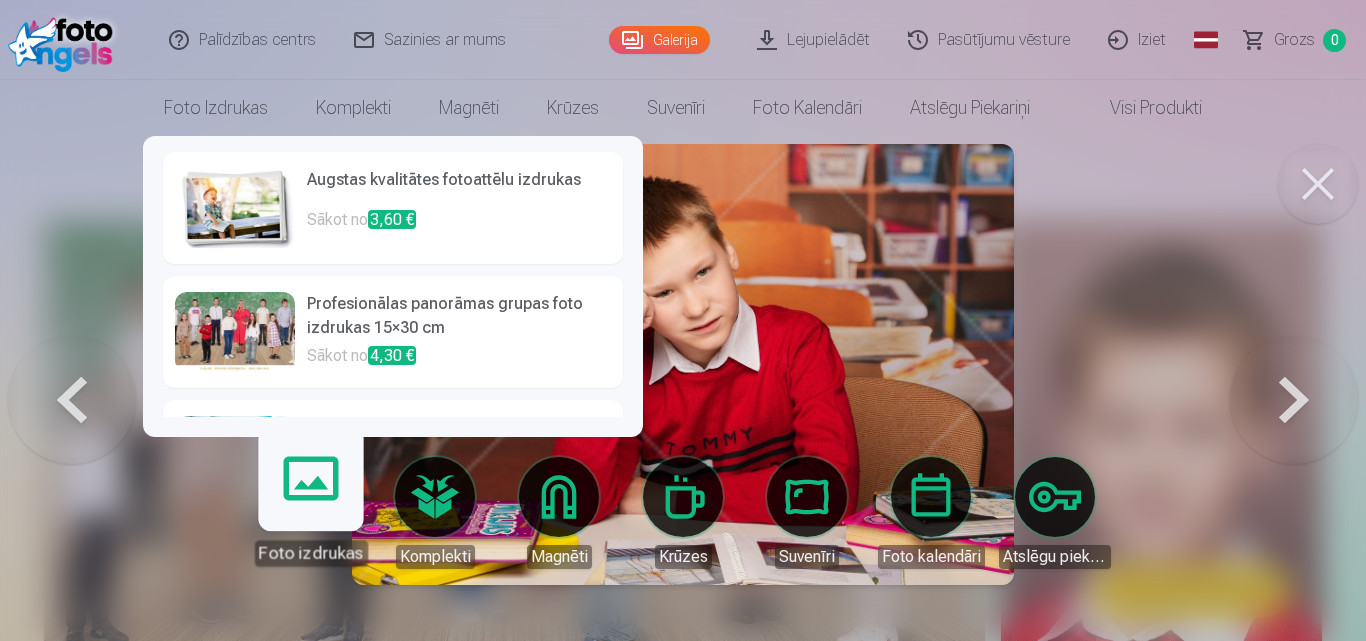 click on "Foto izdrukas" at bounding box center [310, 504] 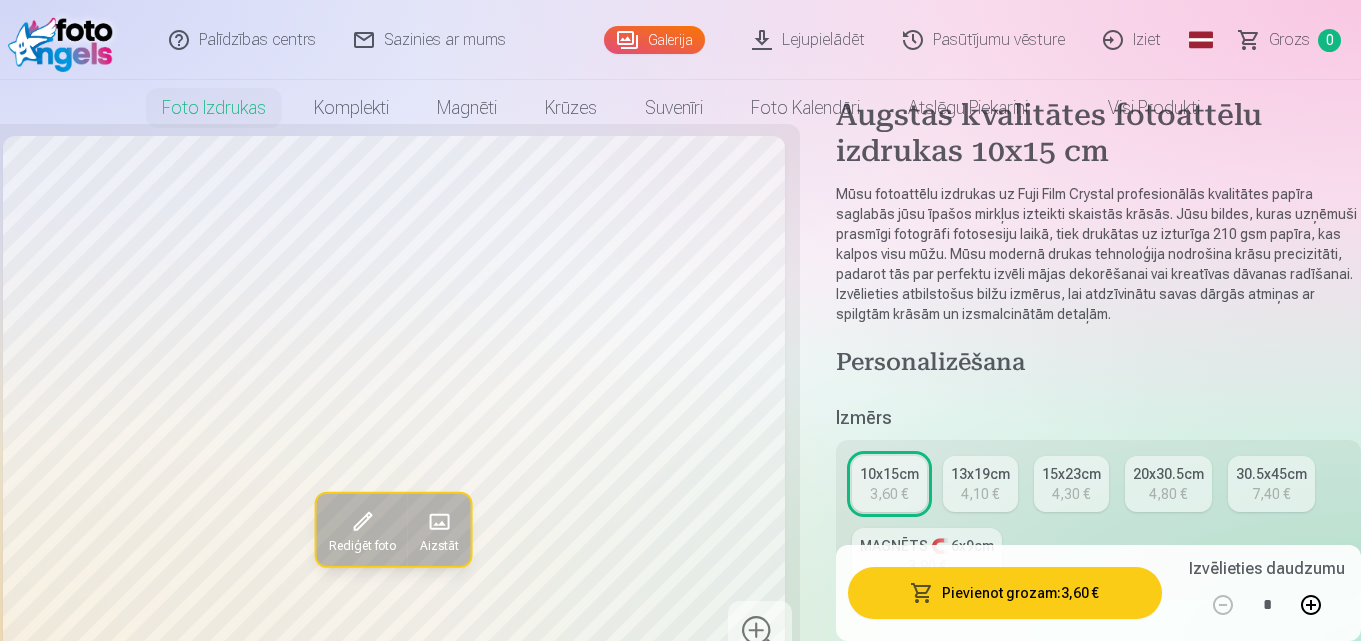 scroll, scrollTop: 400, scrollLeft: 0, axis: vertical 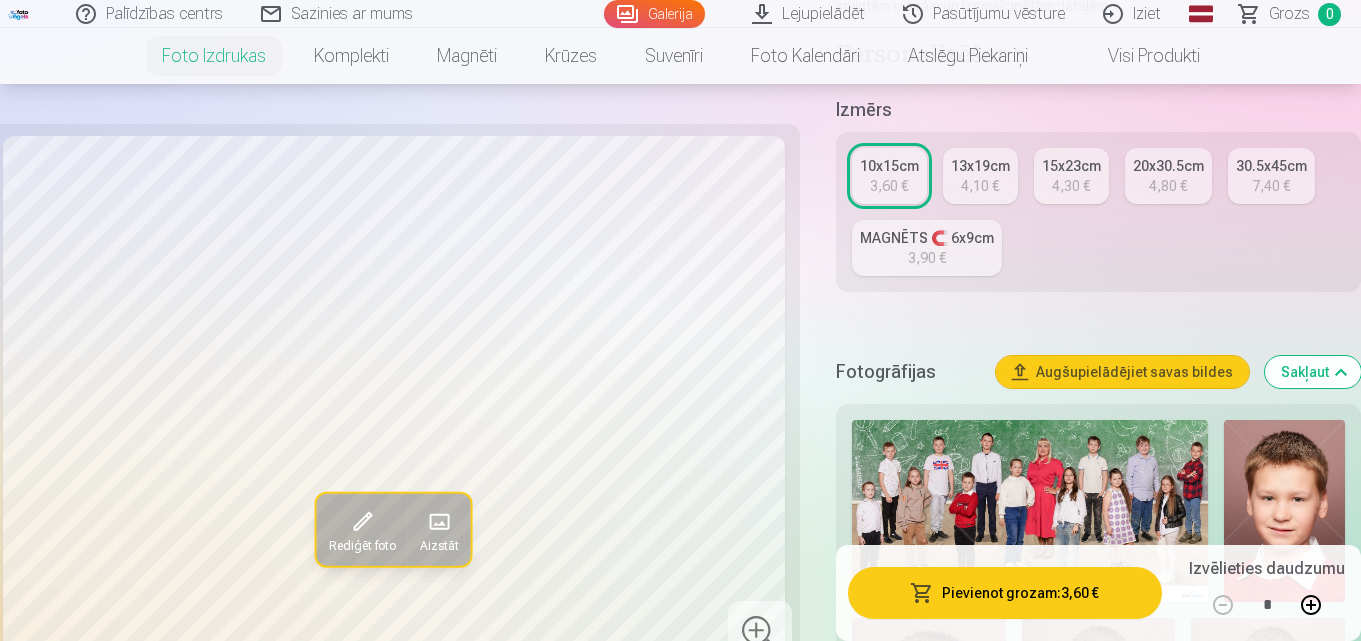 click on "Sakļaut" at bounding box center (1313, 372) 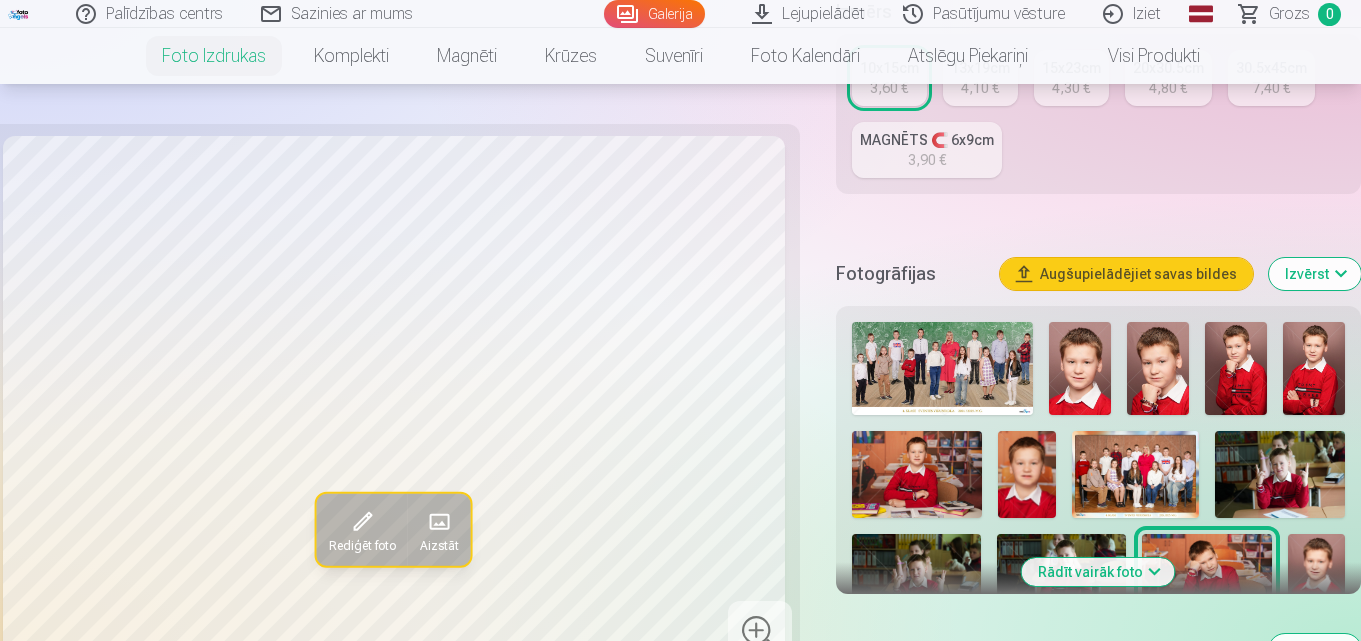 scroll, scrollTop: 596, scrollLeft: 0, axis: vertical 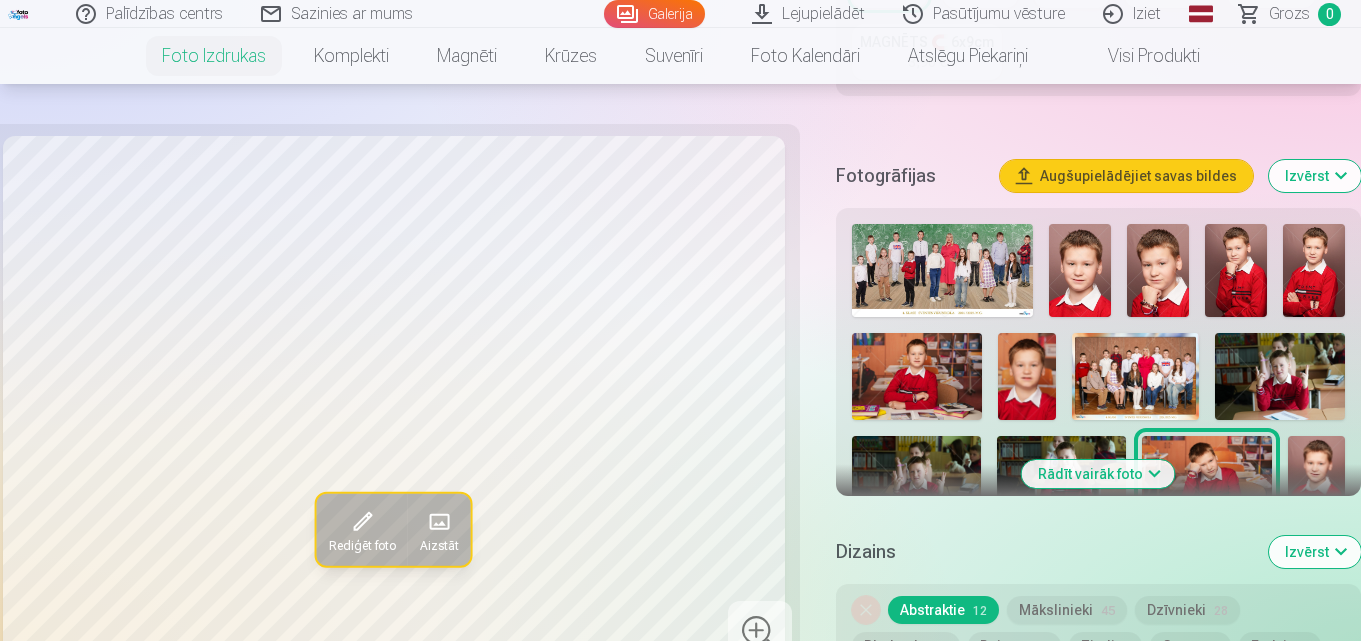 click on "Izvērst" at bounding box center (1315, 176) 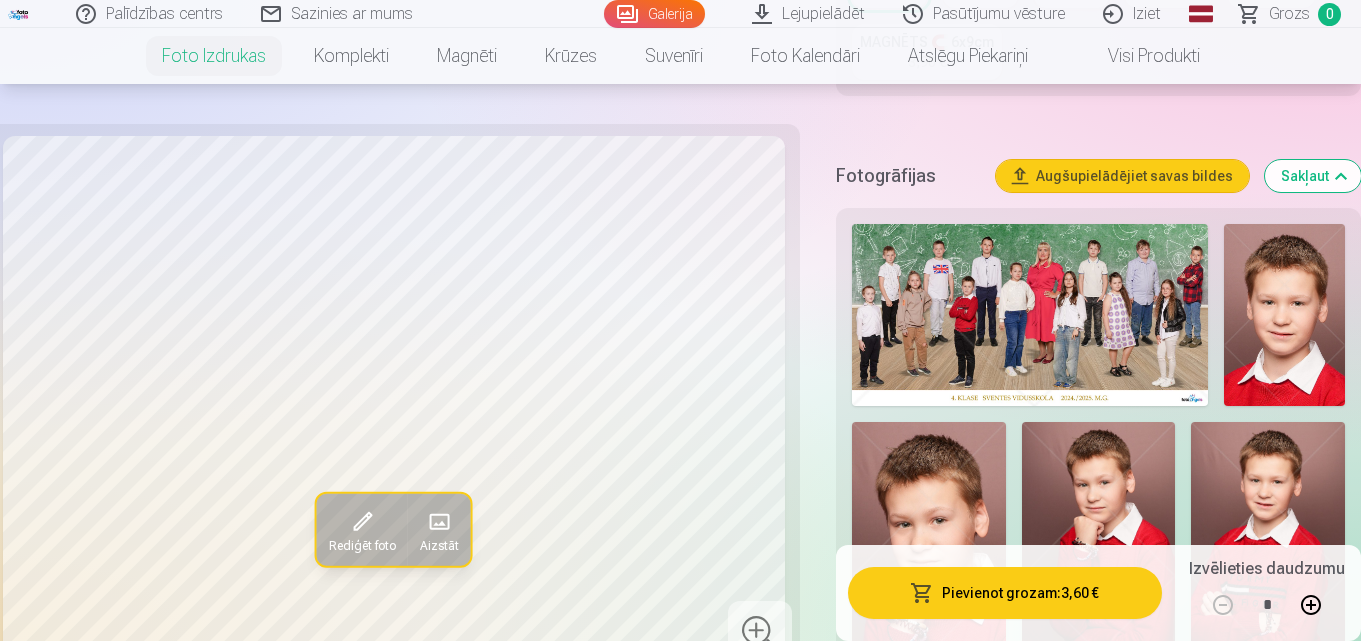 click on "Augšupielādējiet savas bildes" at bounding box center (1122, 176) 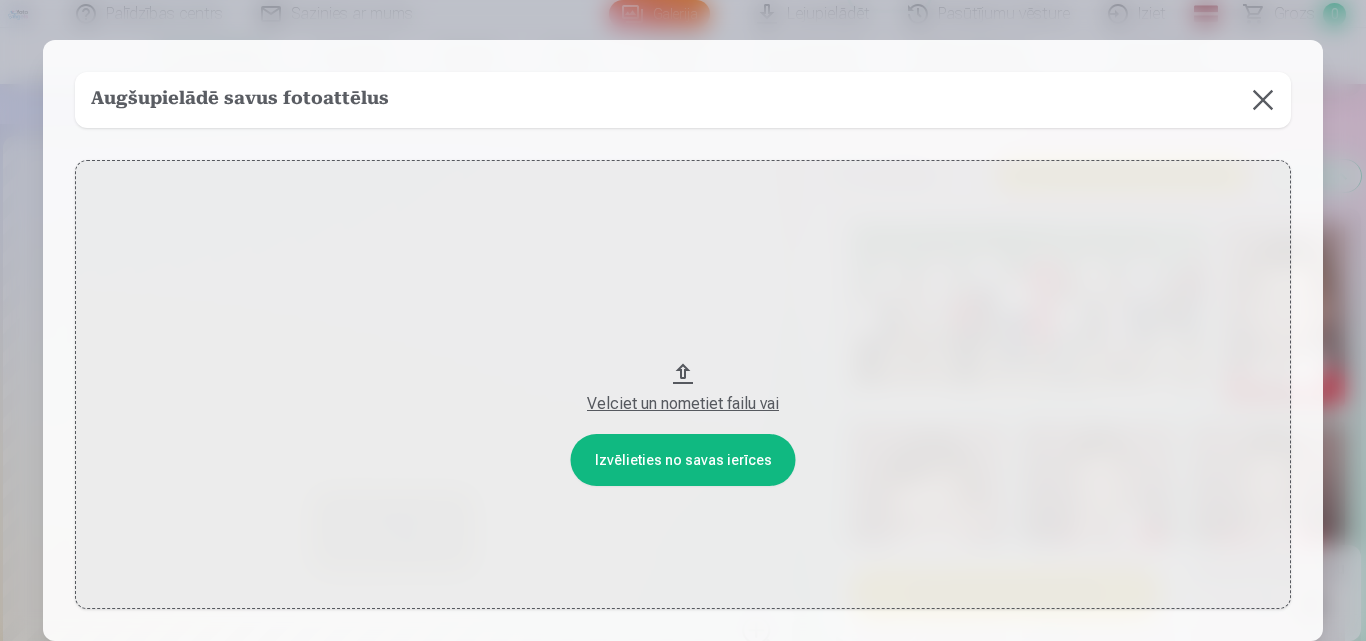 click on "Velciet un nometiet failu vai" at bounding box center (683, 404) 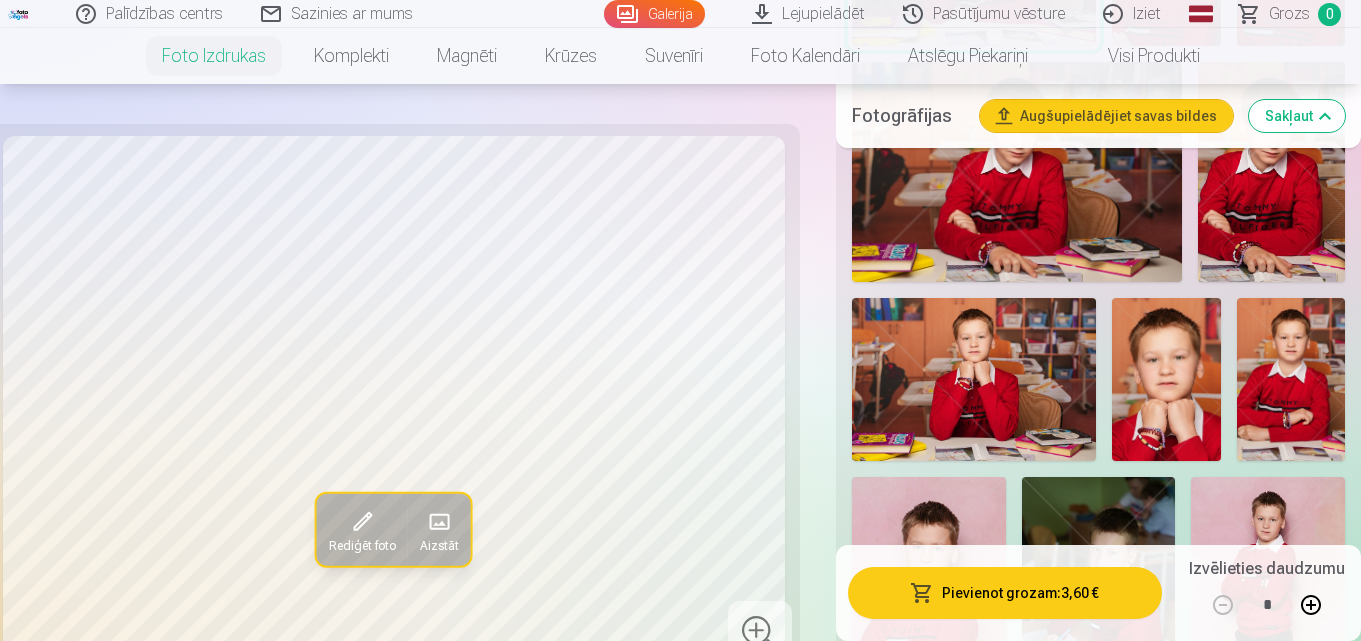 scroll, scrollTop: 1696, scrollLeft: 0, axis: vertical 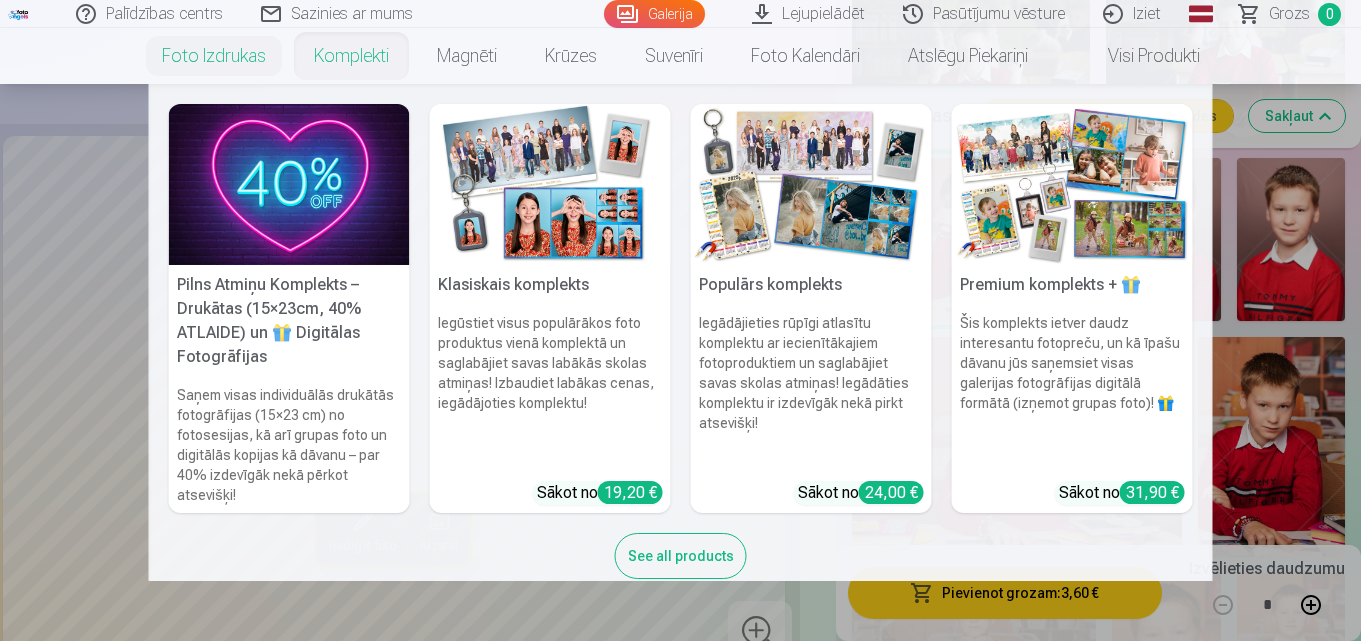 click on "Komplekti" at bounding box center (351, 56) 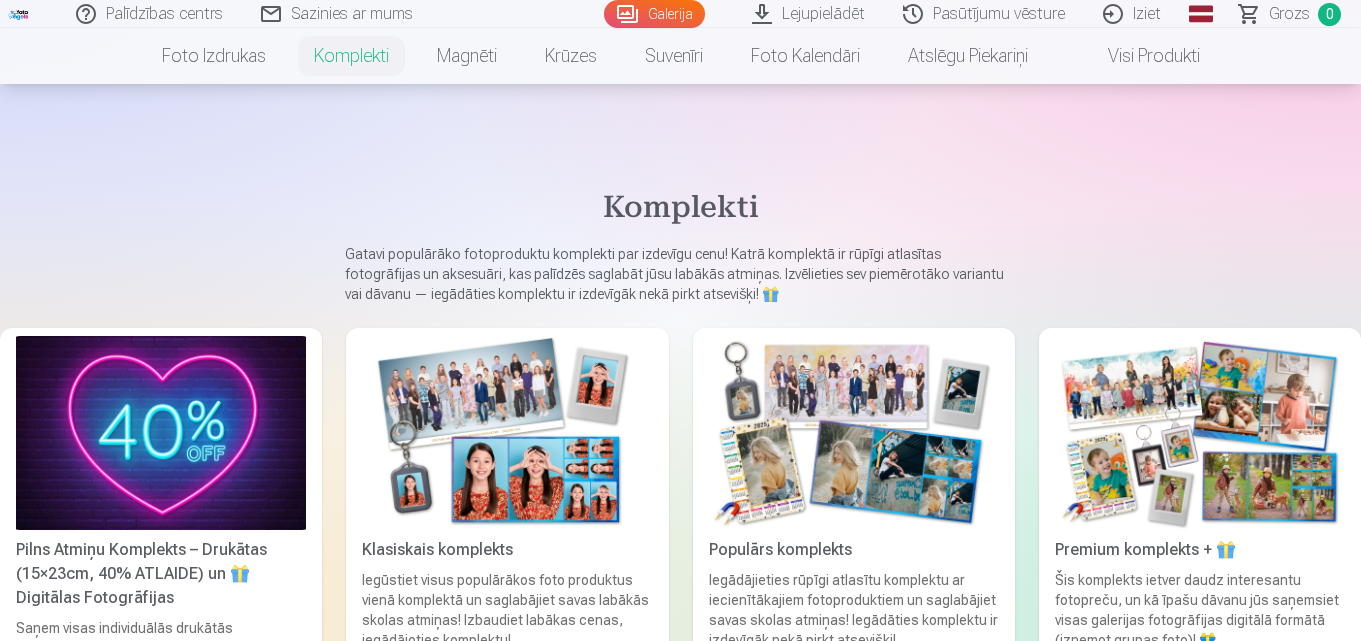 scroll, scrollTop: 0, scrollLeft: 0, axis: both 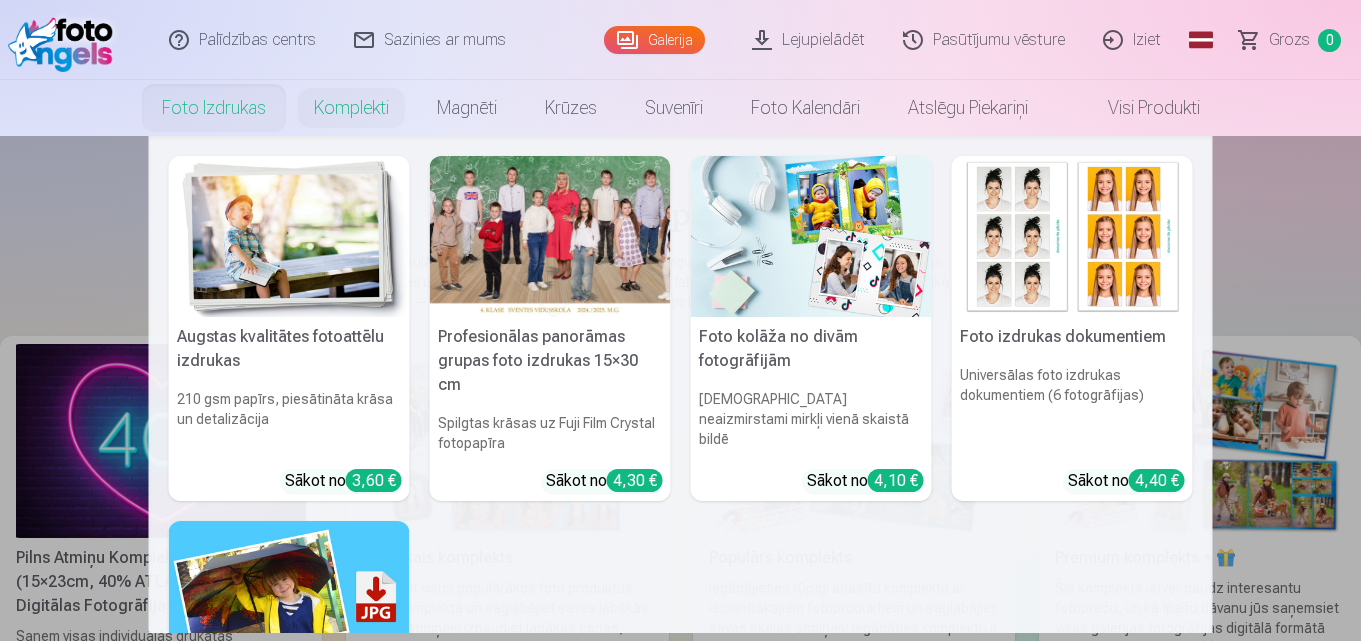 click on "Foto izdrukas" at bounding box center [214, 108] 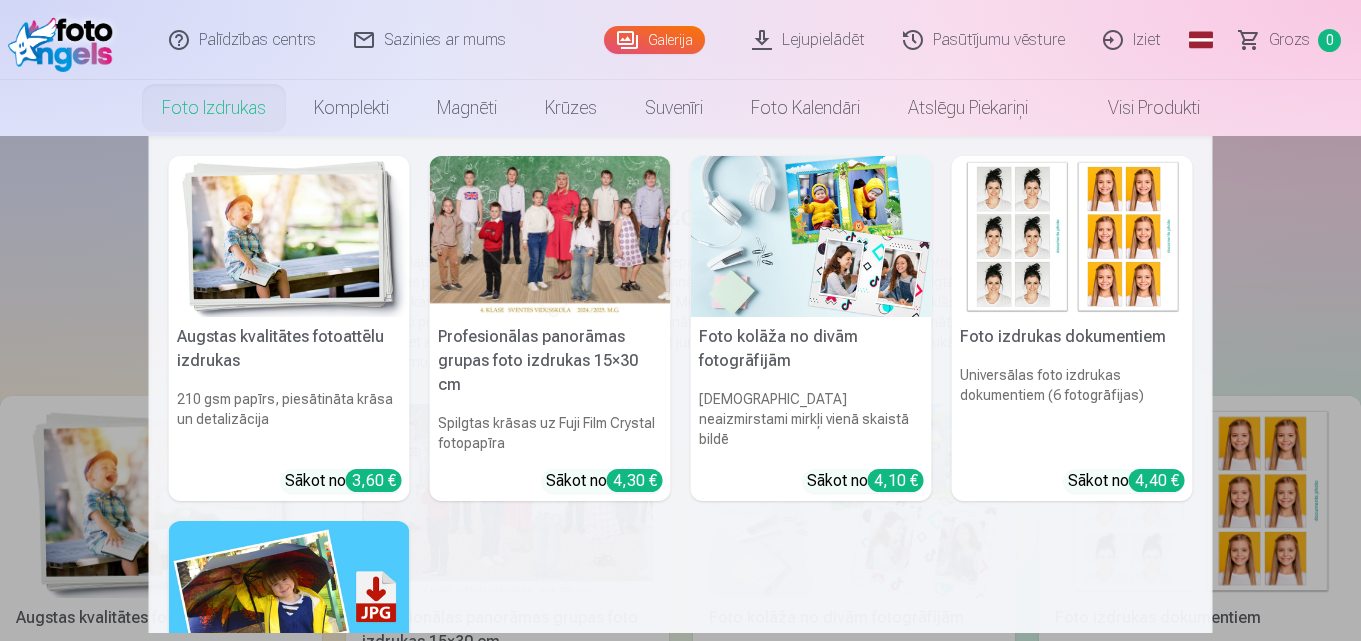click on "Foto izdrukas" at bounding box center [214, 108] 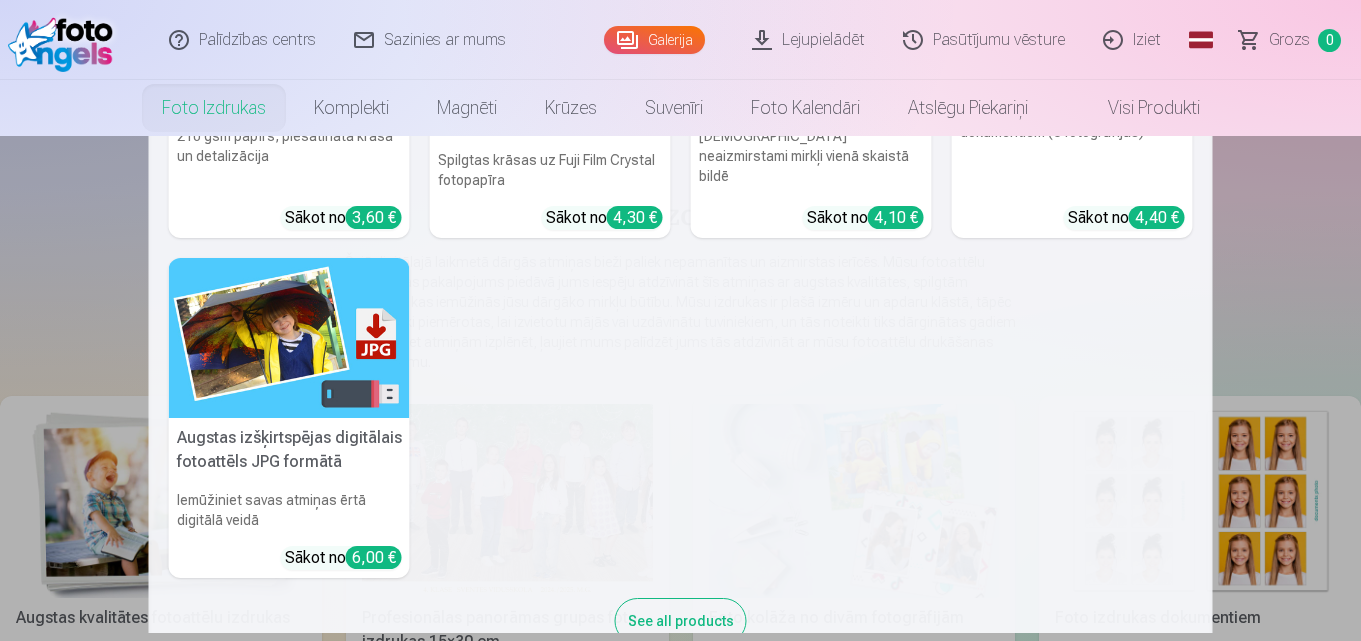 scroll, scrollTop: 290, scrollLeft: 0, axis: vertical 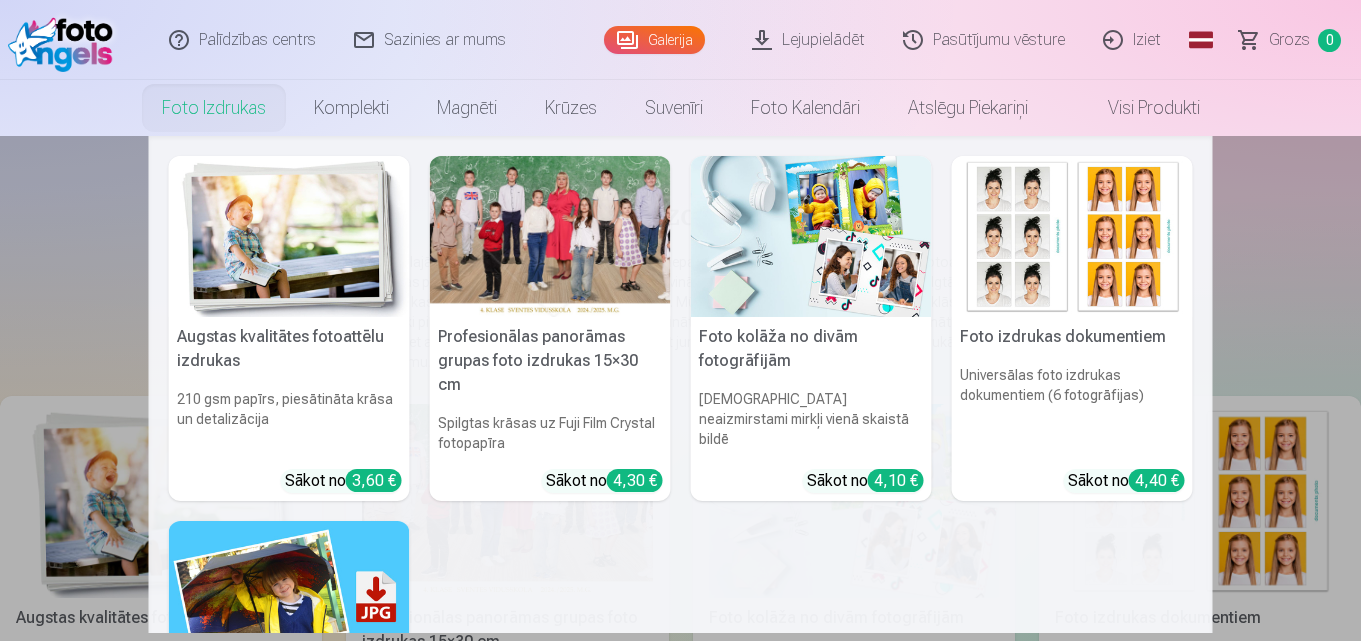 click at bounding box center (289, 236) 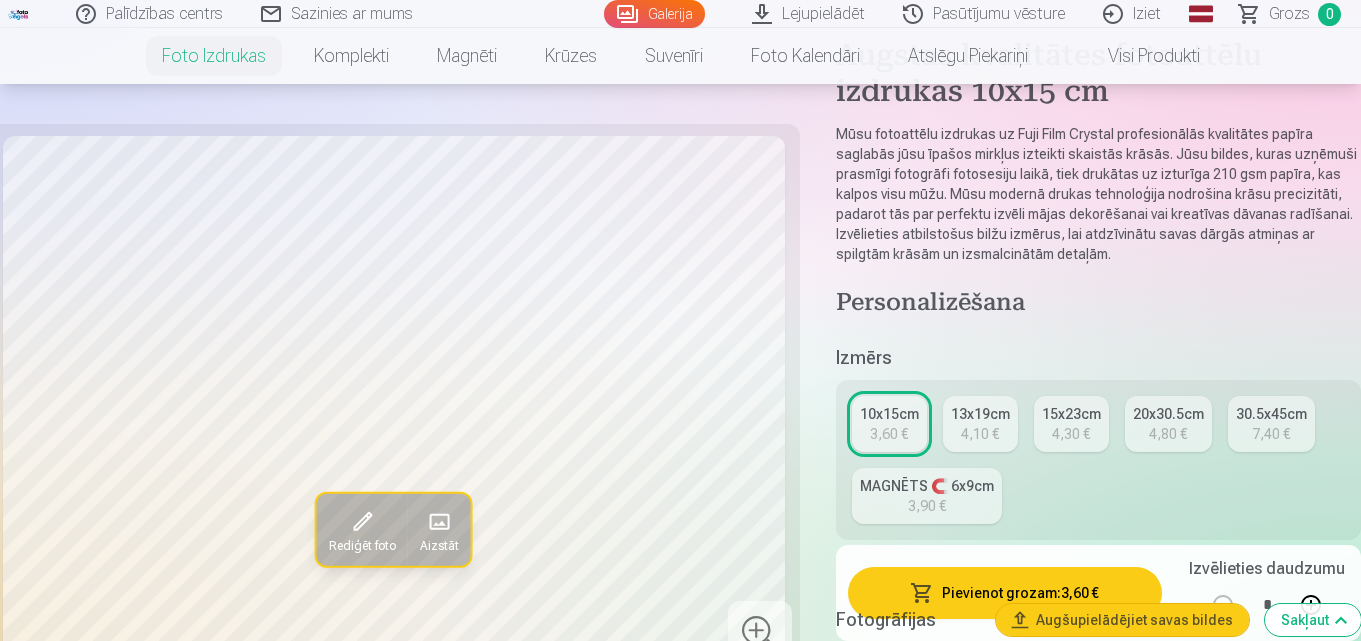 scroll, scrollTop: 200, scrollLeft: 0, axis: vertical 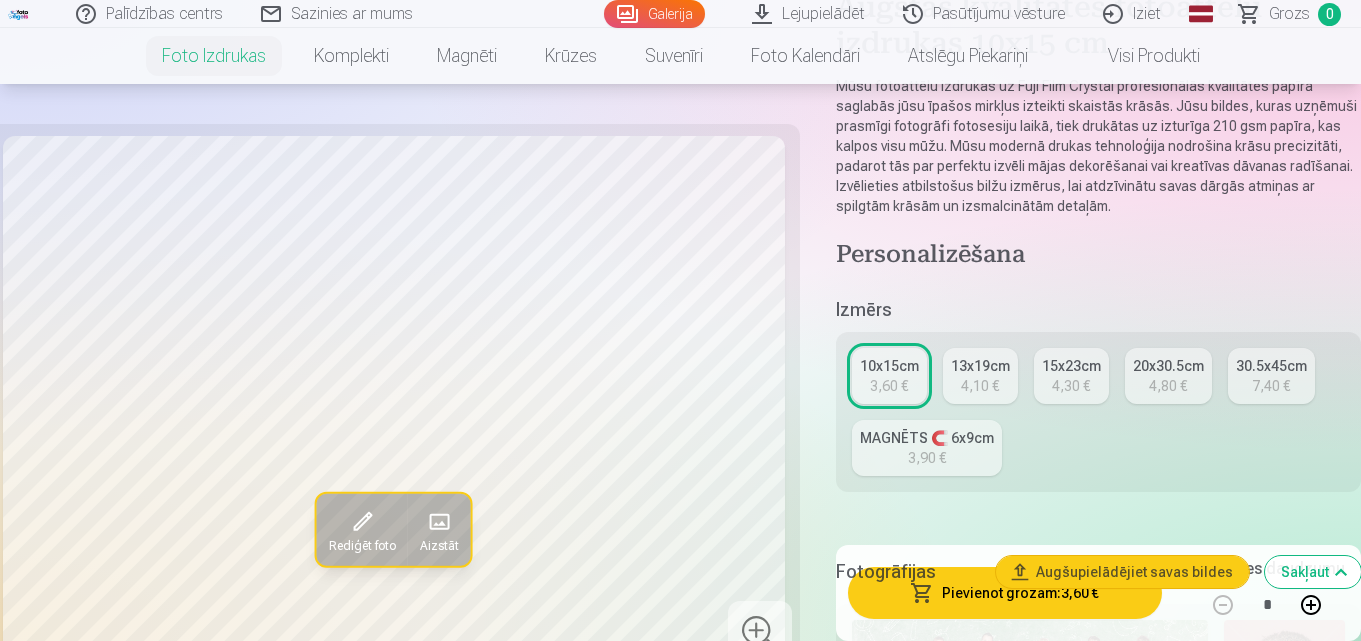 click on "4,10 €" at bounding box center (980, 386) 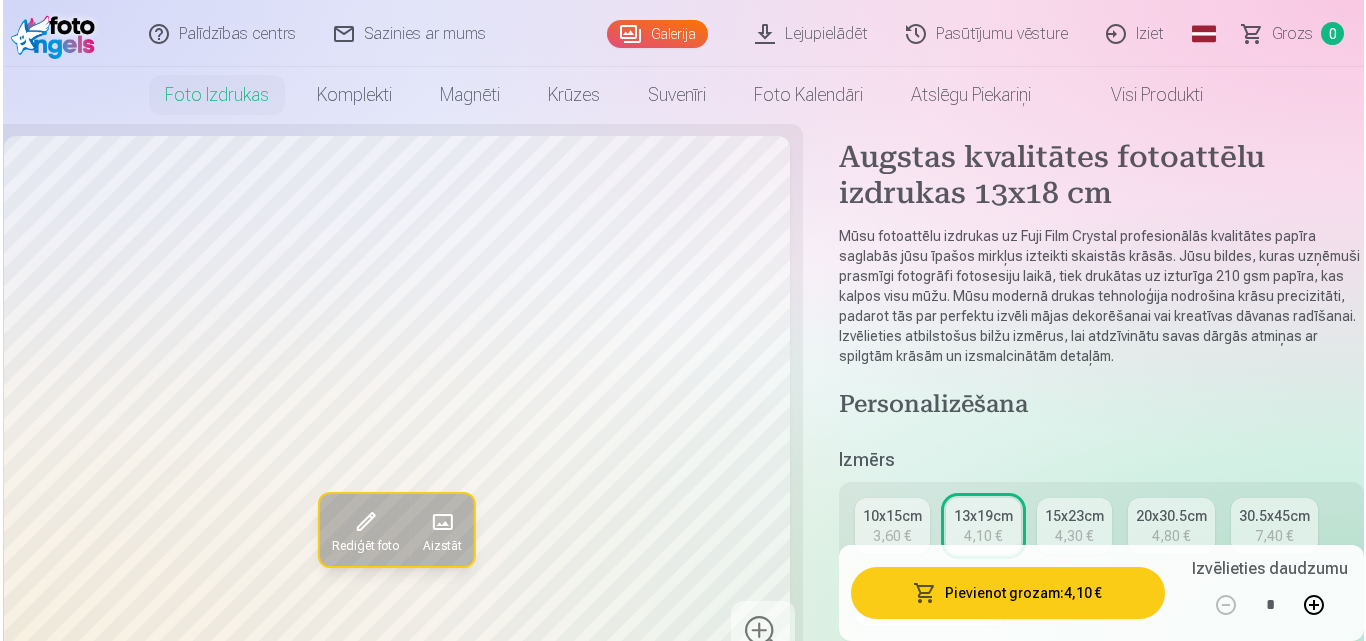 scroll, scrollTop: 100, scrollLeft: 0, axis: vertical 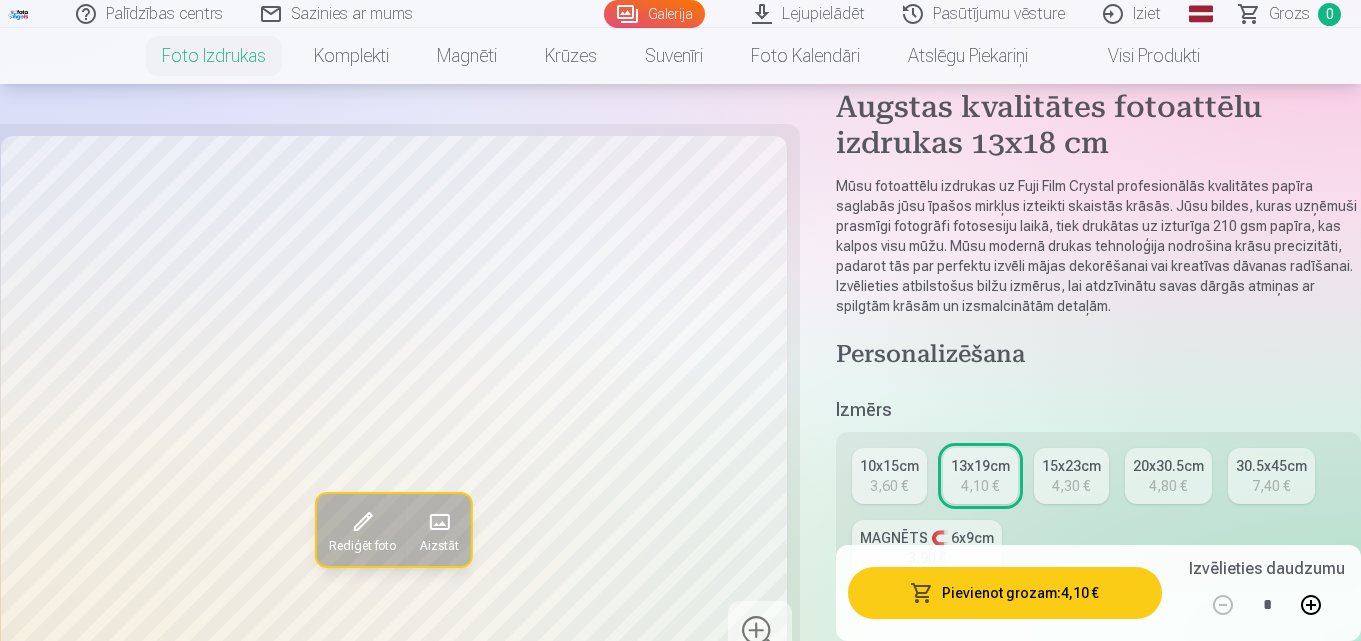 click on "Pievienot grozam :  4,10 €" at bounding box center (1005, 593) 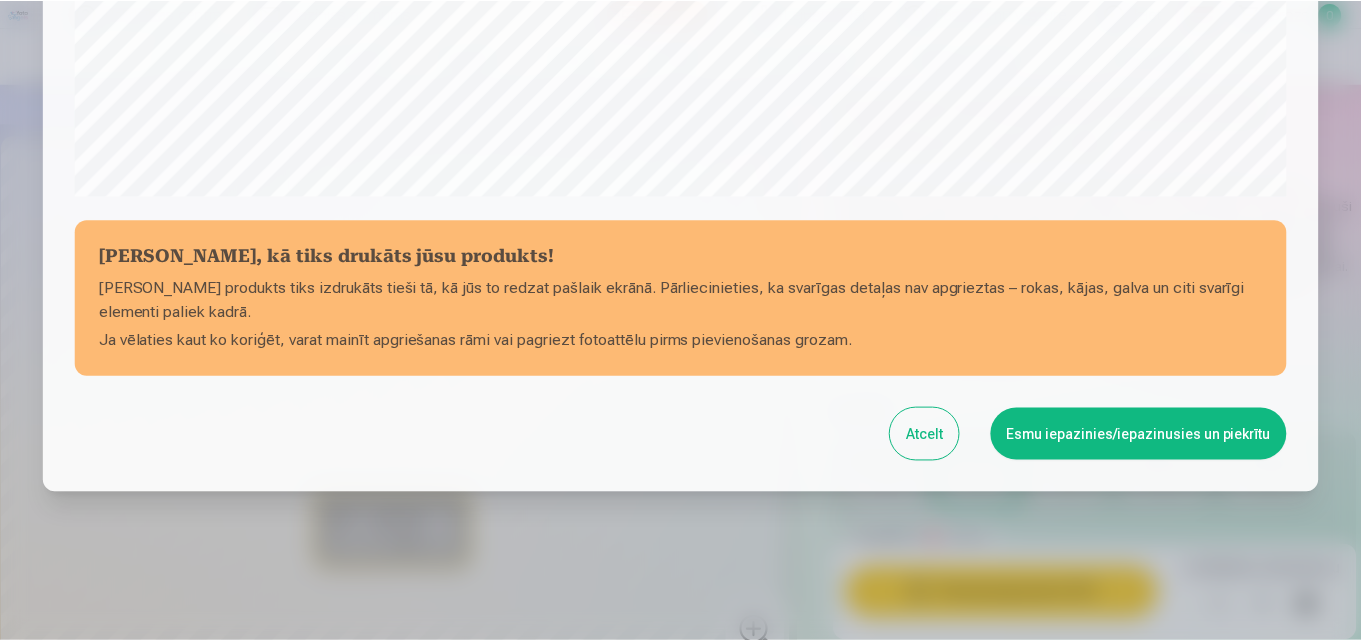 scroll, scrollTop: 799, scrollLeft: 0, axis: vertical 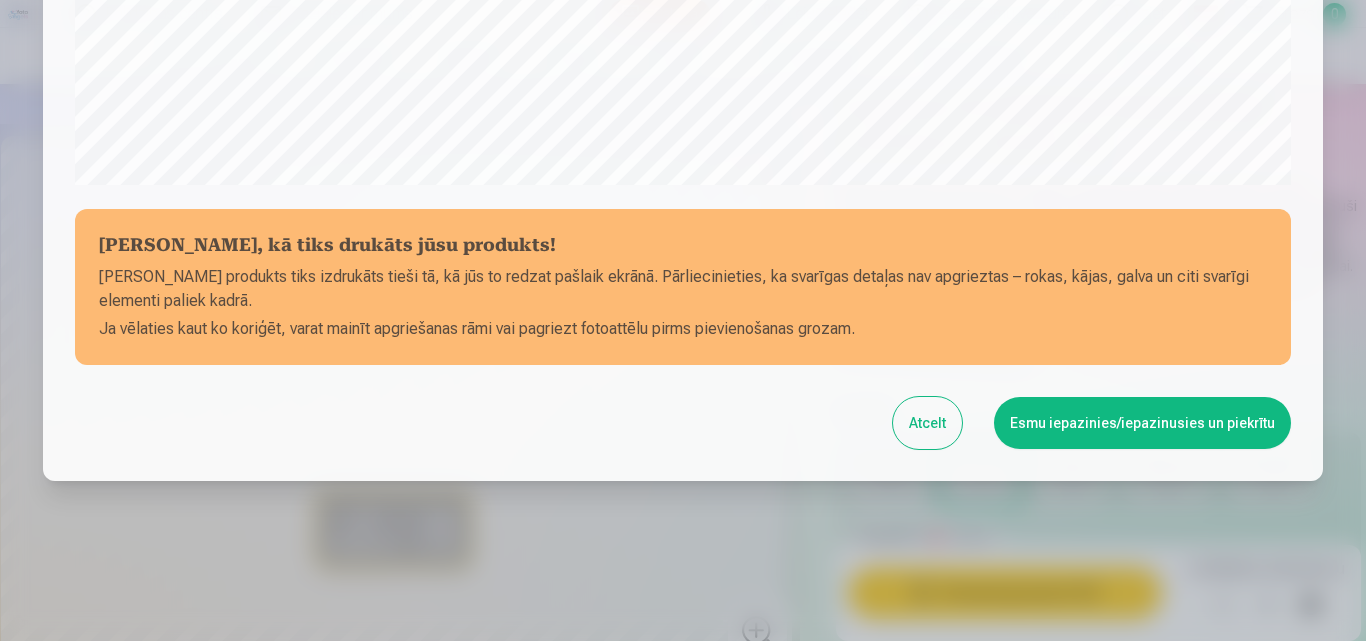 click on "Esmu iepazinies/iepazinusies un piekrītu" at bounding box center [1142, 423] 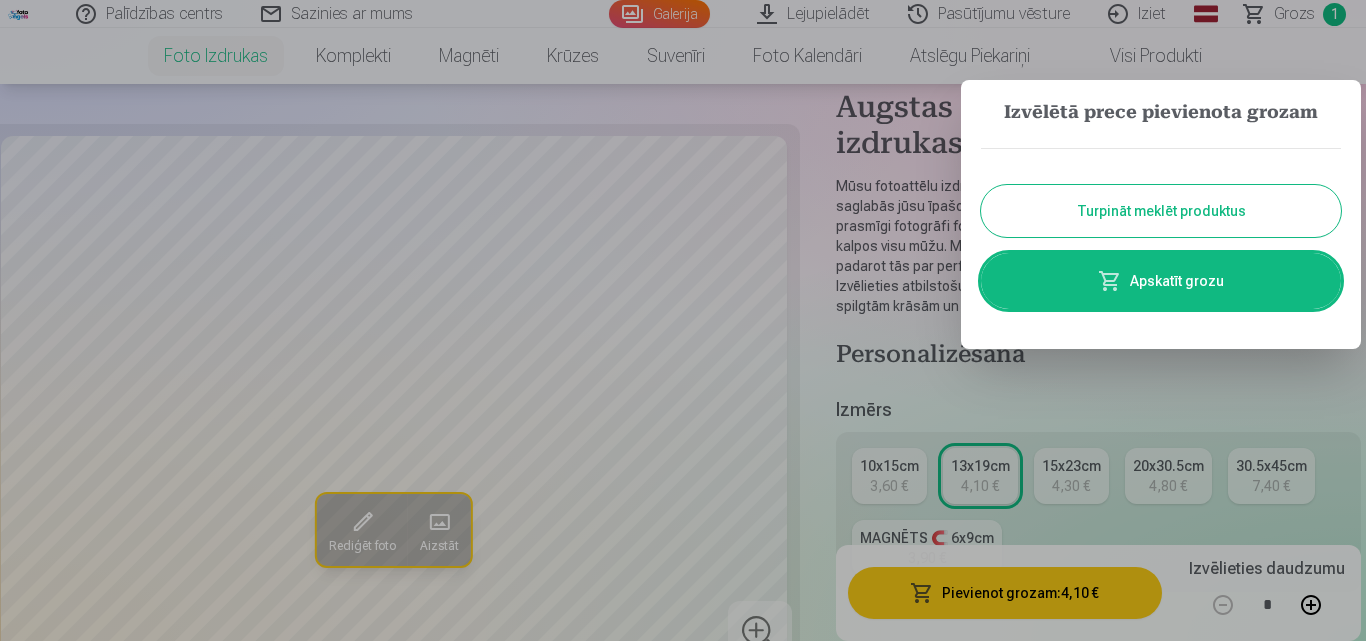 click at bounding box center [683, 320] 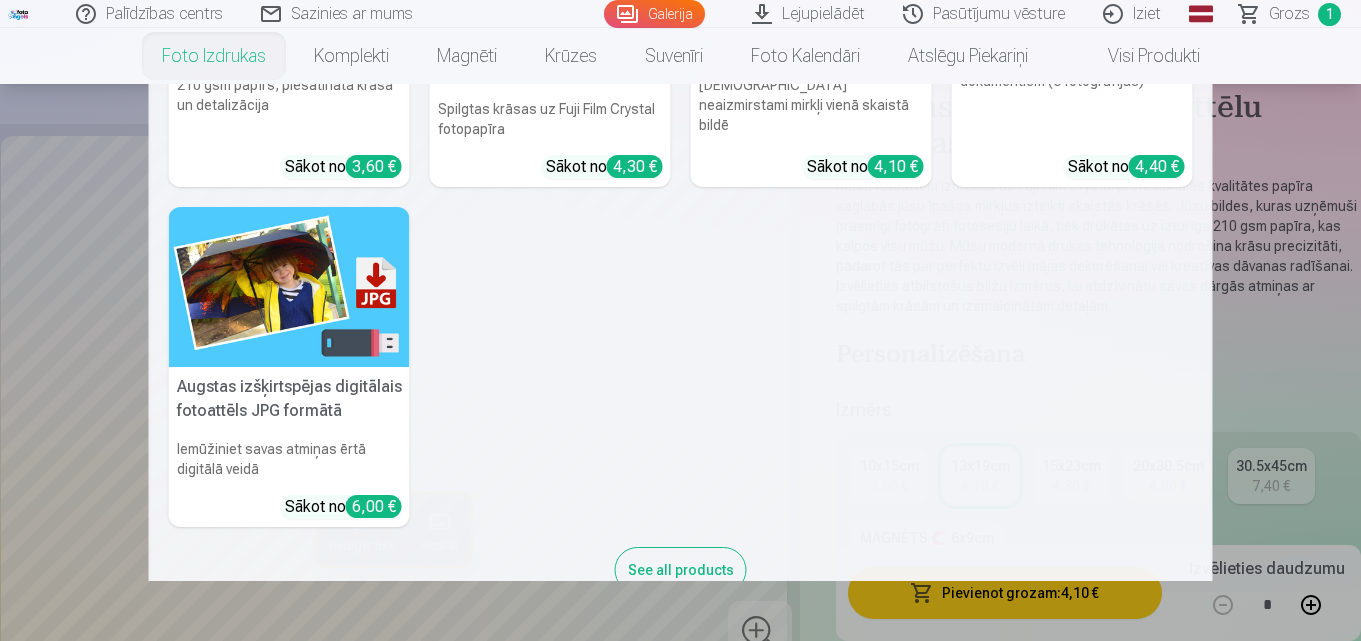scroll, scrollTop: 290, scrollLeft: 0, axis: vertical 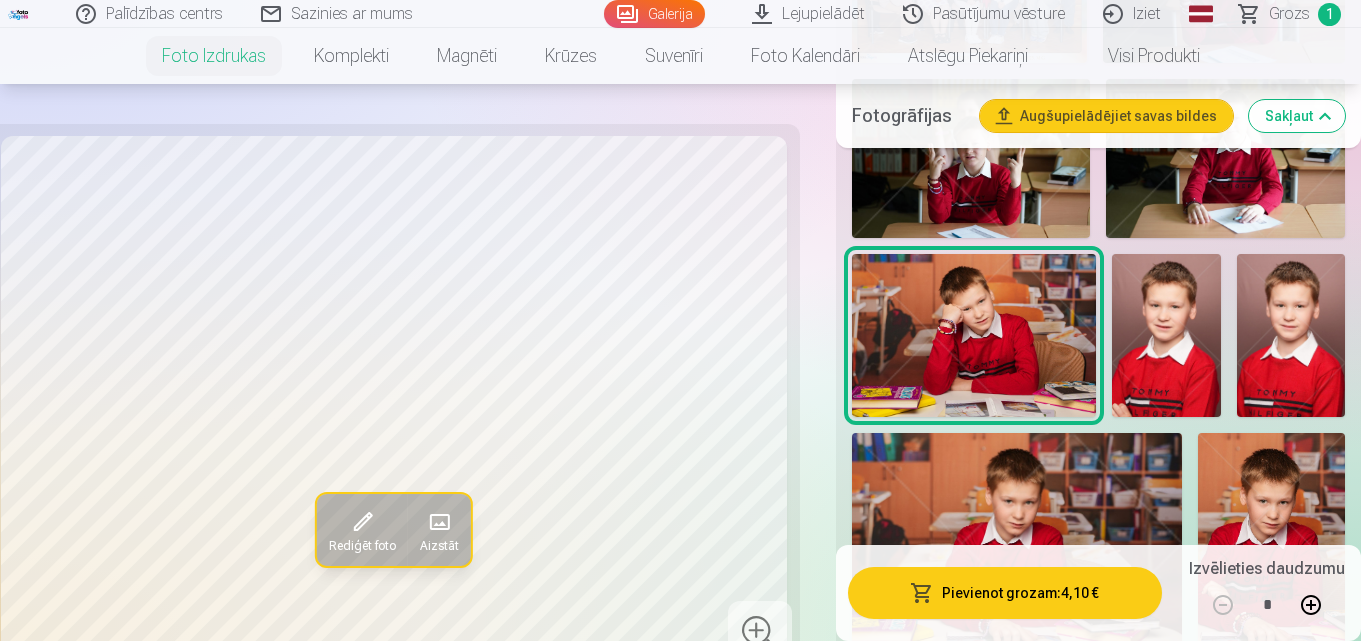 click at bounding box center [1166, 335] 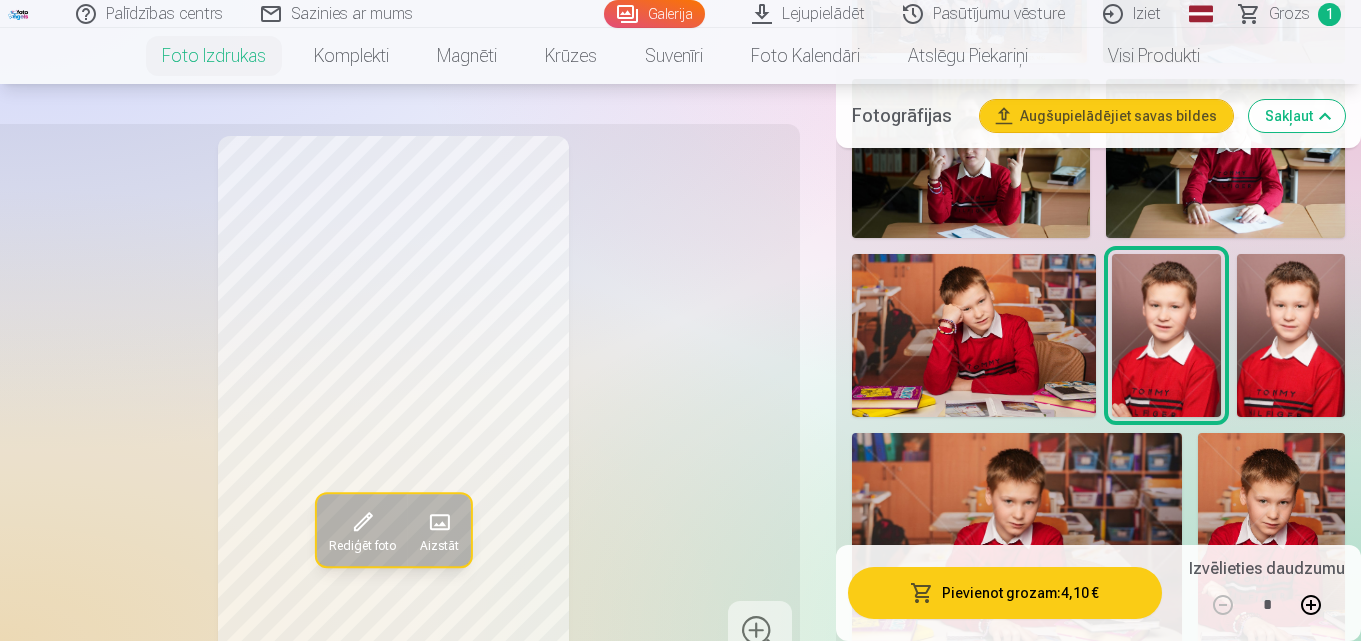 click at bounding box center [1291, 335] 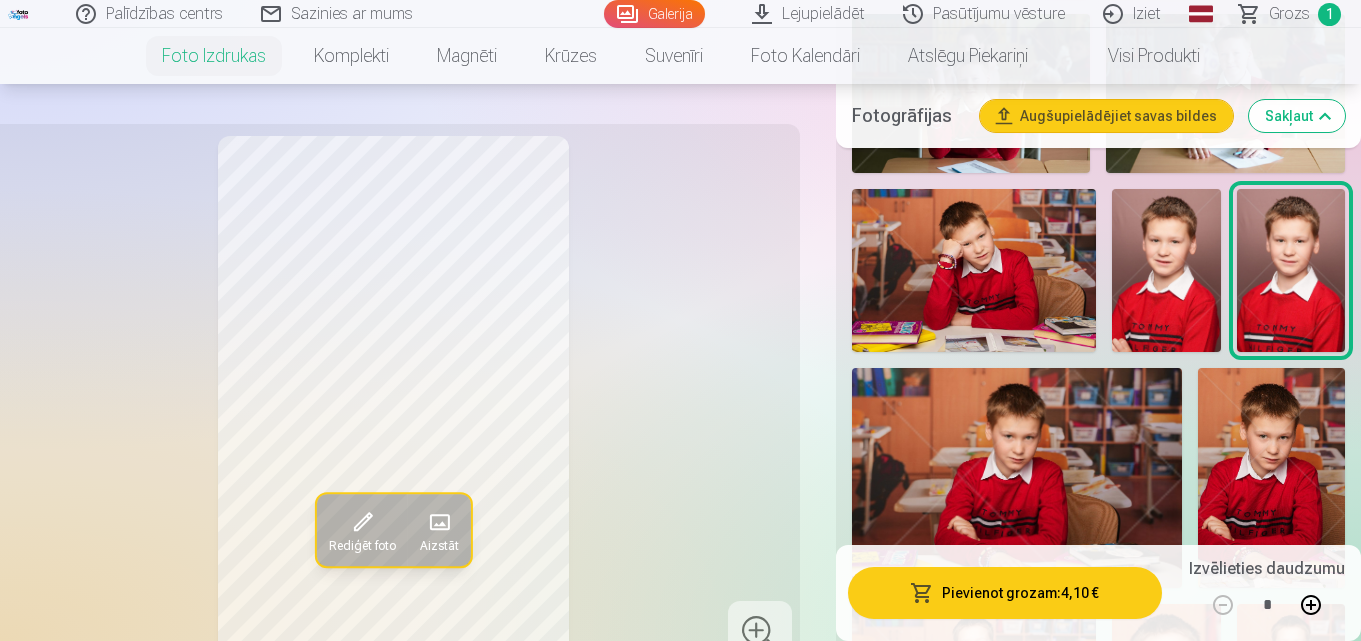 scroll, scrollTop: 1700, scrollLeft: 0, axis: vertical 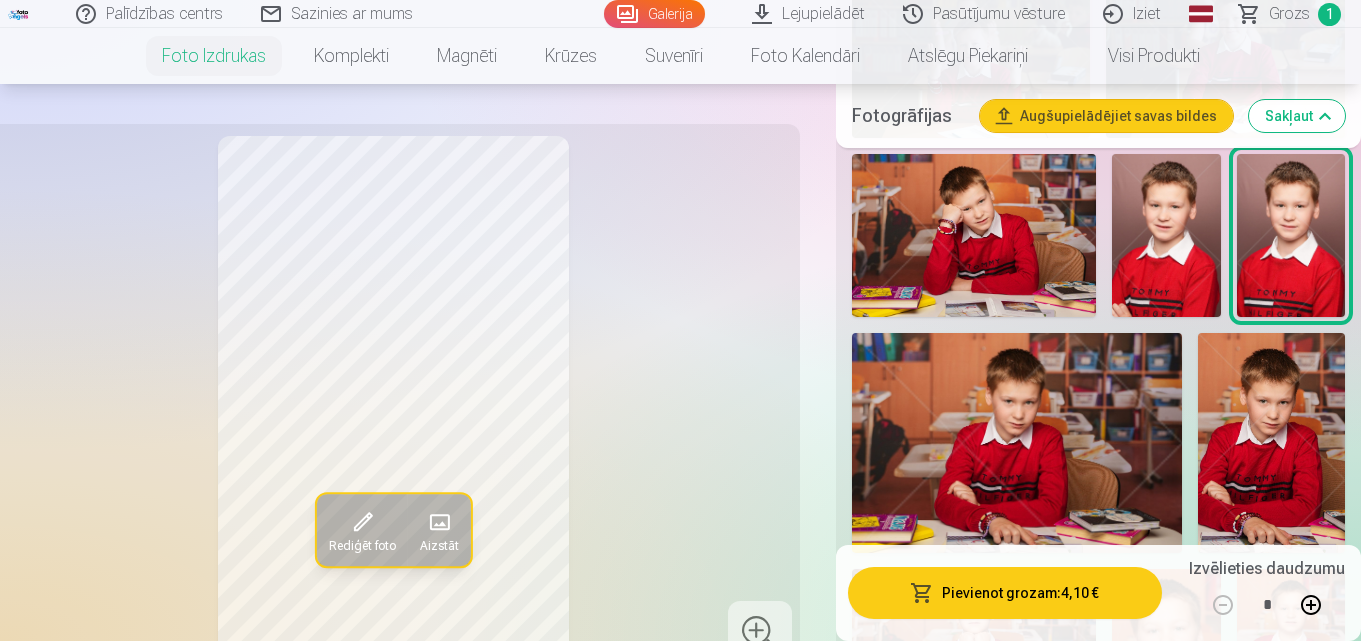 click at bounding box center [1017, 443] 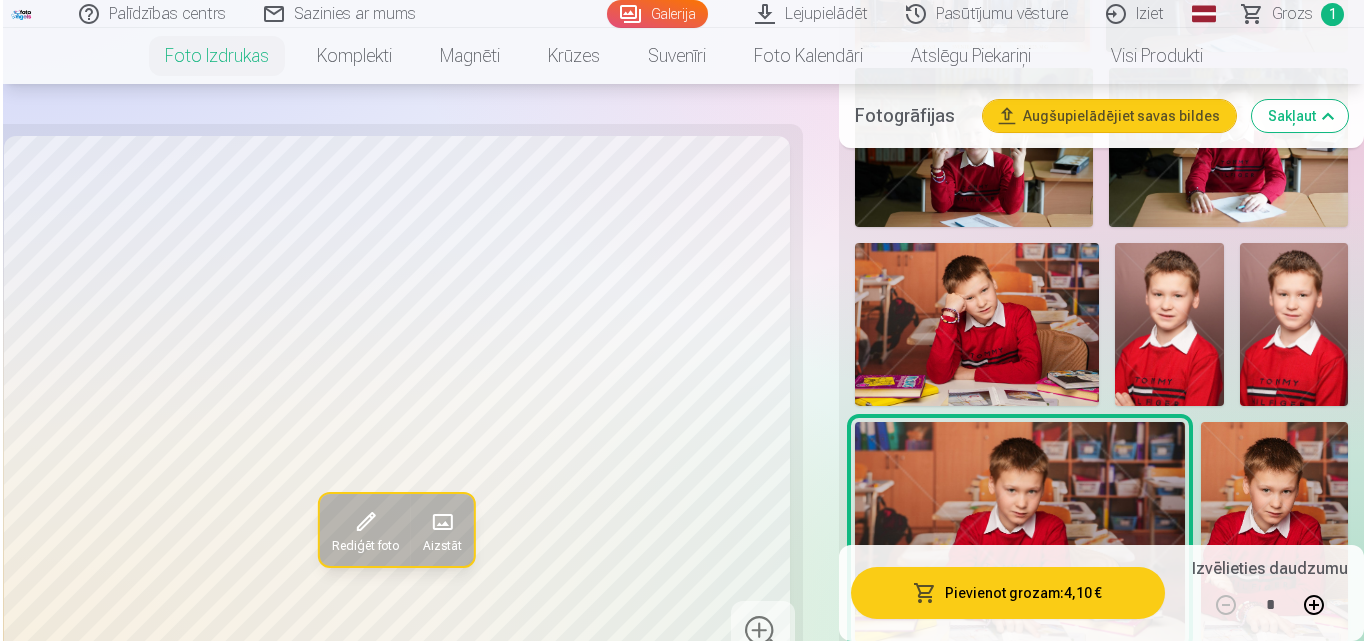 scroll, scrollTop: 1800, scrollLeft: 0, axis: vertical 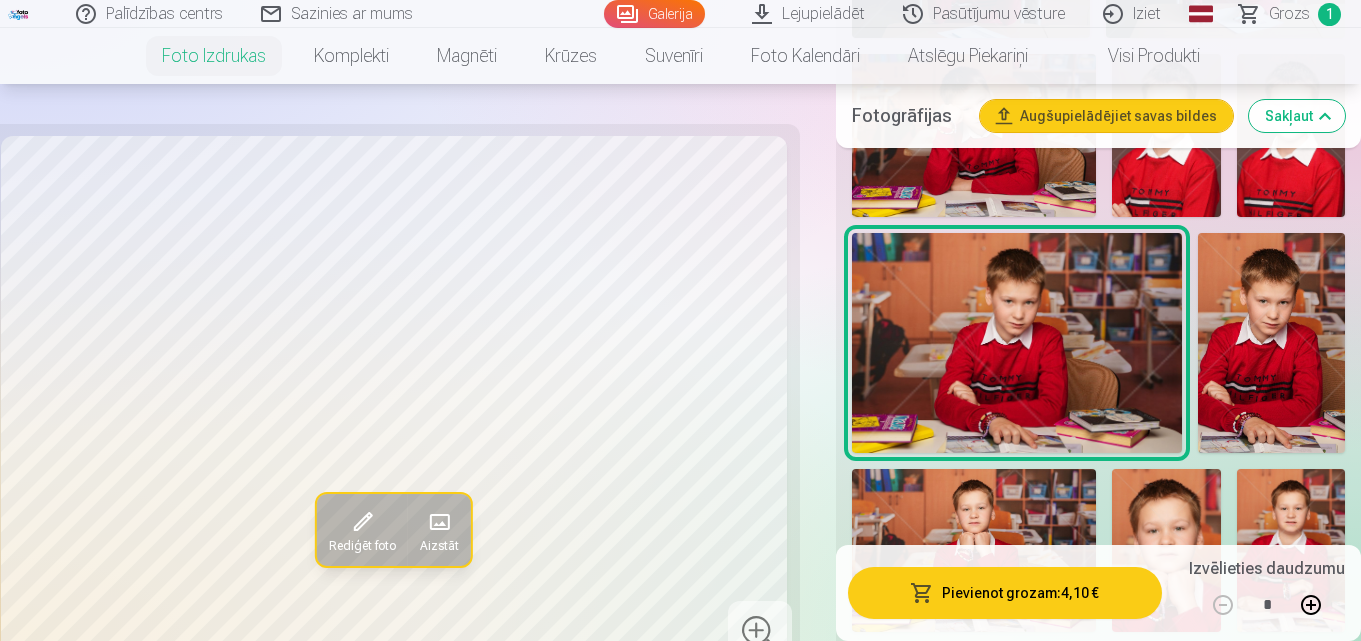 click on "Pievienot grozam :  4,10 €" at bounding box center (1005, 593) 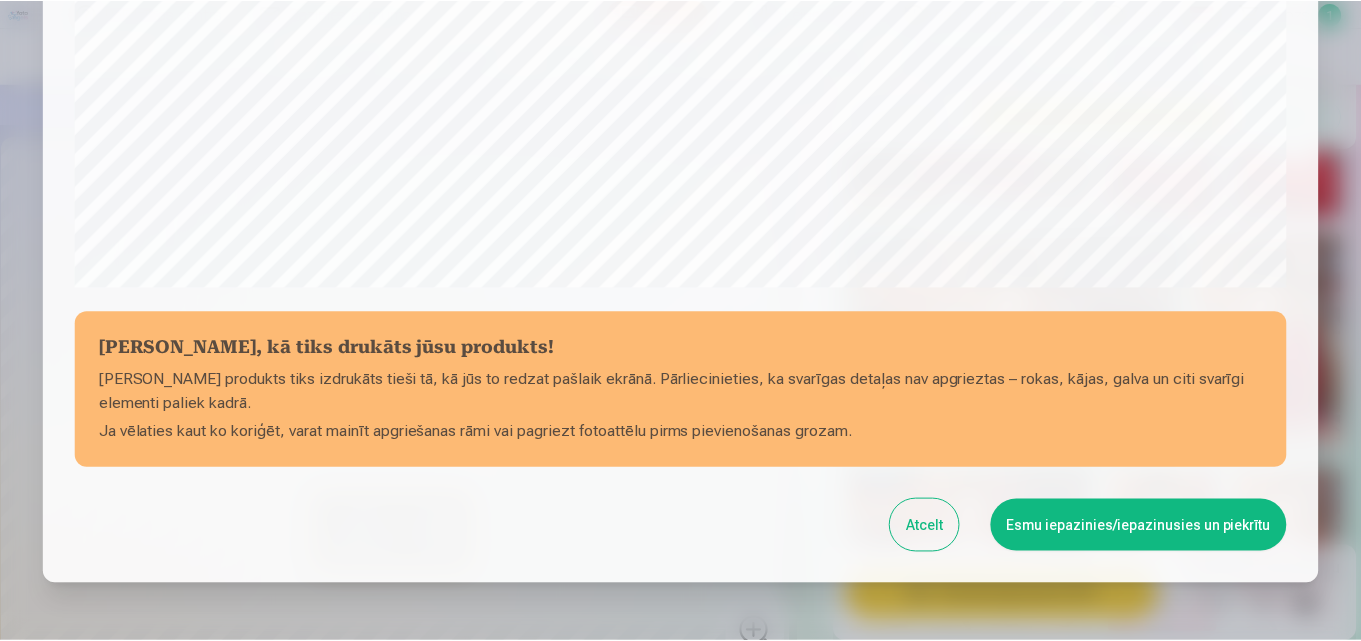 scroll, scrollTop: 699, scrollLeft: 0, axis: vertical 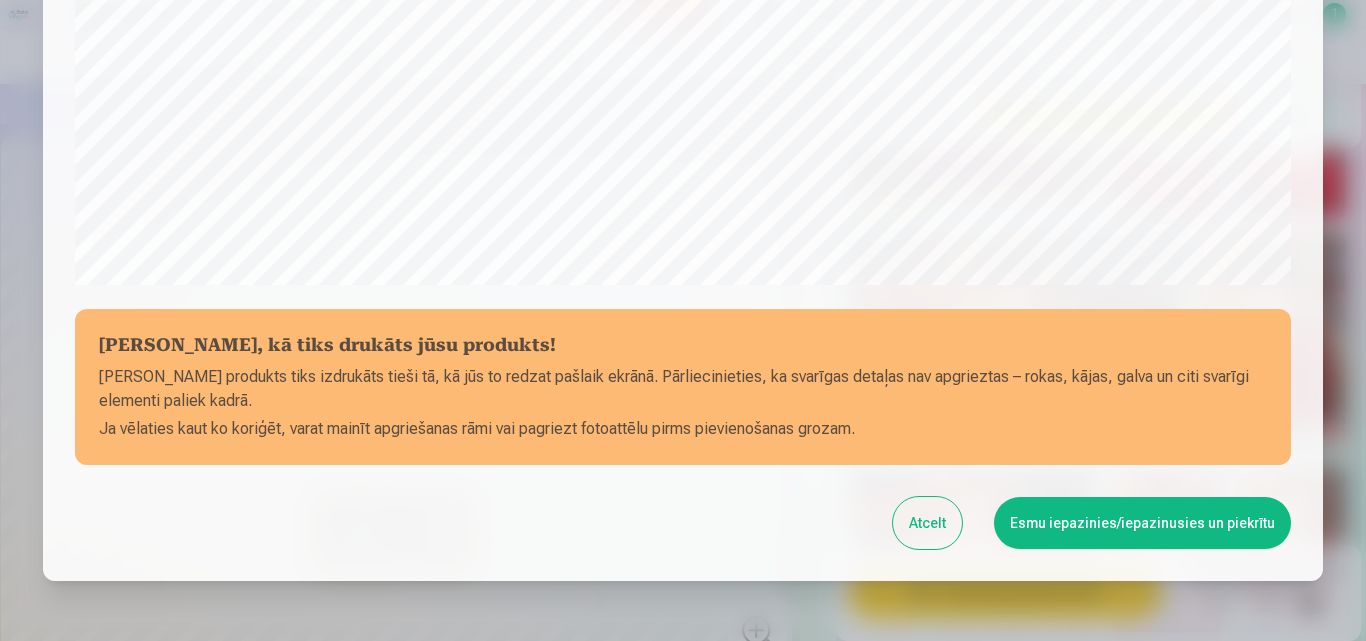 click on "Esmu iepazinies/iepazinusies un piekrītu" at bounding box center [1142, 523] 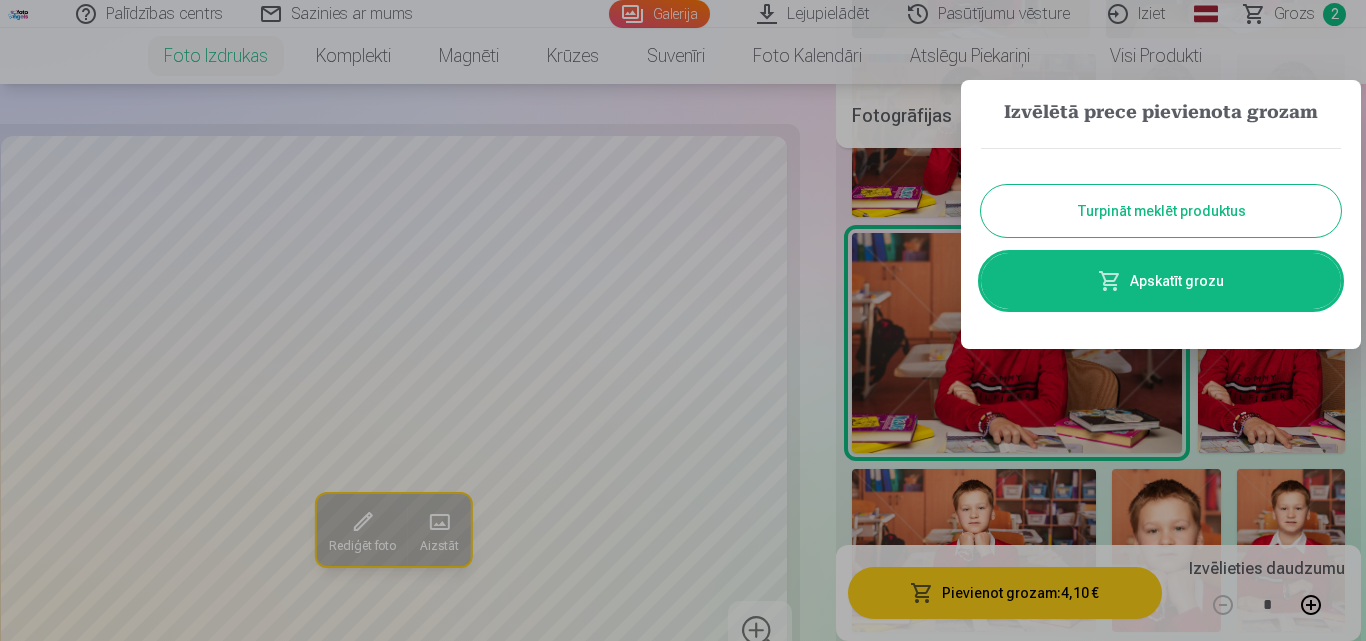 click at bounding box center (683, 320) 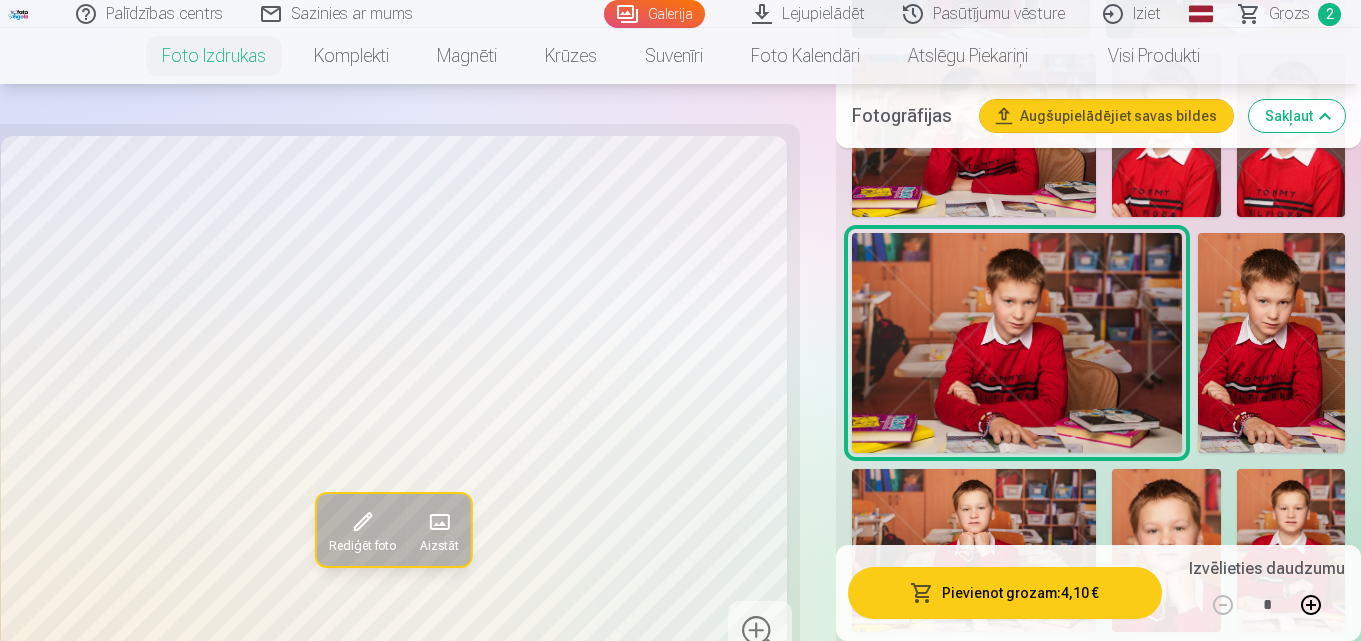 click at bounding box center (1271, 343) 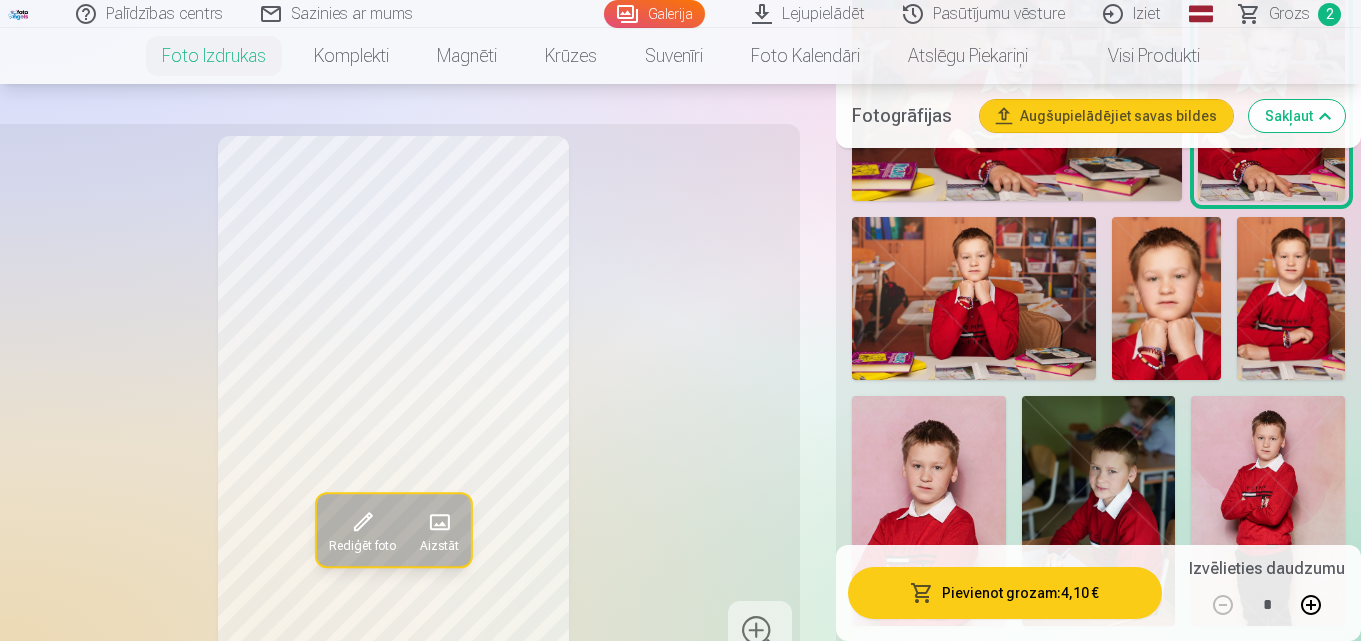 scroll, scrollTop: 2100, scrollLeft: 0, axis: vertical 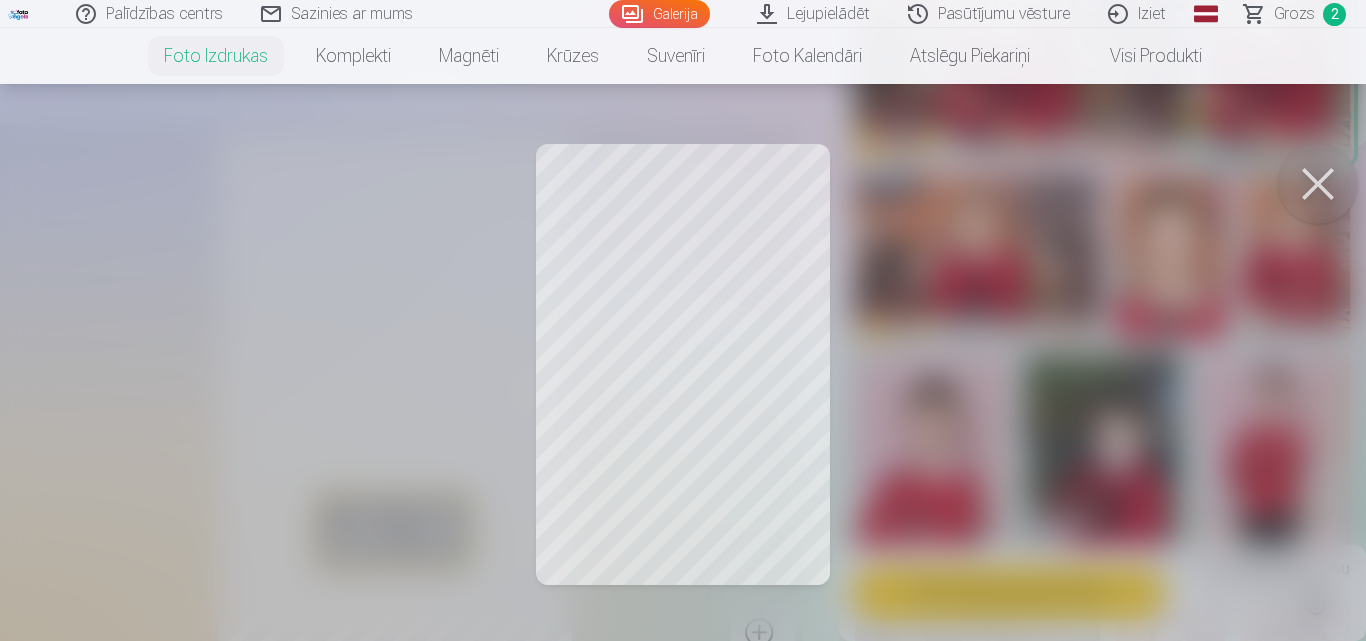 click at bounding box center [1318, 184] 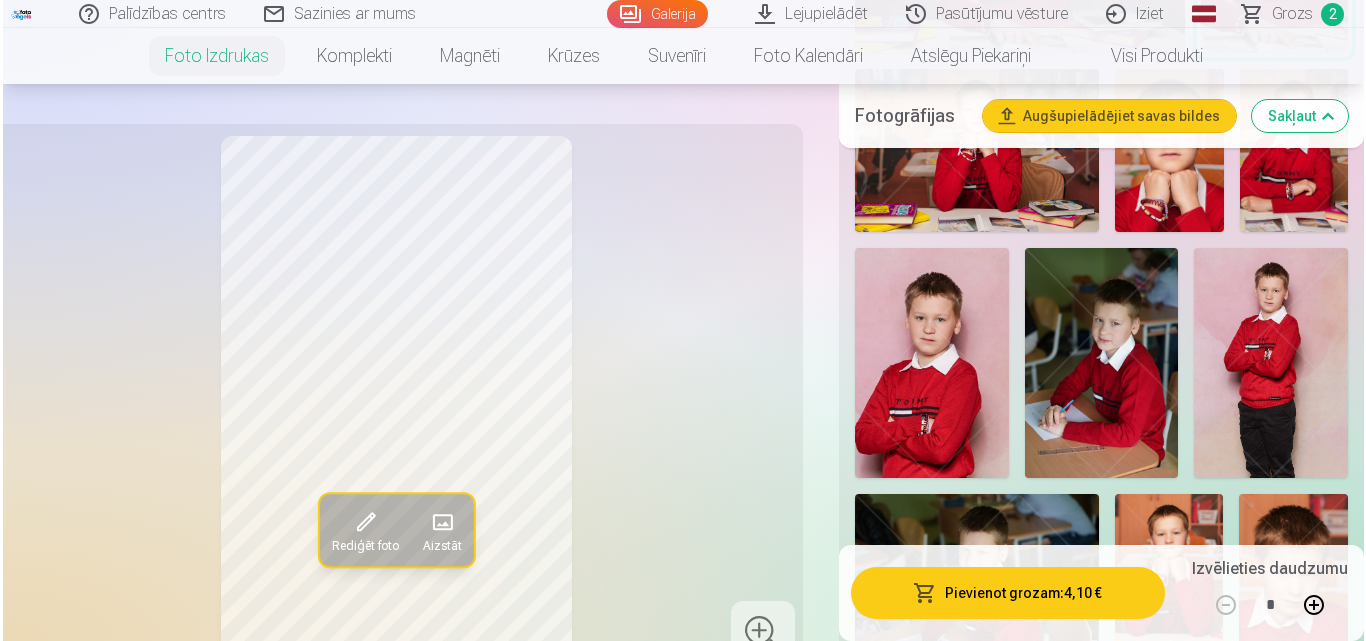 scroll, scrollTop: 2100, scrollLeft: 0, axis: vertical 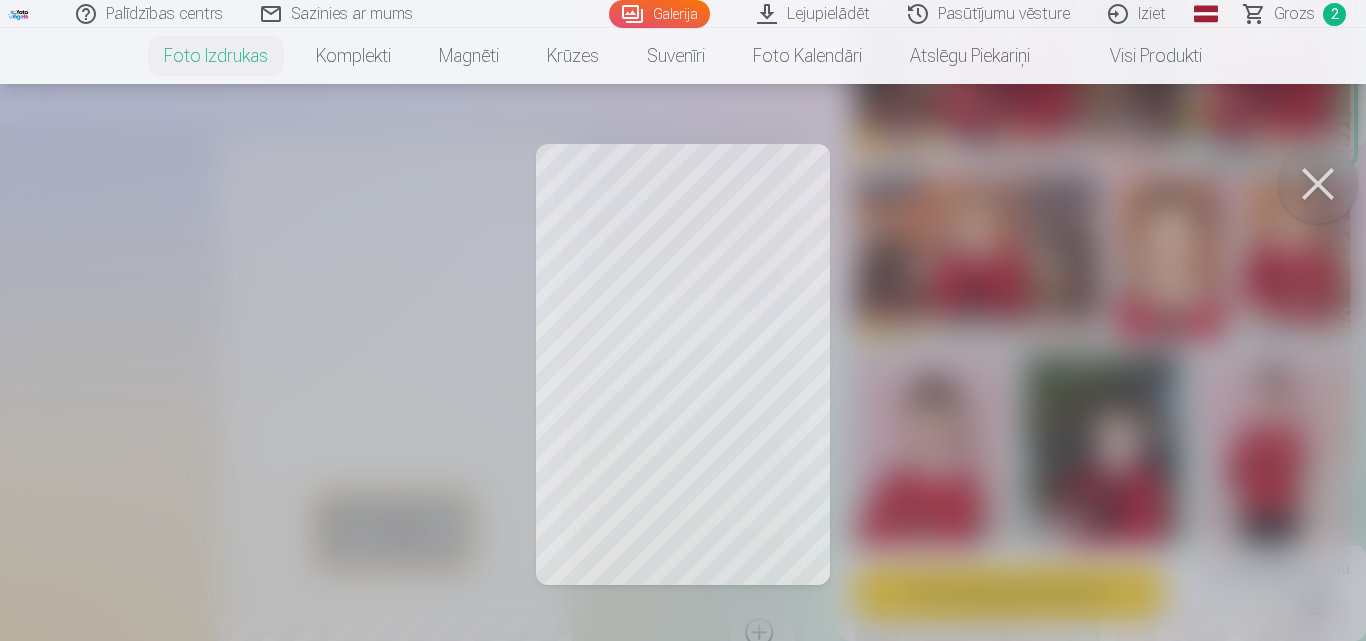 click at bounding box center [1318, 184] 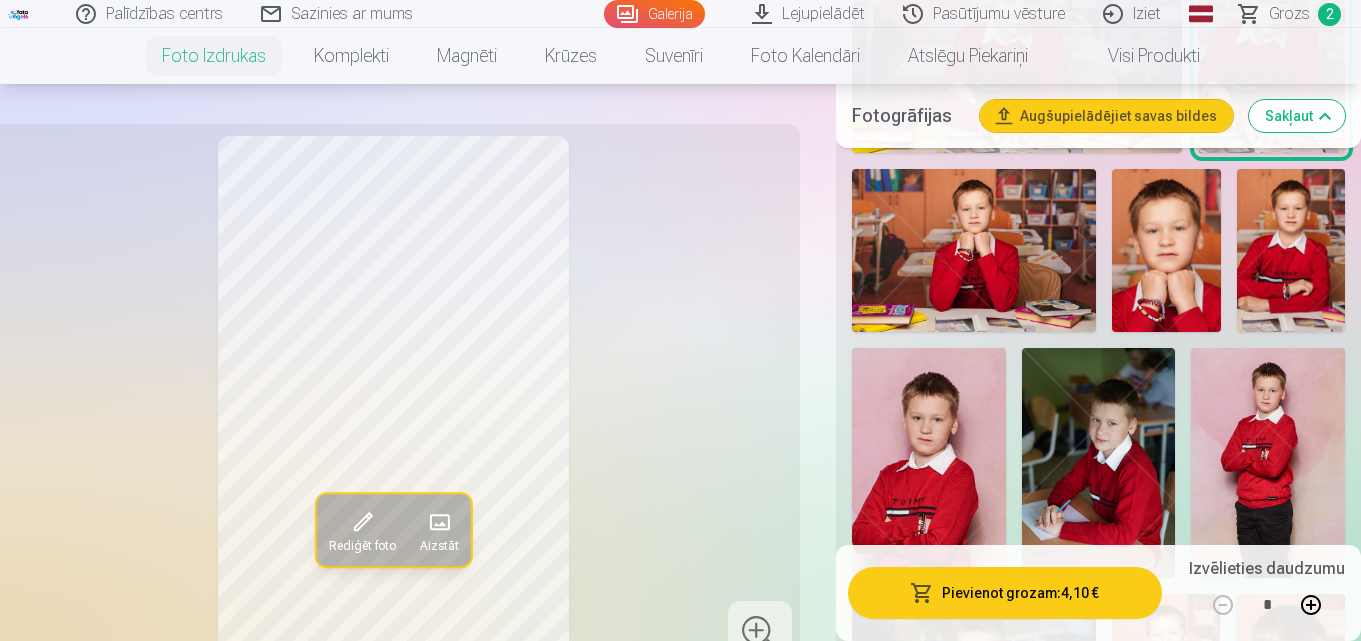 click at bounding box center (362, 522) 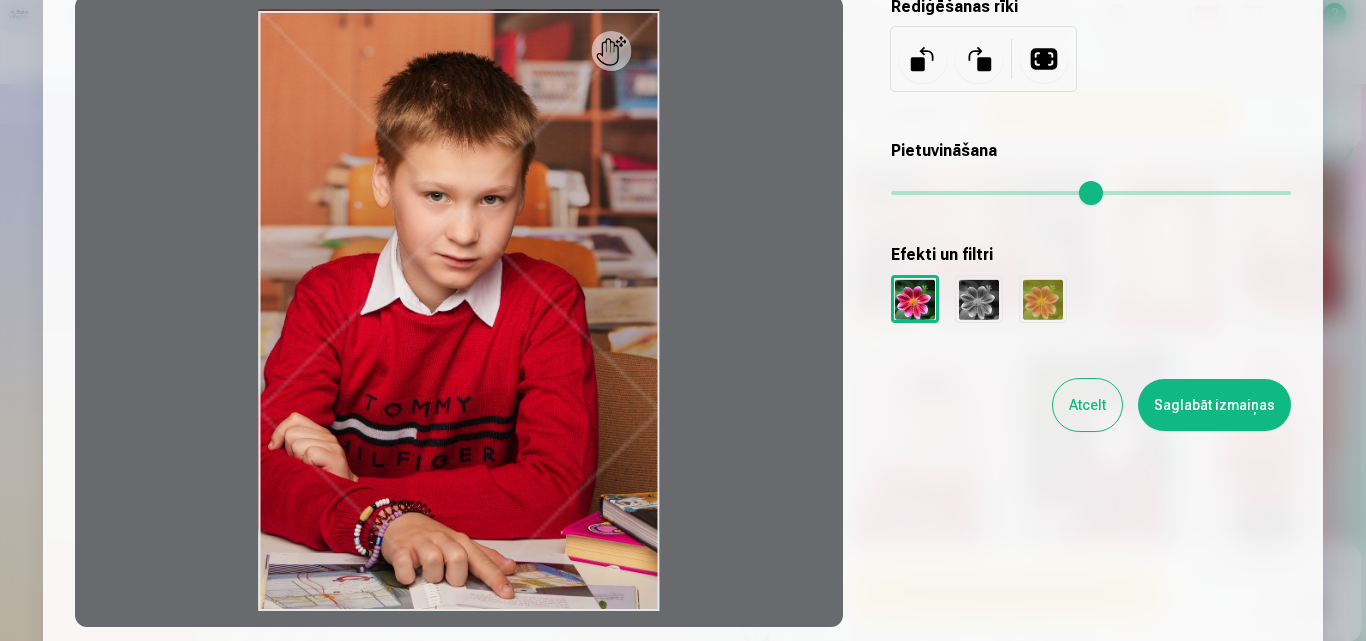 scroll, scrollTop: 200, scrollLeft: 0, axis: vertical 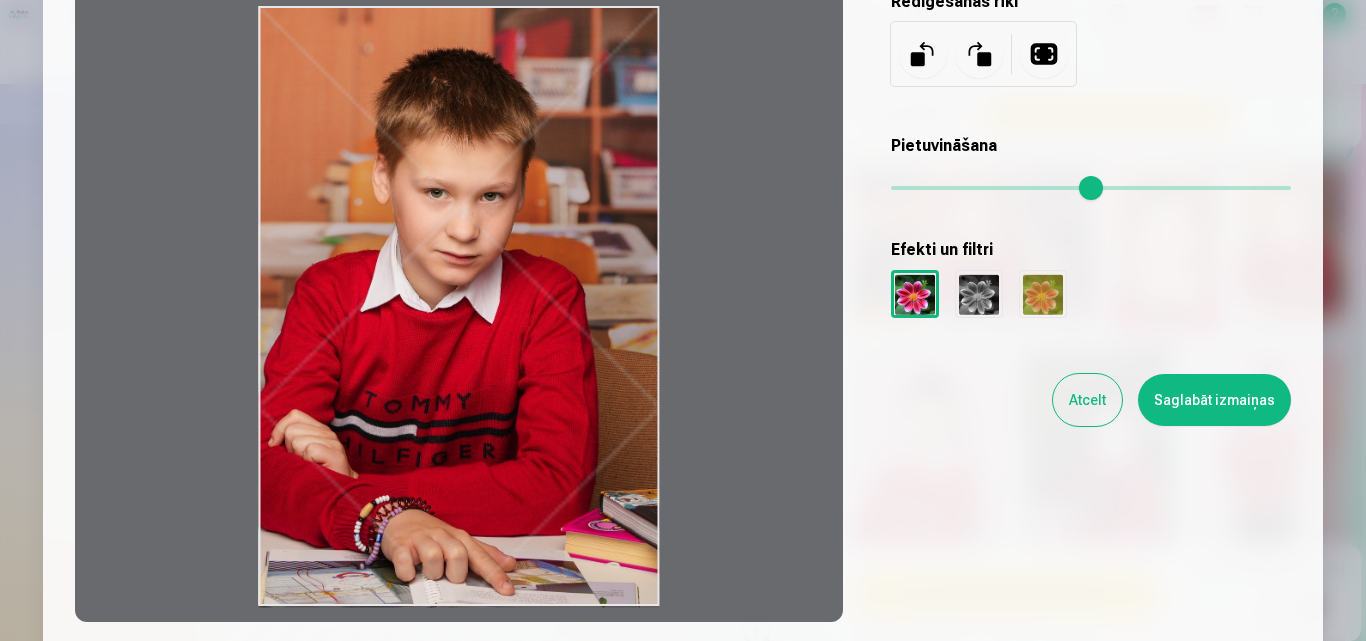 drag, startPoint x: 262, startPoint y: 371, endPoint x: 228, endPoint y: 382, distance: 35.735138 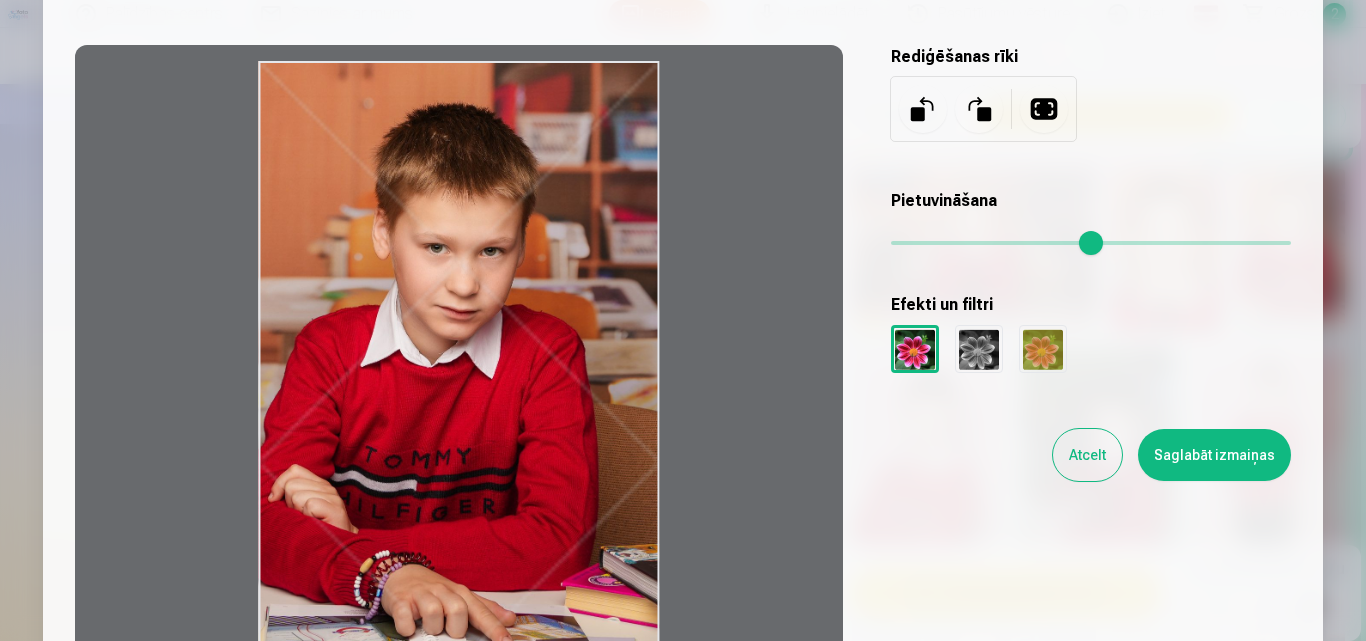 scroll, scrollTop: 100, scrollLeft: 0, axis: vertical 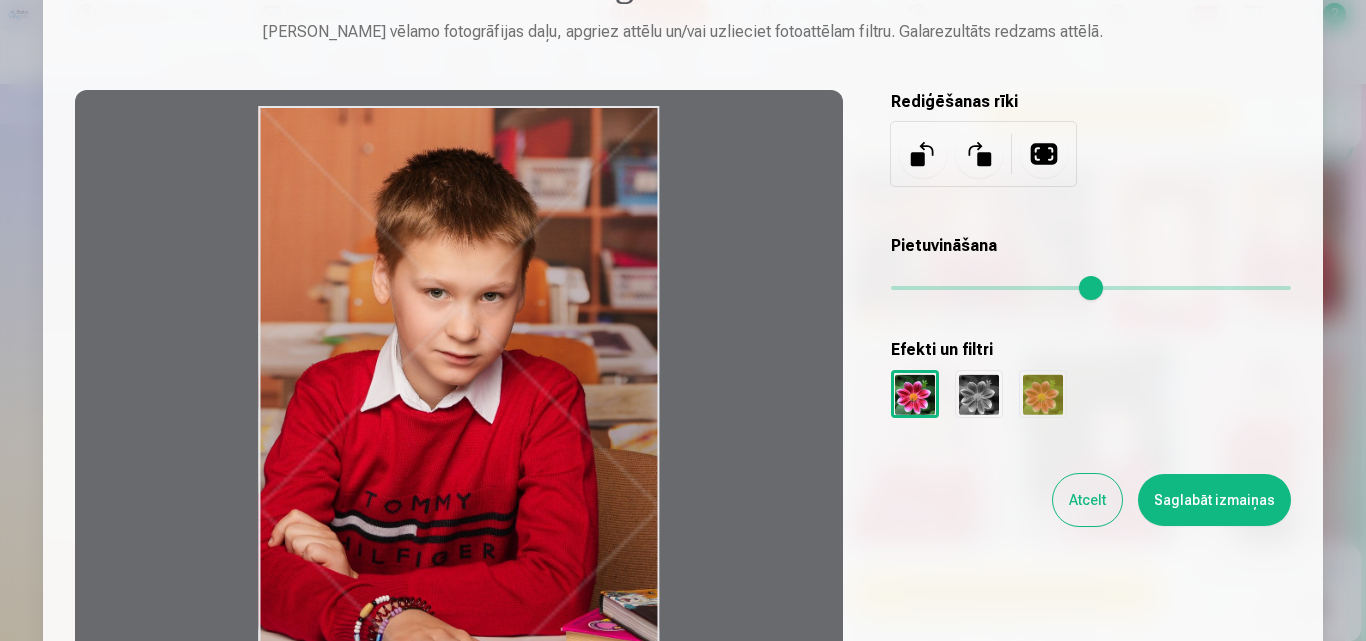 click at bounding box center (1044, 154) 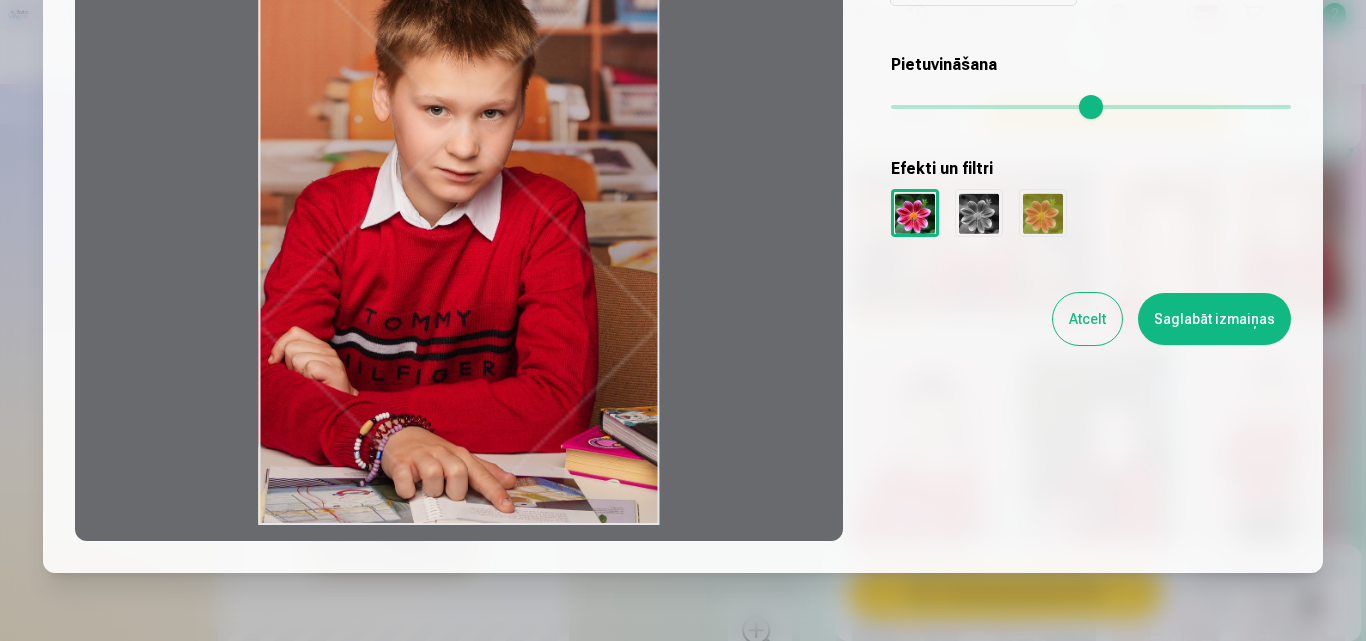 scroll, scrollTop: 300, scrollLeft: 0, axis: vertical 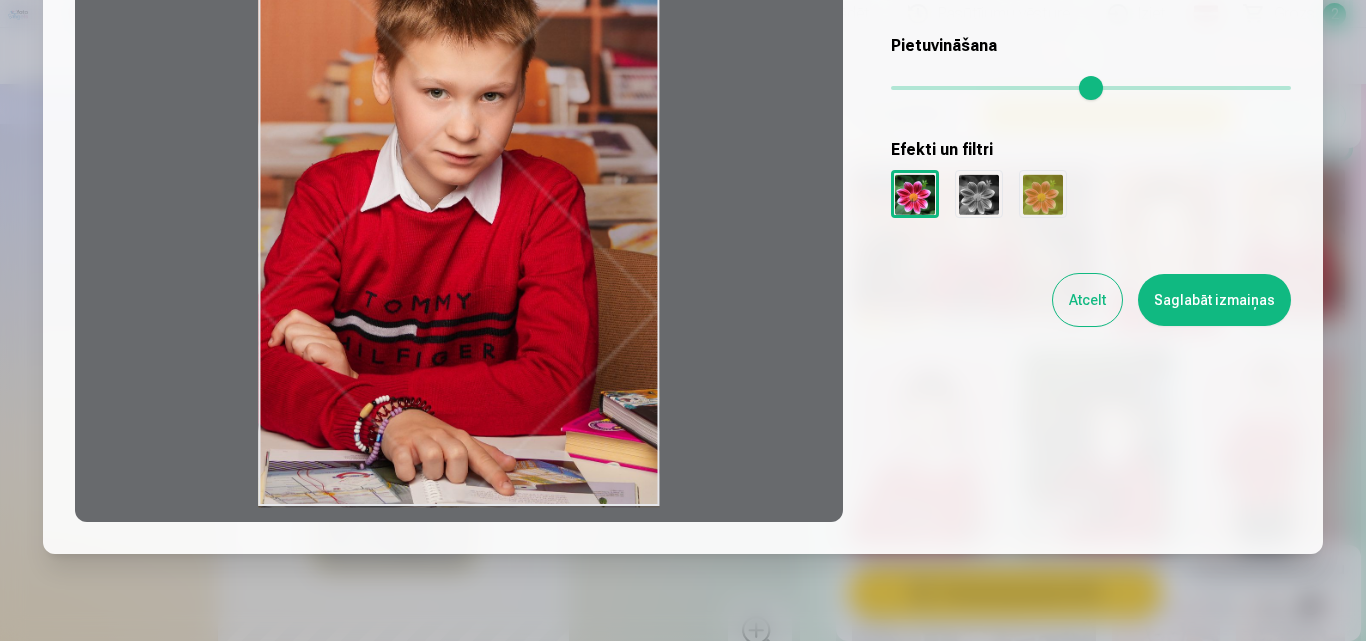 drag, startPoint x: 255, startPoint y: 500, endPoint x: 212, endPoint y: 516, distance: 45.88028 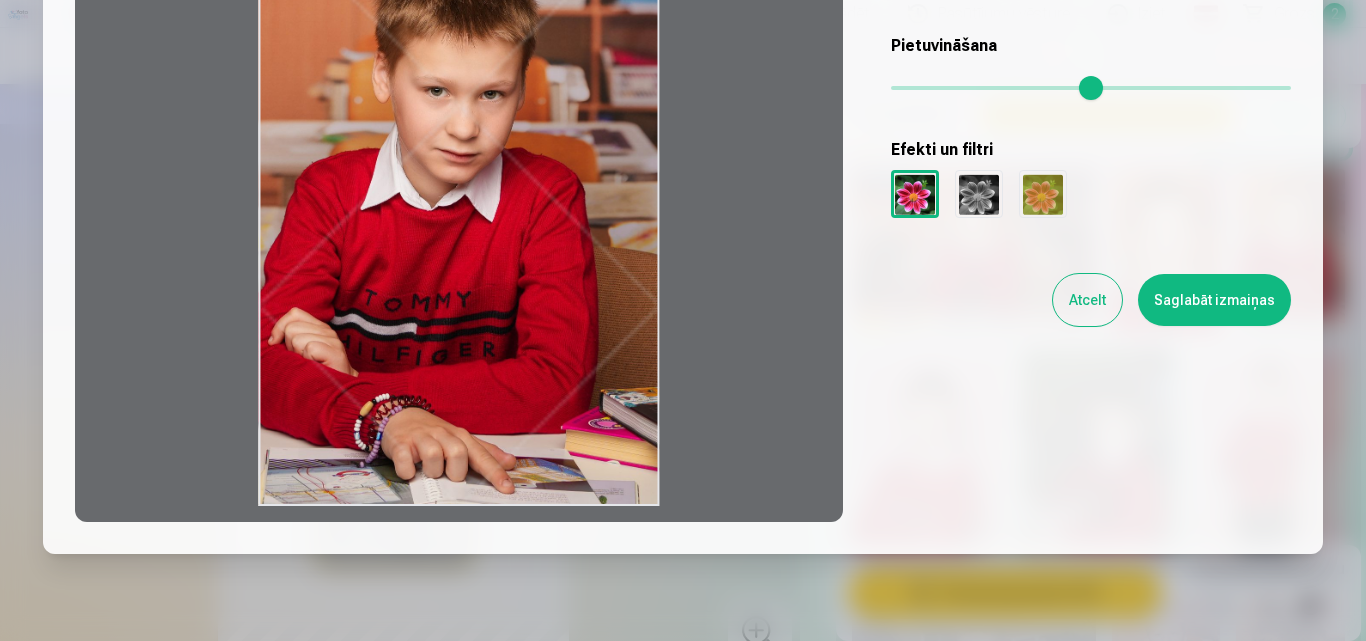 drag, startPoint x: 418, startPoint y: 442, endPoint x: 443, endPoint y: 401, distance: 48.02083 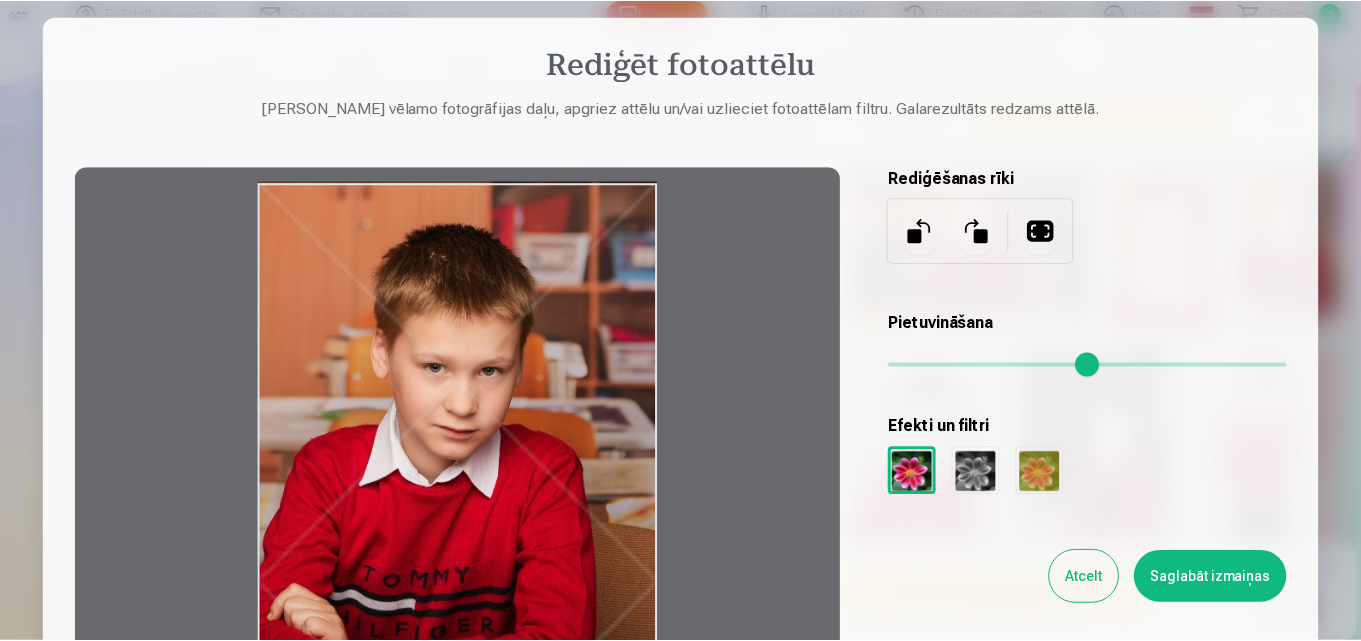 scroll, scrollTop: 0, scrollLeft: 0, axis: both 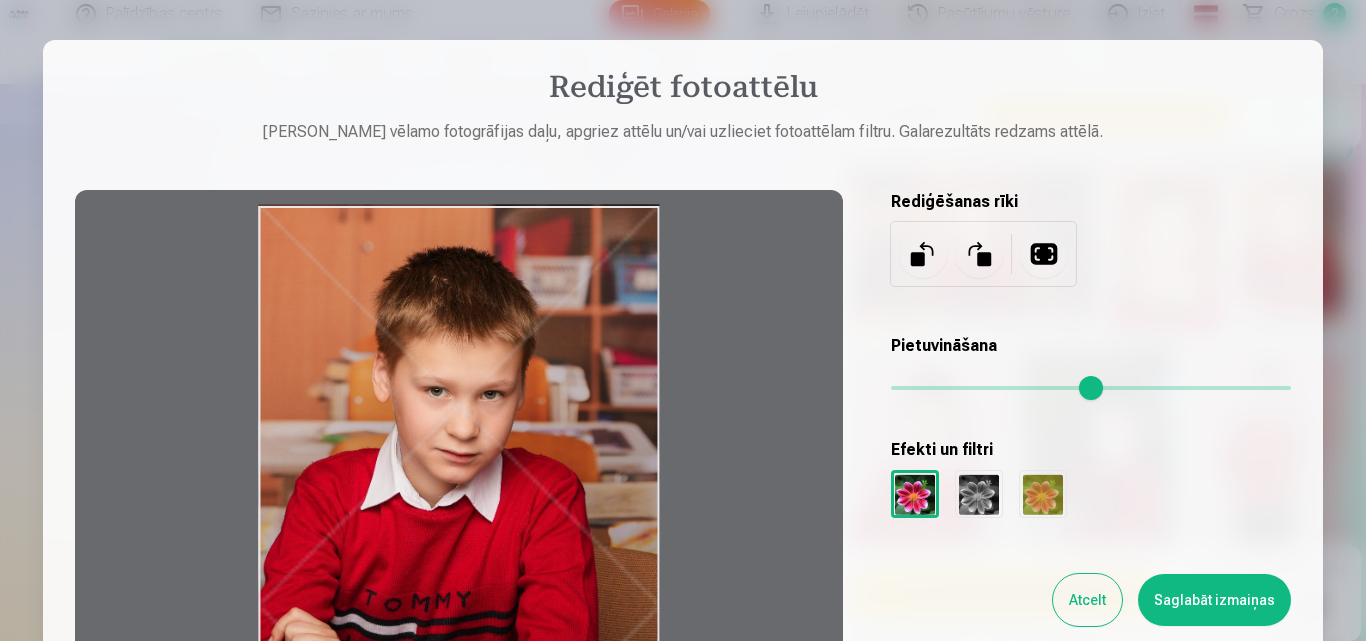 click on "Atcelt" at bounding box center (1087, 600) 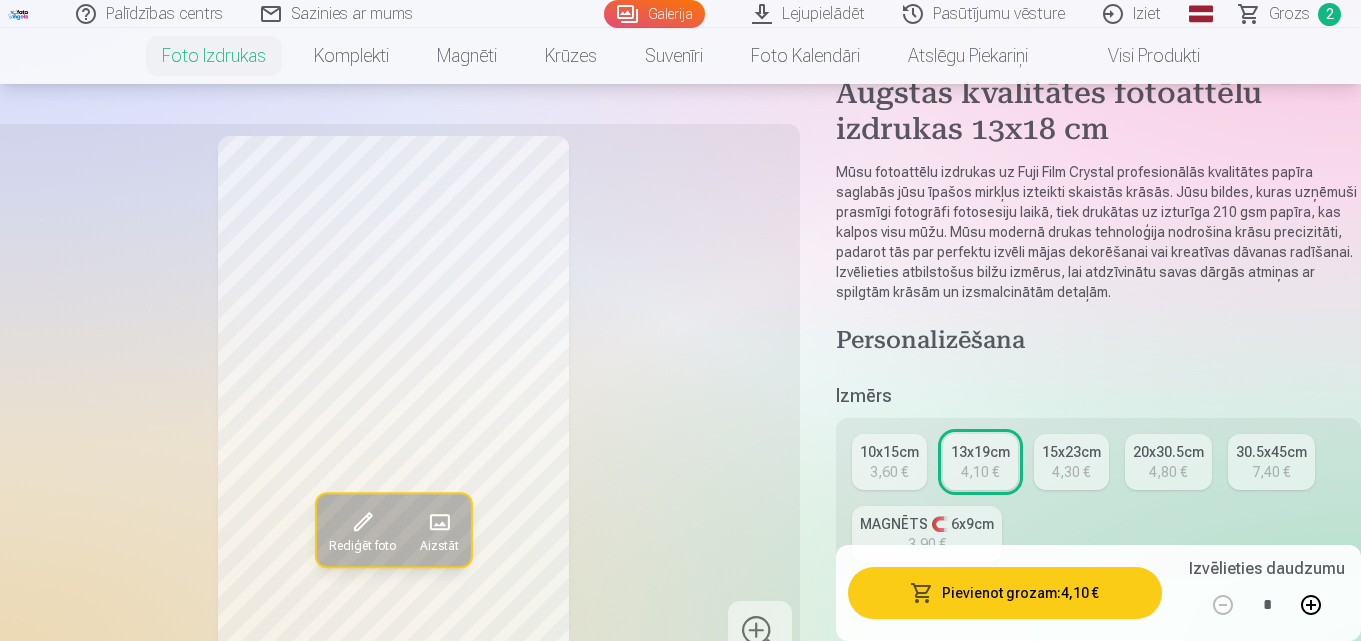 scroll, scrollTop: 100, scrollLeft: 0, axis: vertical 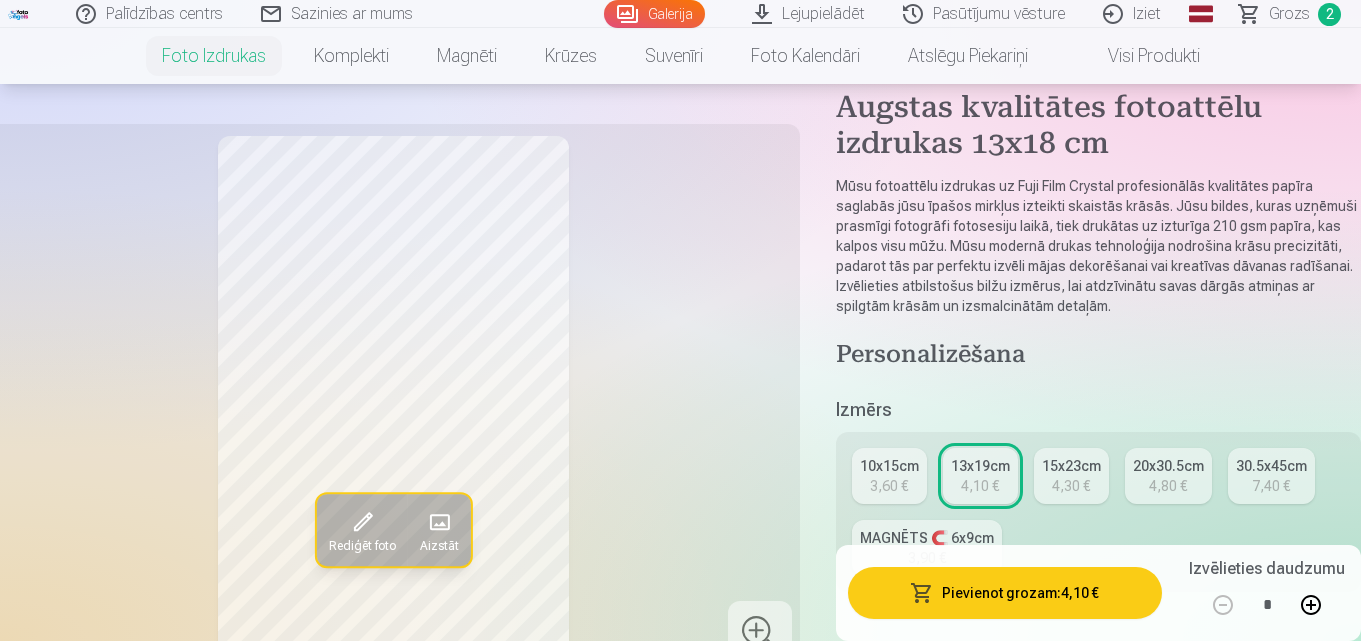 click on "3,60 €" at bounding box center [889, 486] 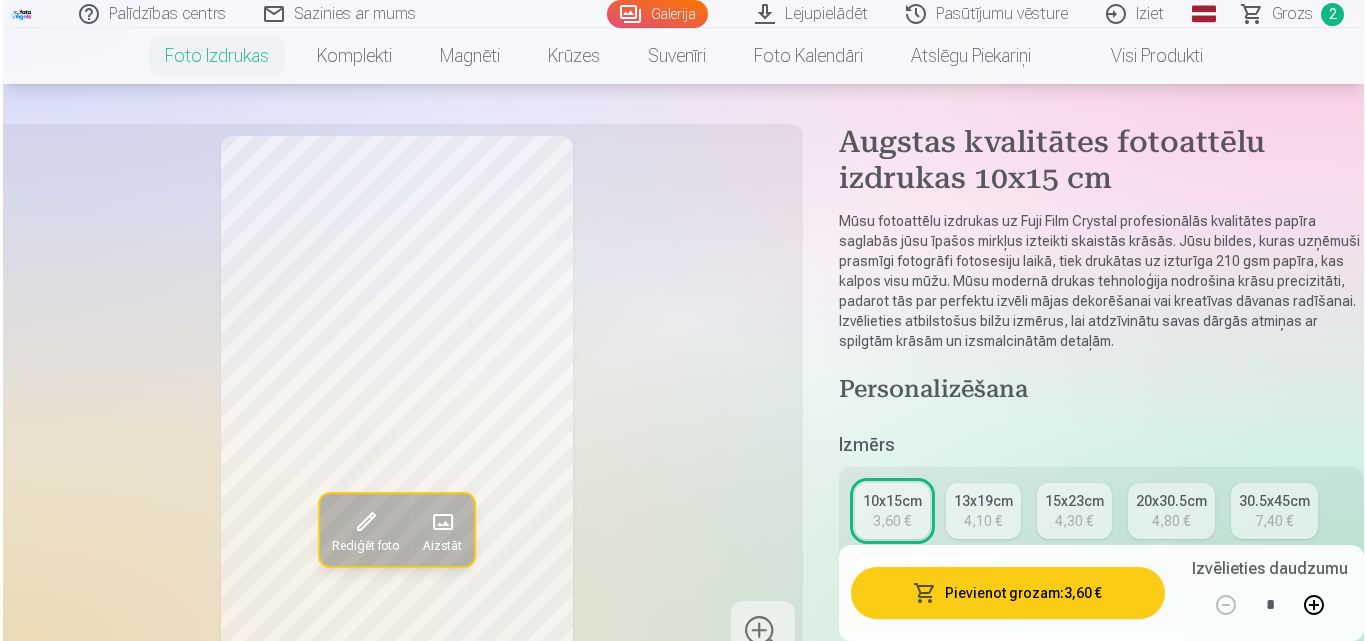 scroll, scrollTop: 100, scrollLeft: 0, axis: vertical 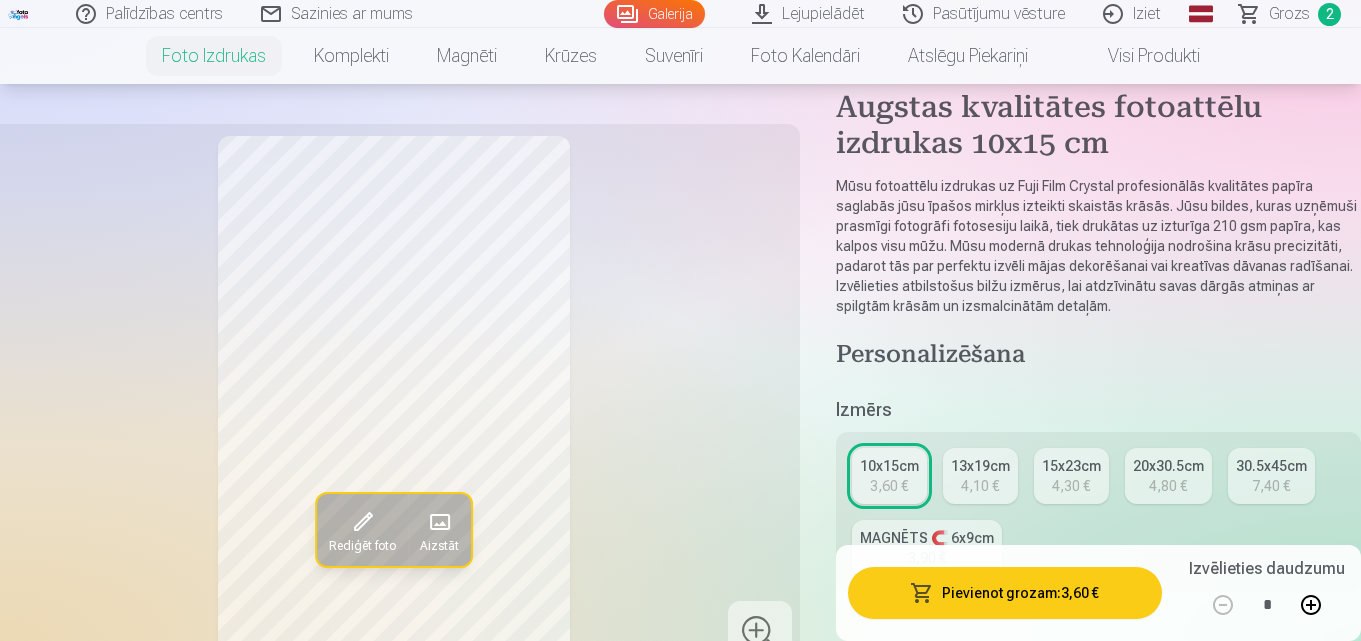 click on "Pievienot grozam :  3,60 €" at bounding box center (1005, 593) 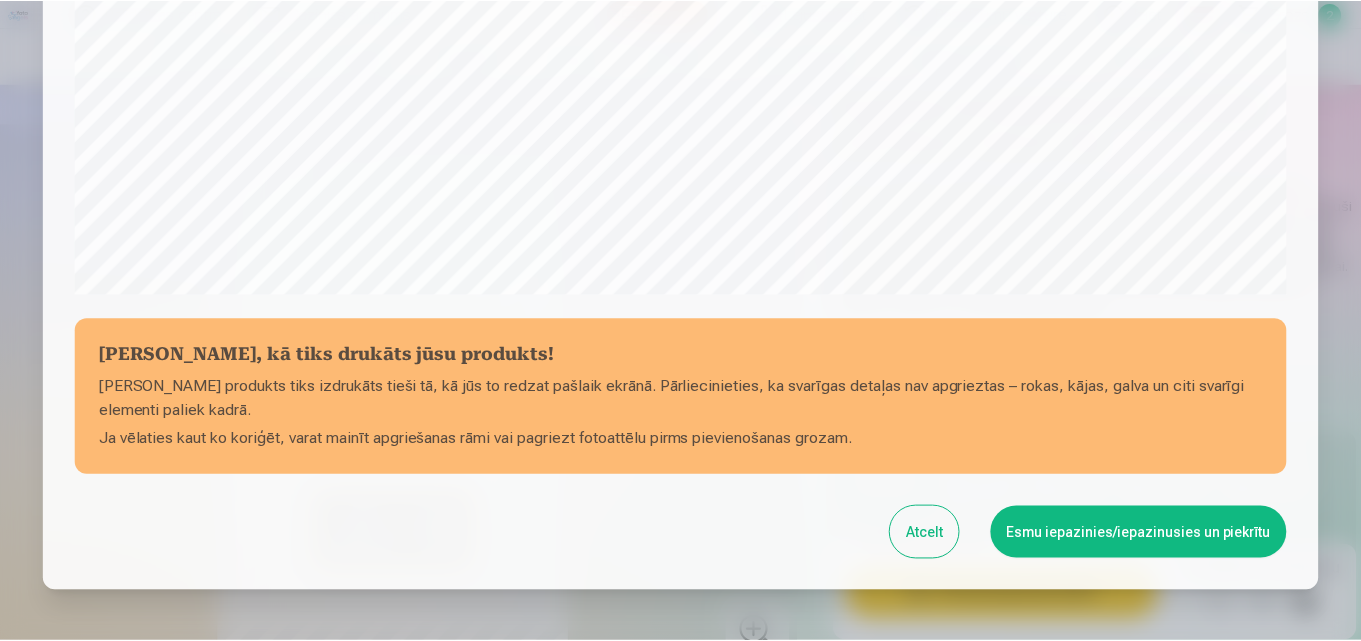 scroll, scrollTop: 799, scrollLeft: 0, axis: vertical 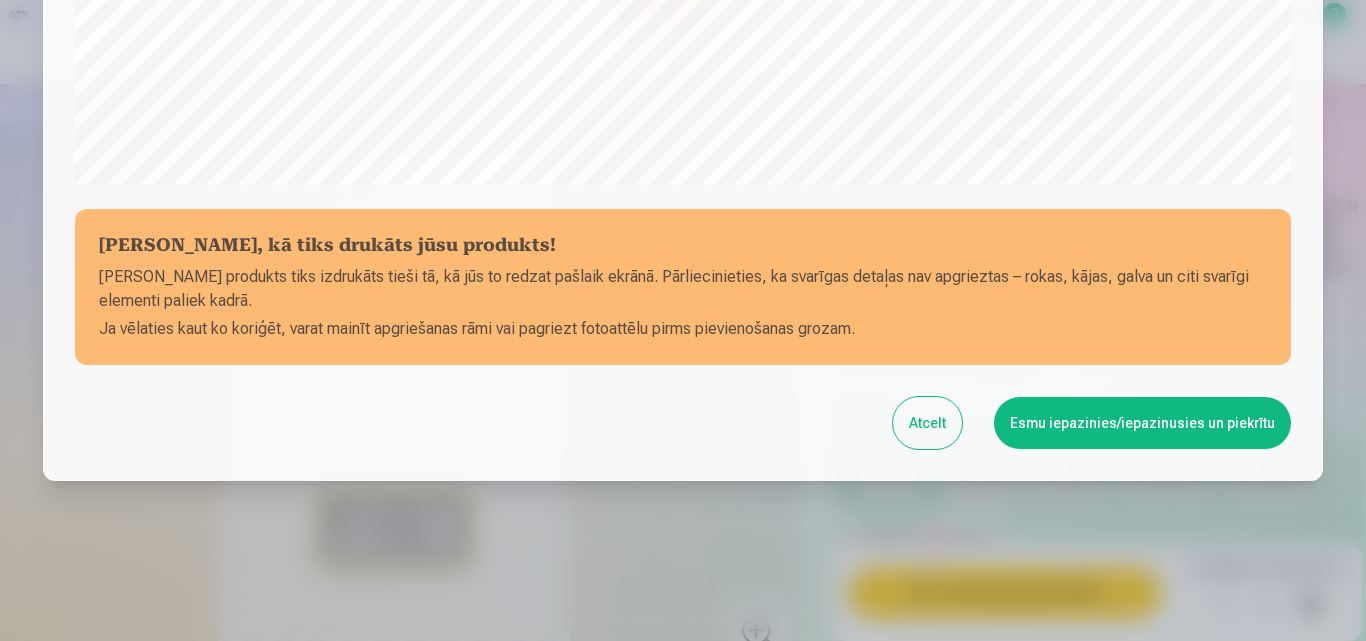 click on "Esmu iepazinies/iepazinusies un piekrītu" at bounding box center [1142, 423] 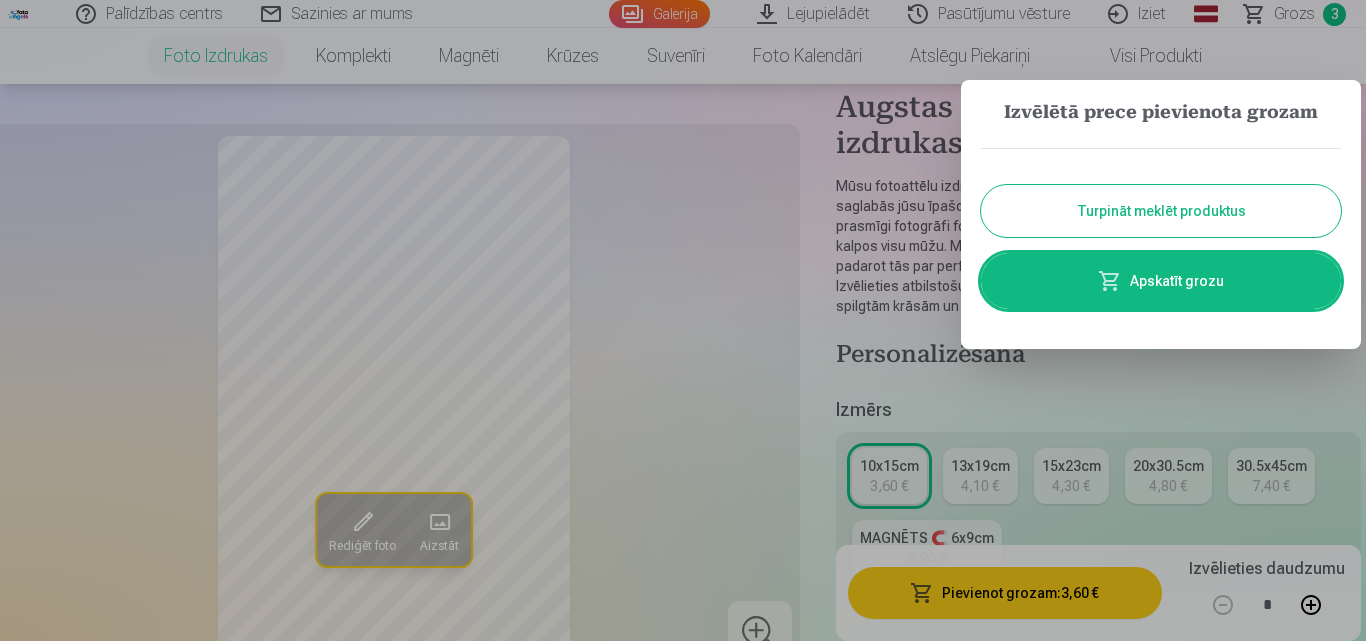 click at bounding box center (683, 320) 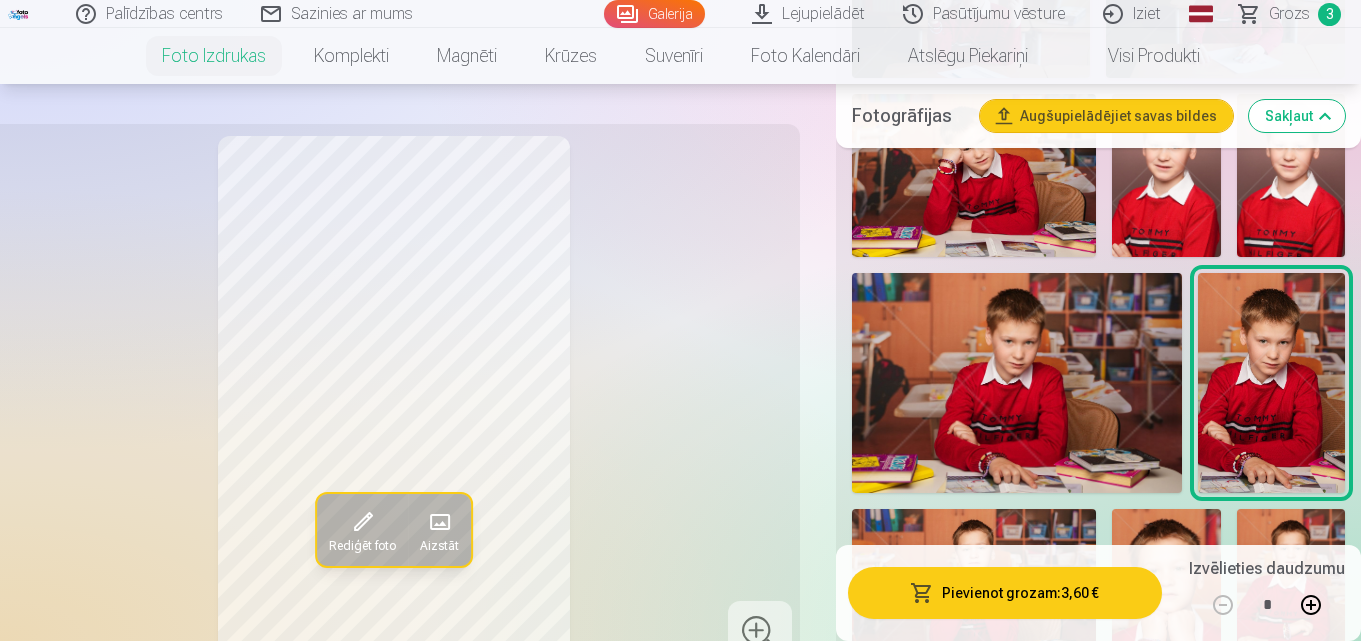 scroll, scrollTop: 2000, scrollLeft: 0, axis: vertical 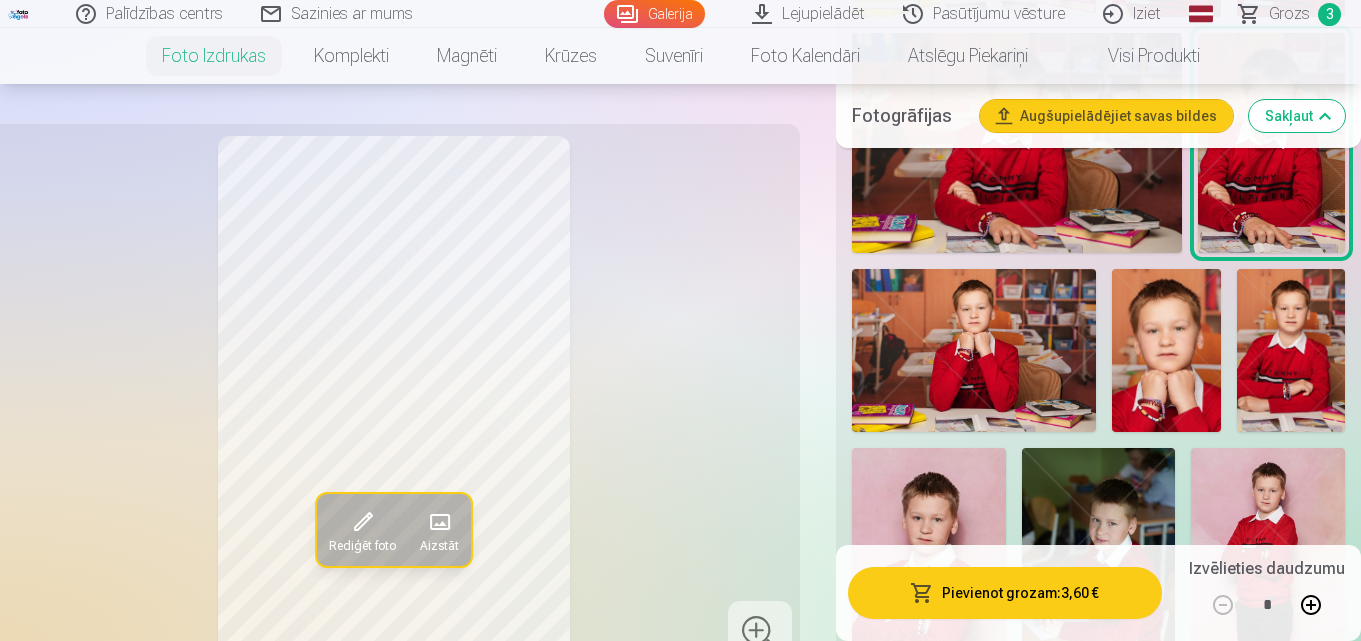 click at bounding box center [974, 350] 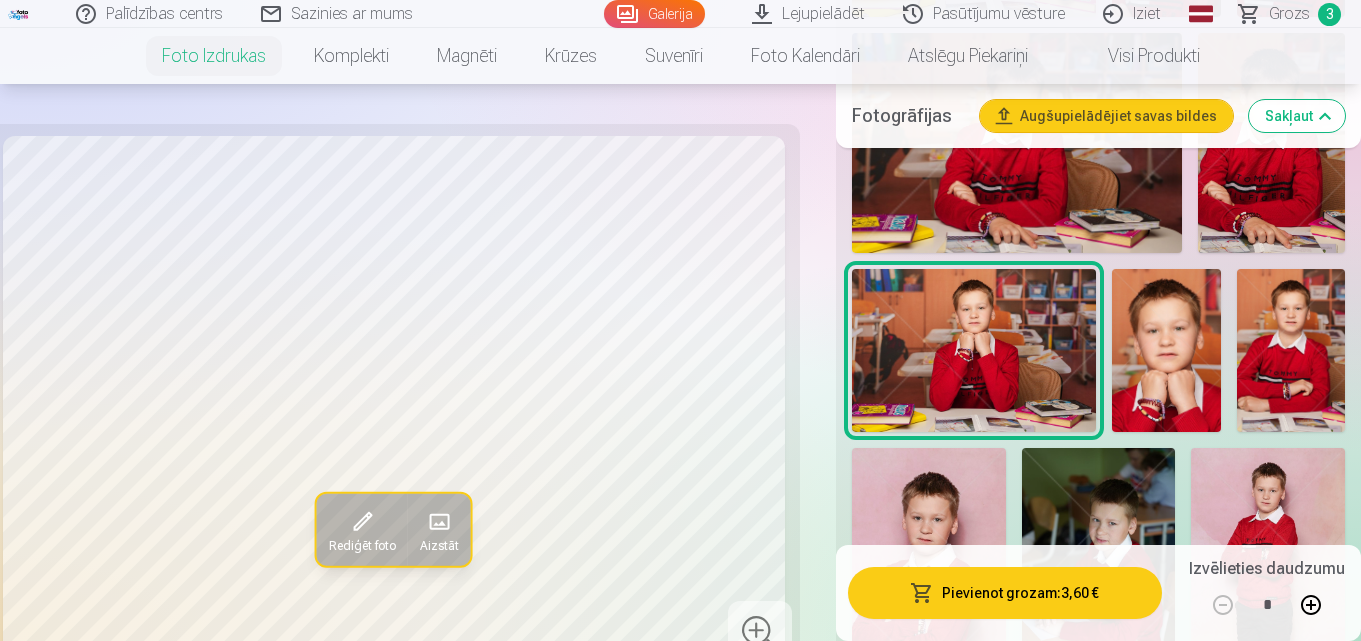 click at bounding box center [1291, 350] 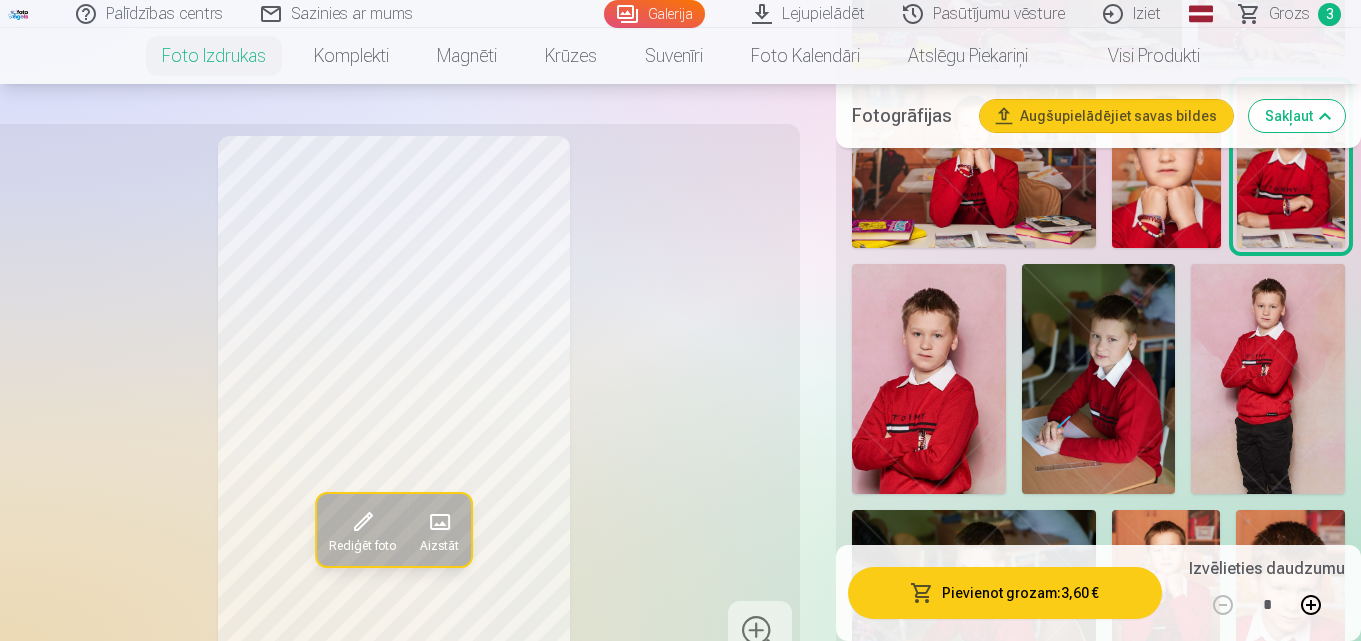 scroll, scrollTop: 2200, scrollLeft: 0, axis: vertical 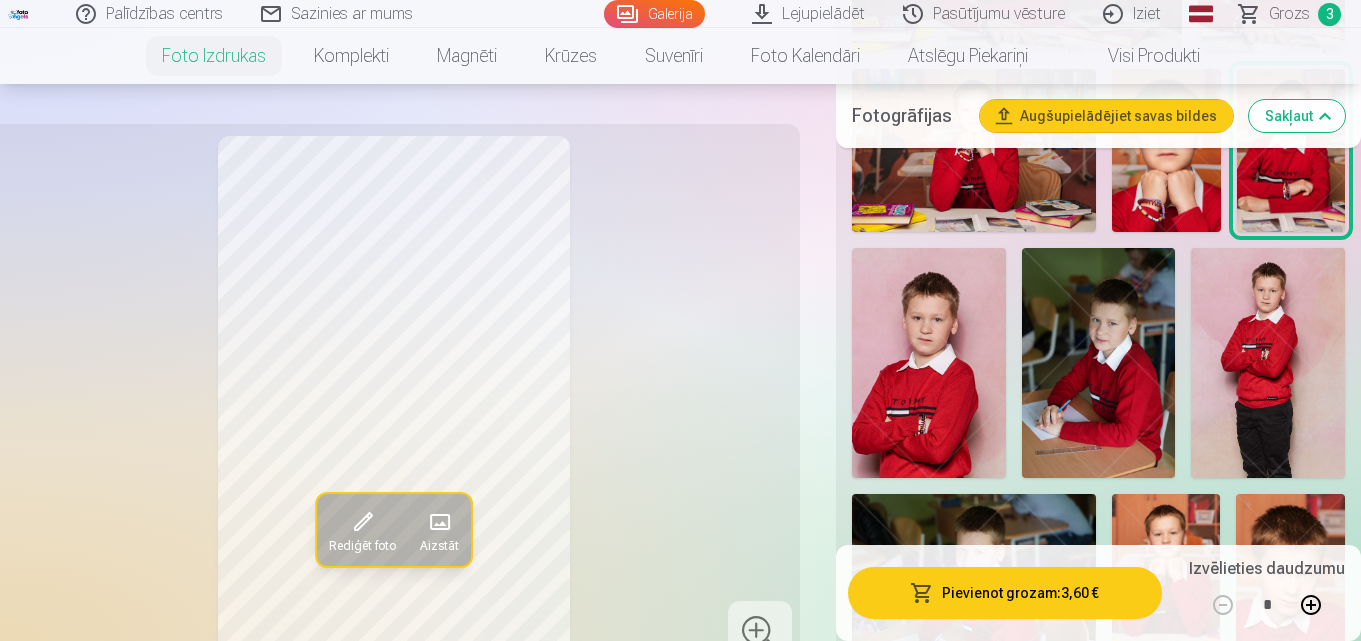 click at bounding box center [1099, 363] 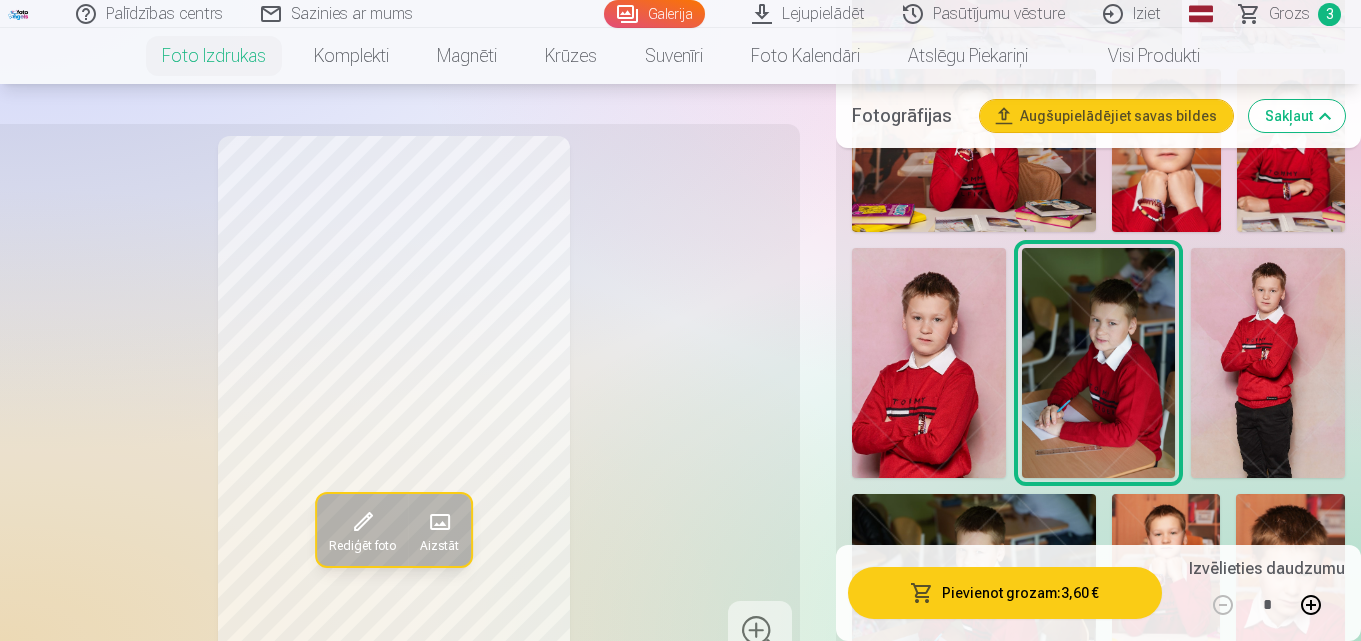 click at bounding box center (1268, 363) 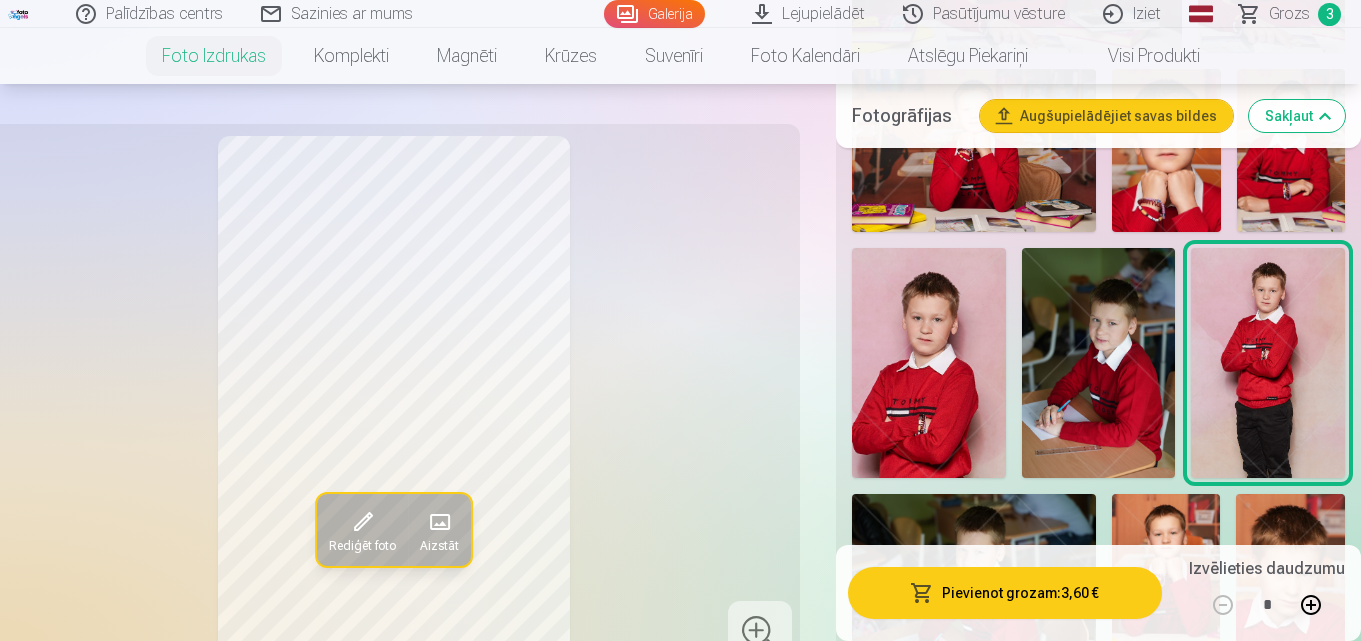 click at bounding box center [1099, 363] 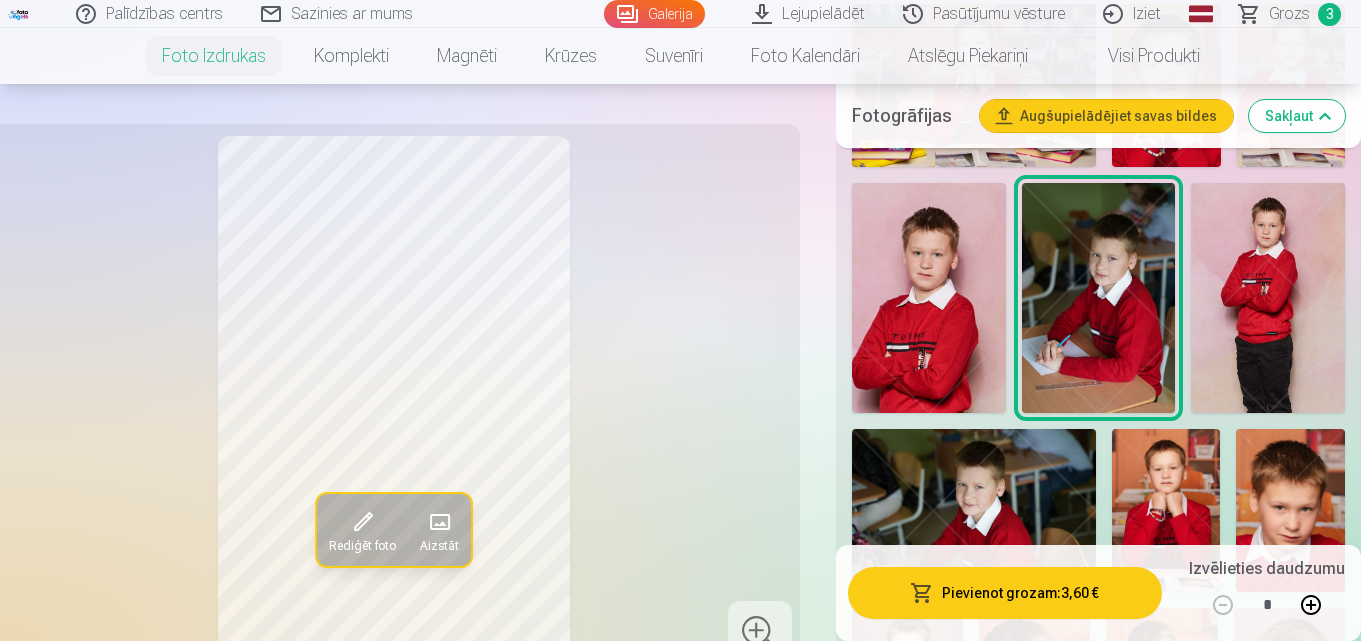 scroll, scrollTop: 2300, scrollLeft: 0, axis: vertical 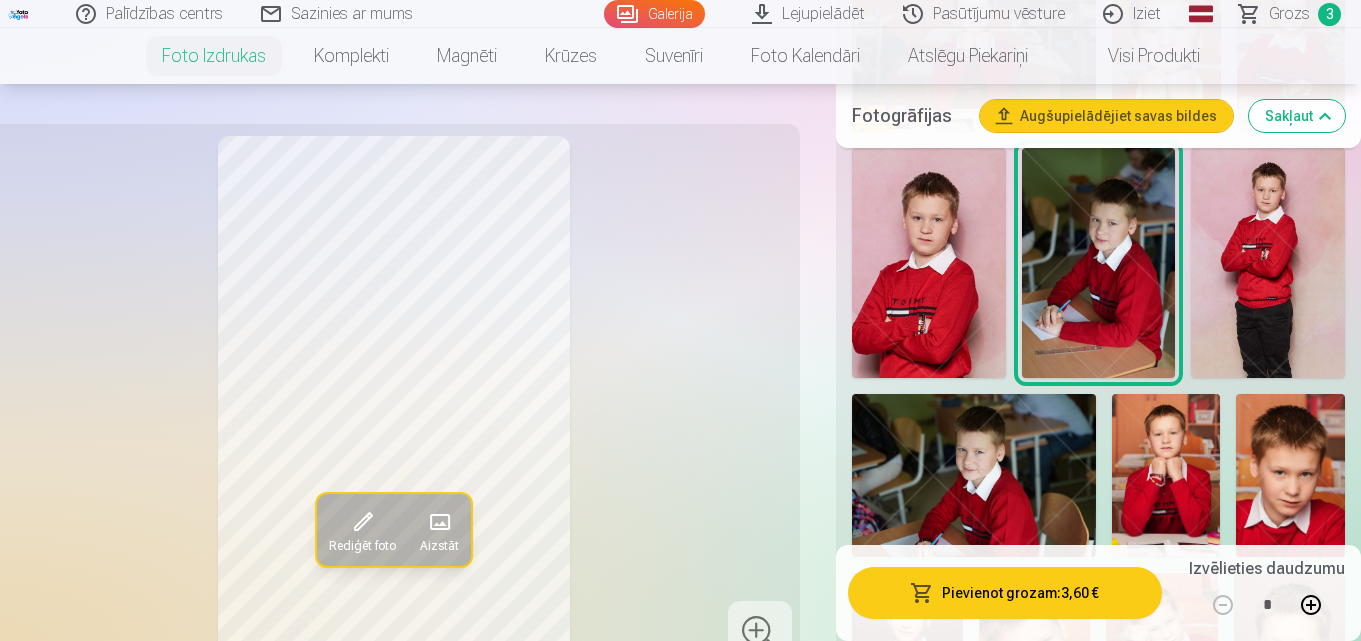 click at bounding box center [974, 475] 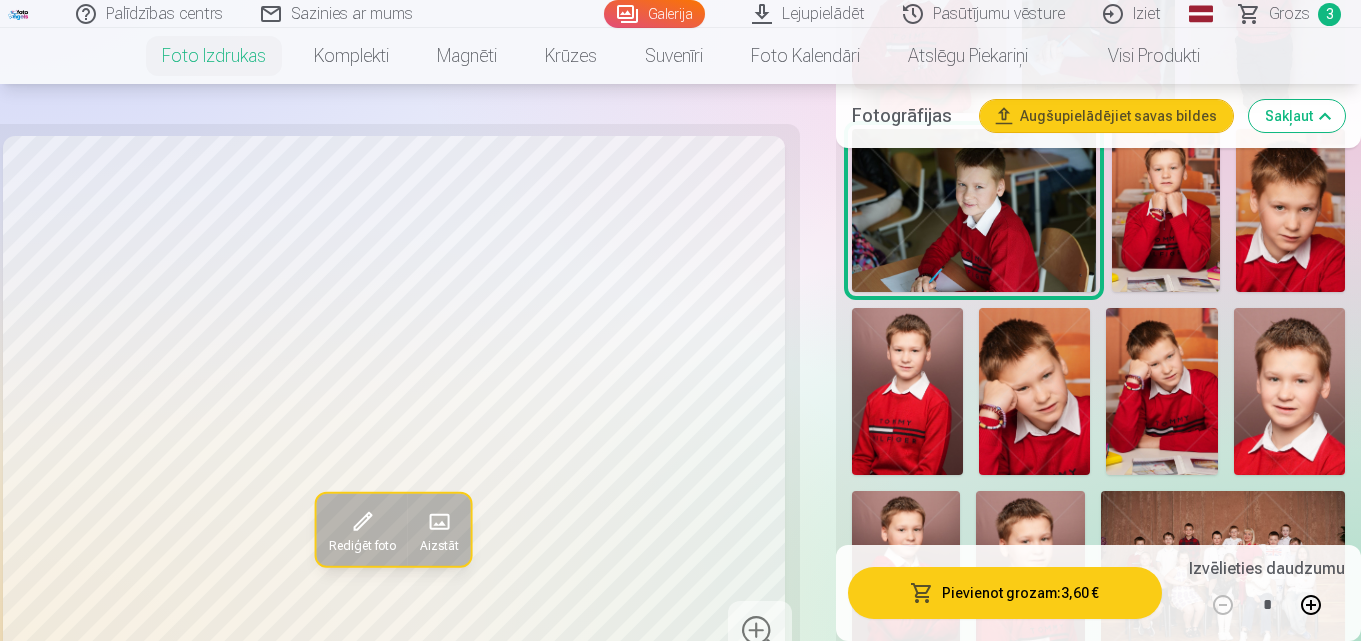scroll, scrollTop: 2600, scrollLeft: 0, axis: vertical 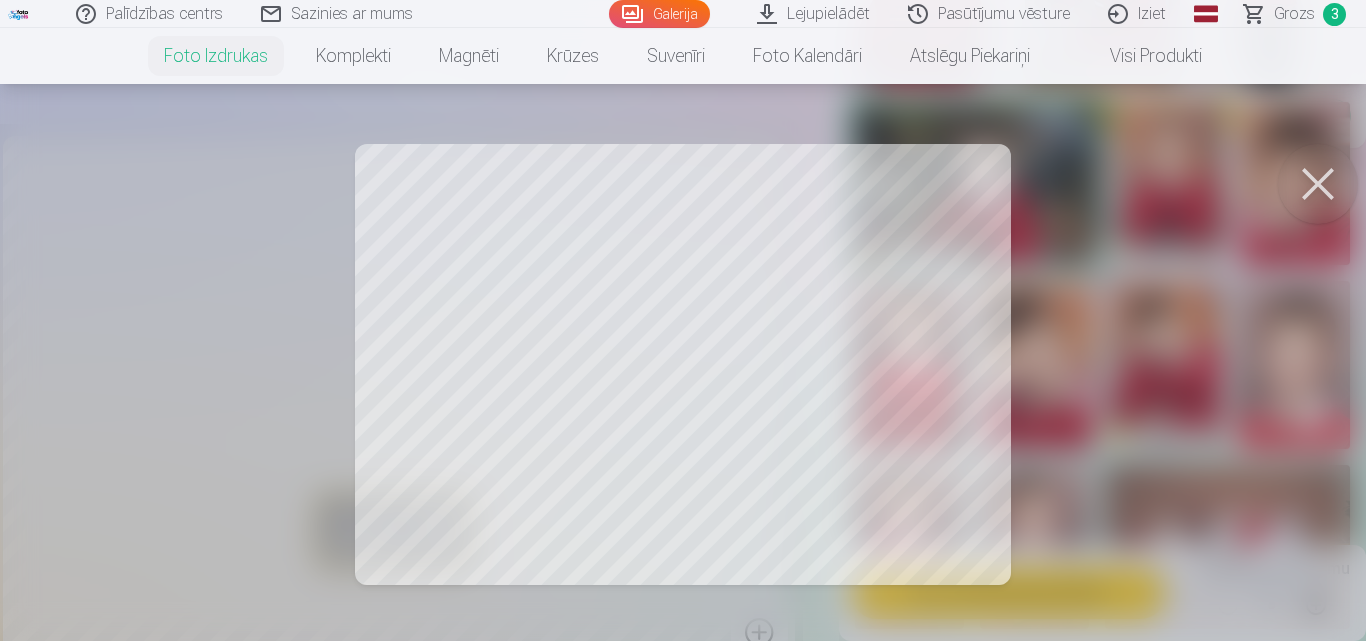 click at bounding box center (1318, 184) 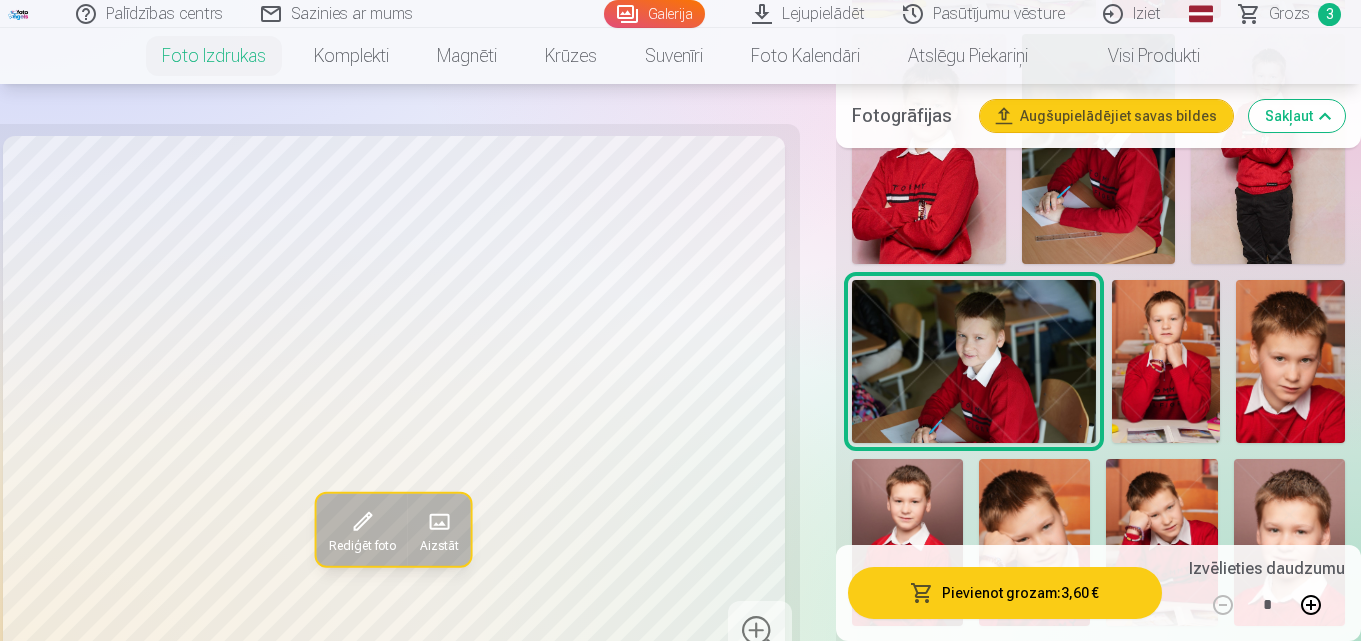 scroll, scrollTop: 2400, scrollLeft: 0, axis: vertical 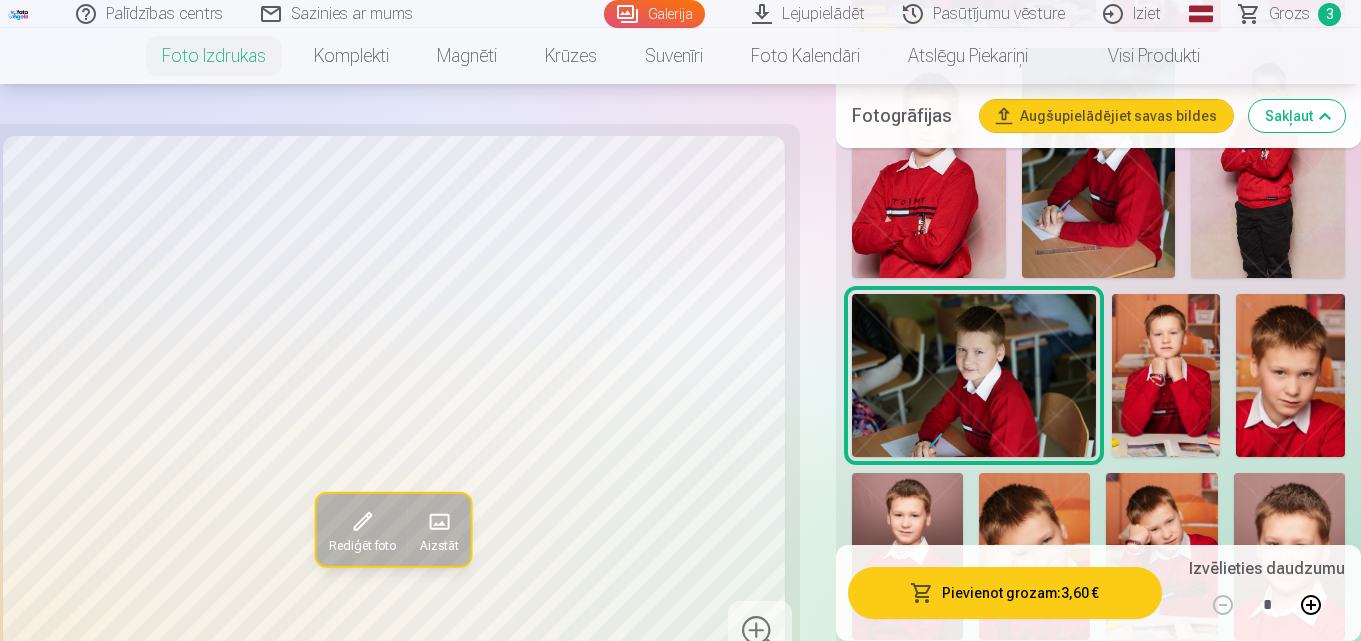 click at bounding box center (1099, 163) 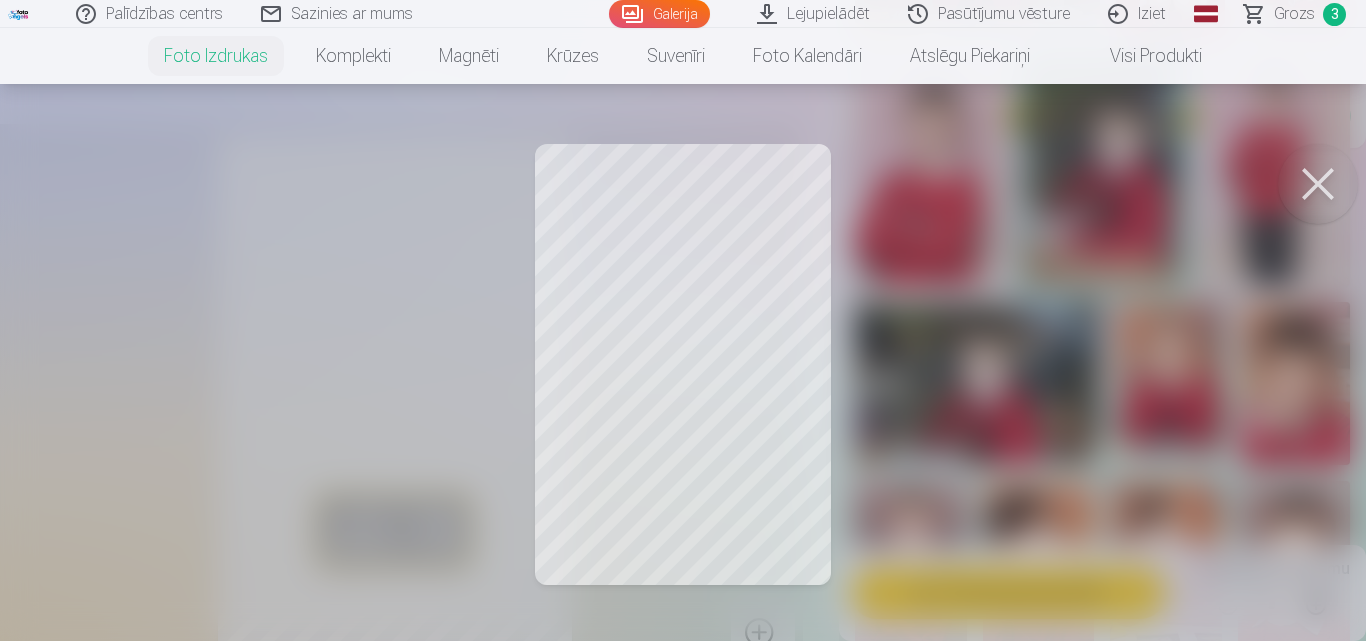 click at bounding box center (1318, 184) 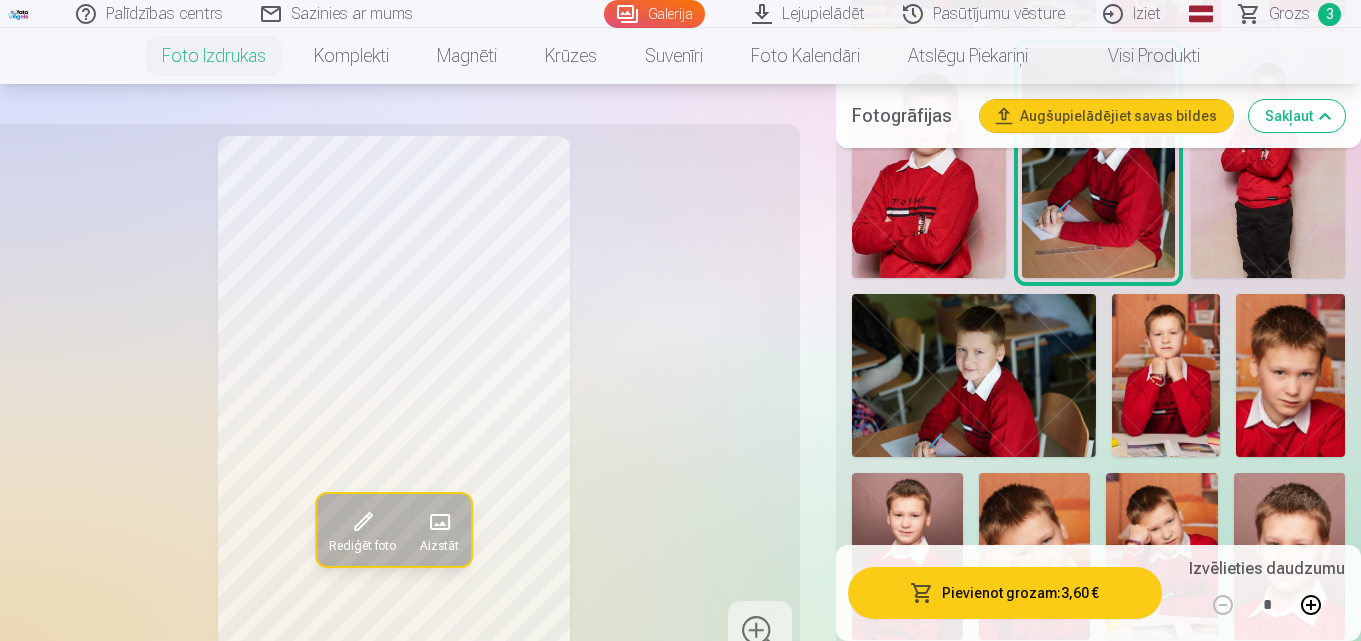 click at bounding box center (974, 375) 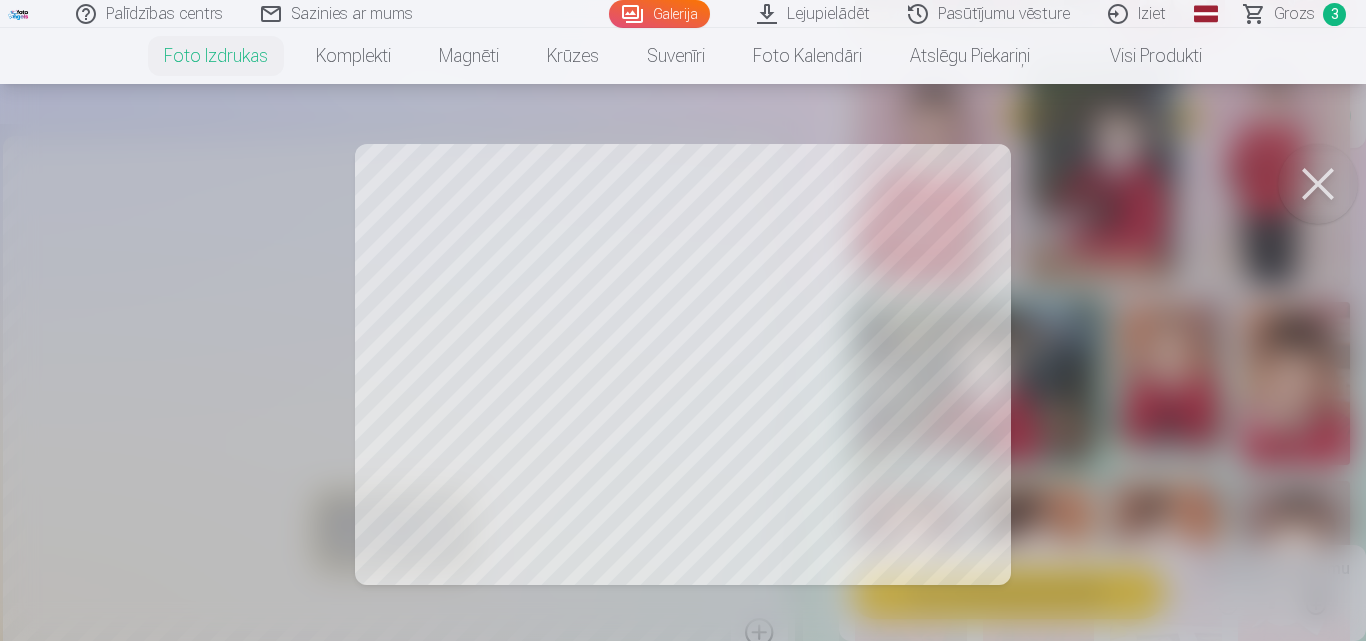 click at bounding box center [1318, 184] 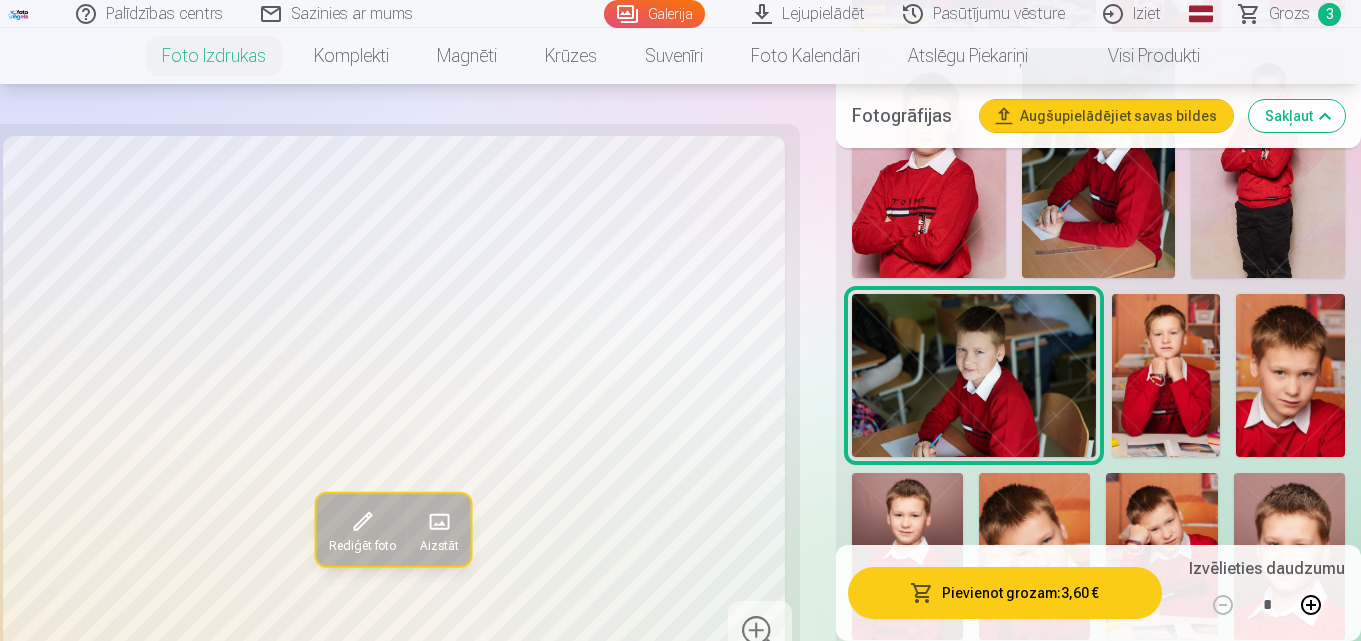 click at bounding box center (1099, 163) 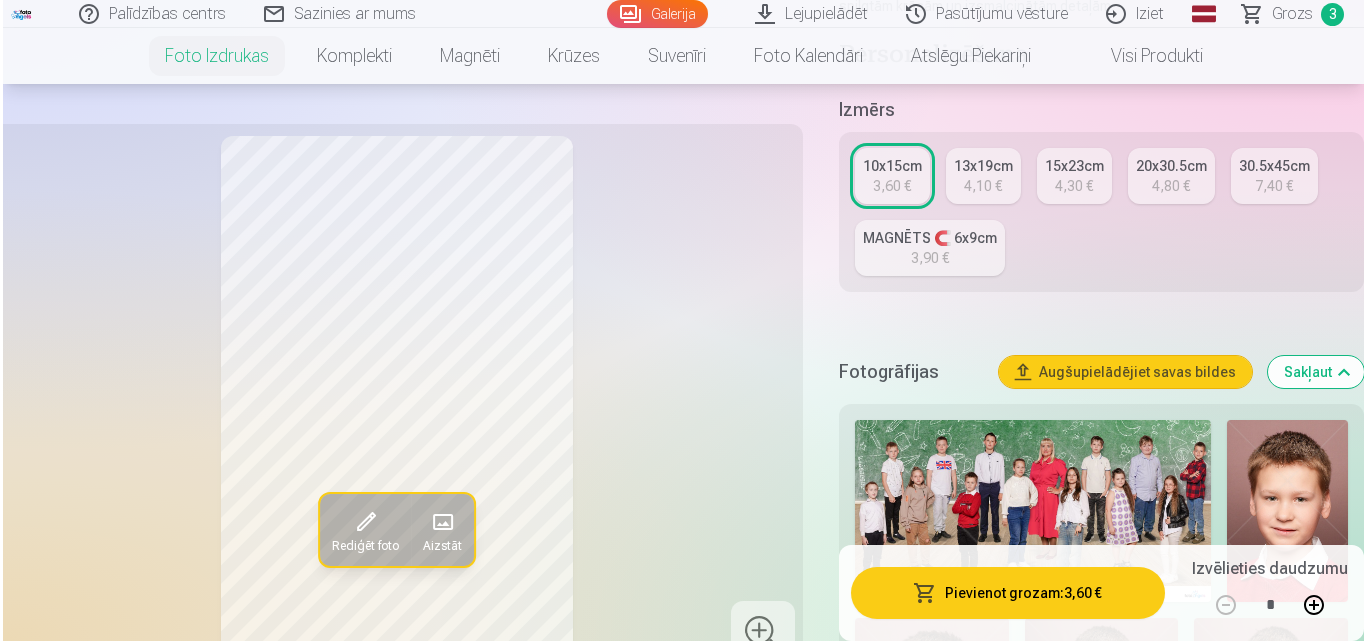 scroll, scrollTop: 800, scrollLeft: 0, axis: vertical 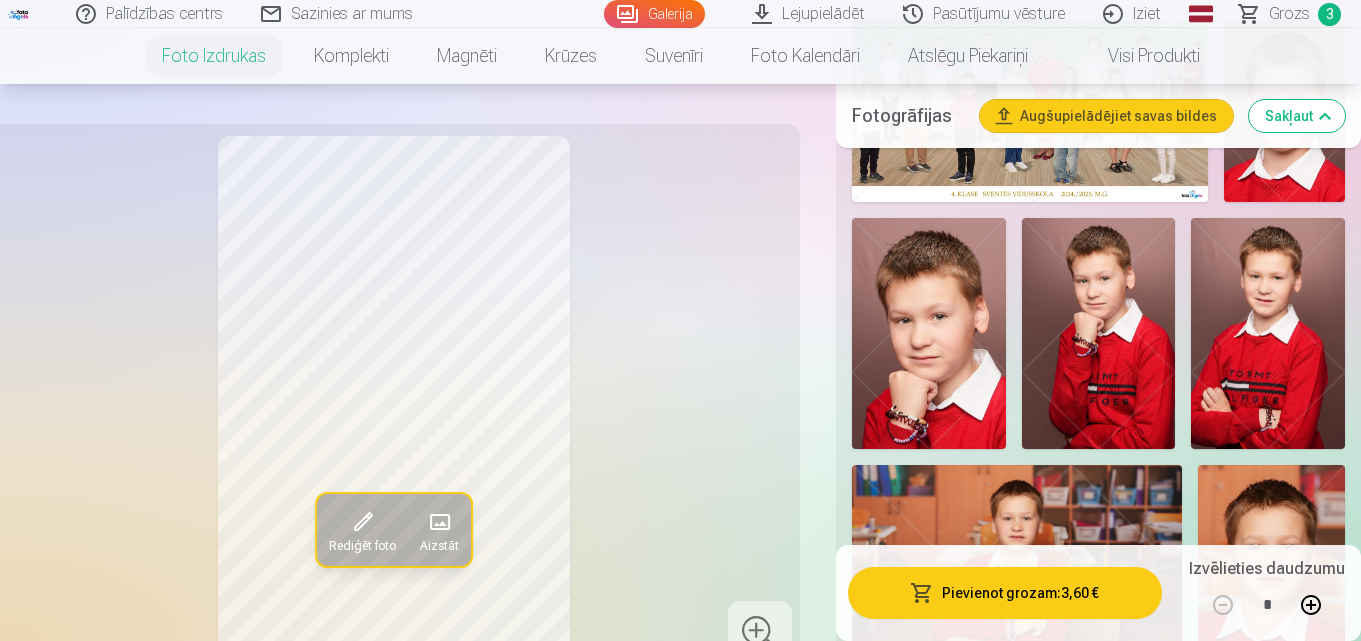 click on "Pievienot grozam :  3,60 €" at bounding box center [1005, 593] 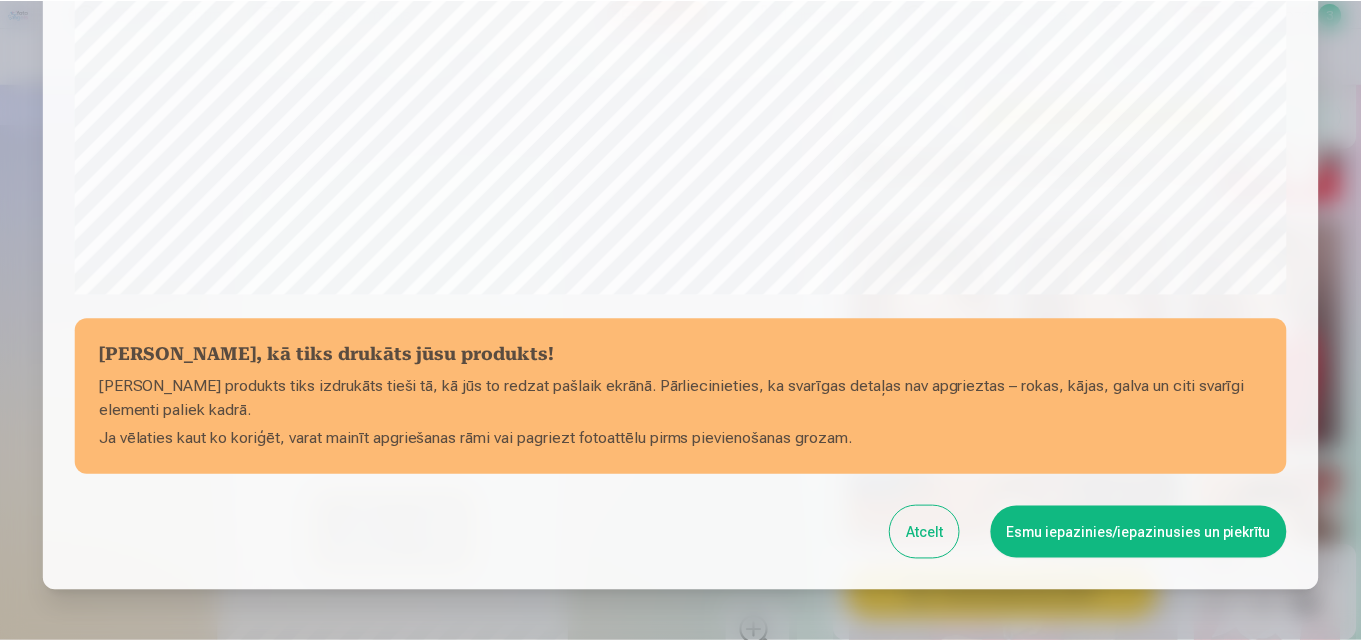 scroll, scrollTop: 799, scrollLeft: 0, axis: vertical 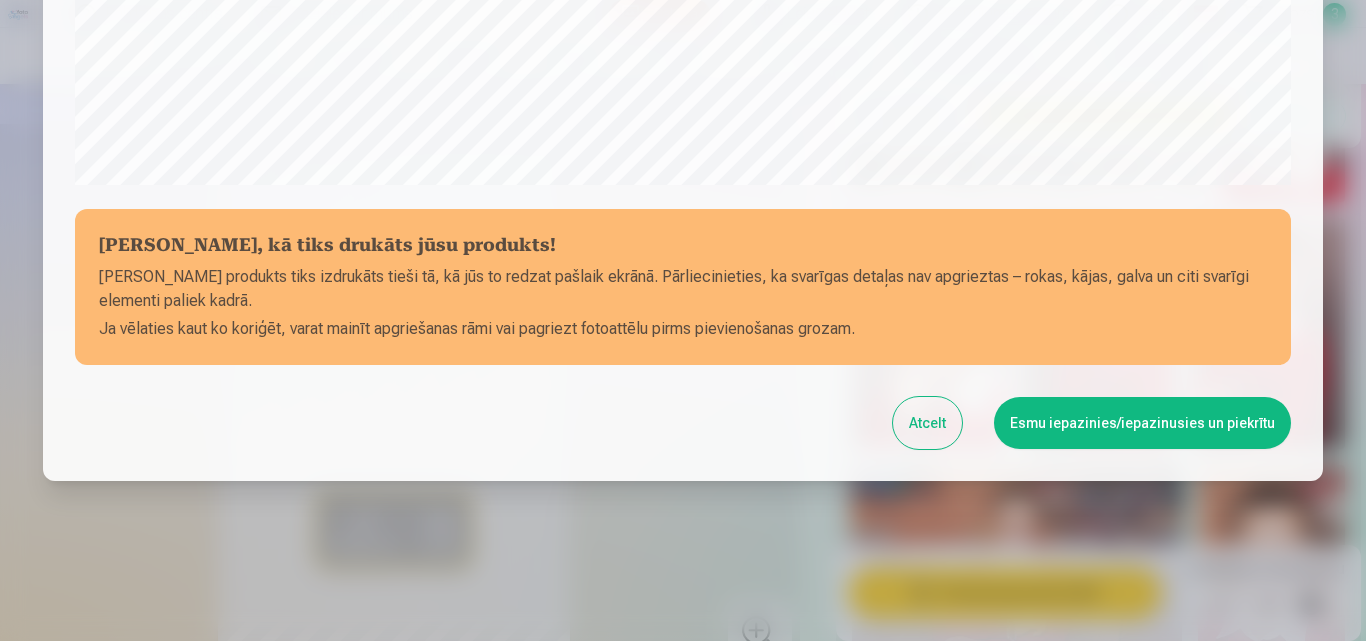 click on "Esmu iepazinies/iepazinusies un piekrītu" at bounding box center [1142, 423] 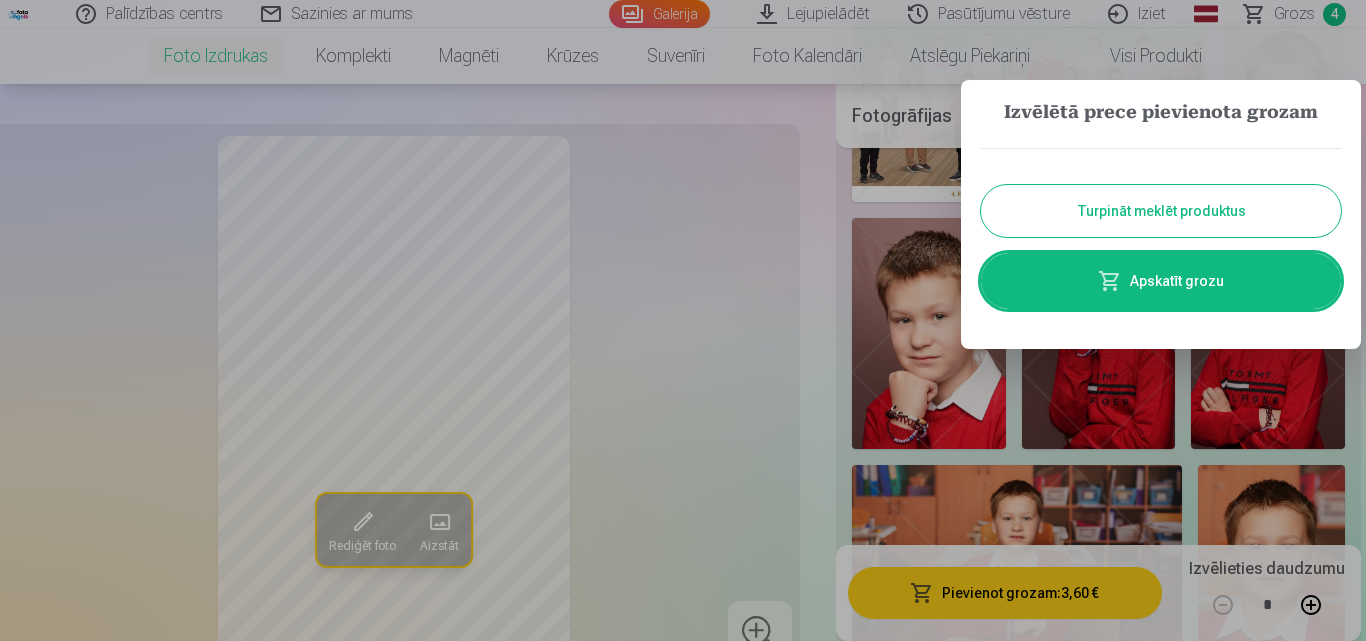click at bounding box center (683, 320) 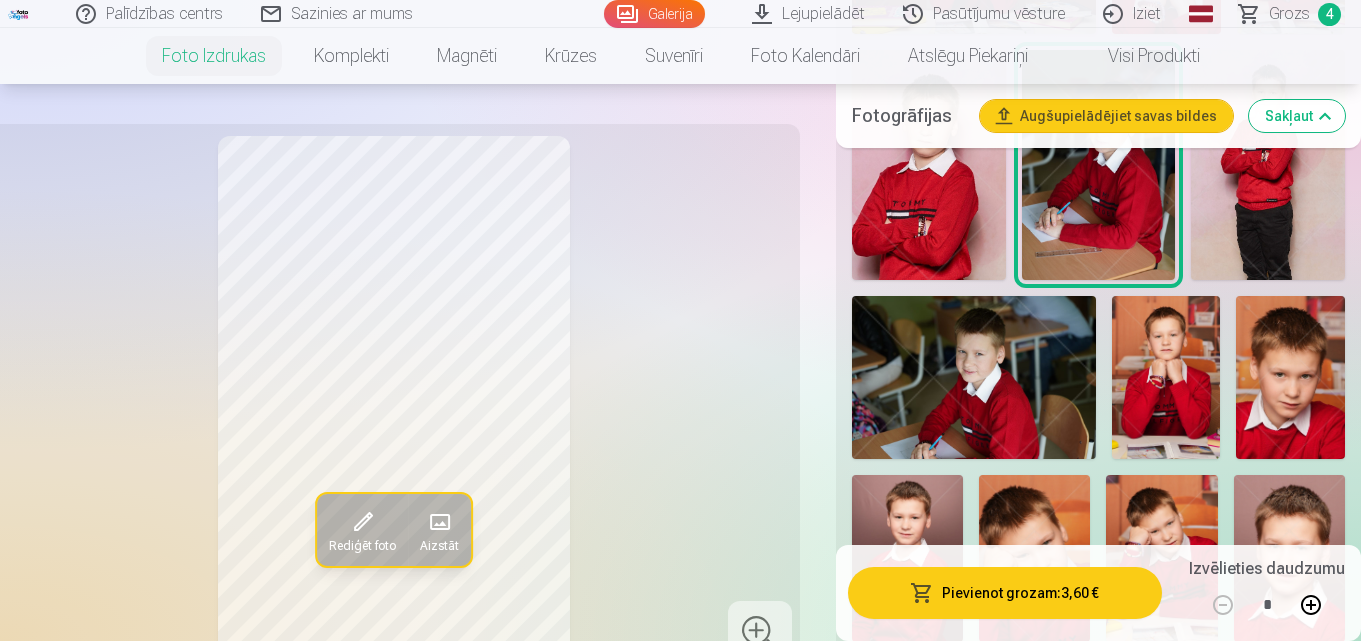 scroll, scrollTop: 2400, scrollLeft: 0, axis: vertical 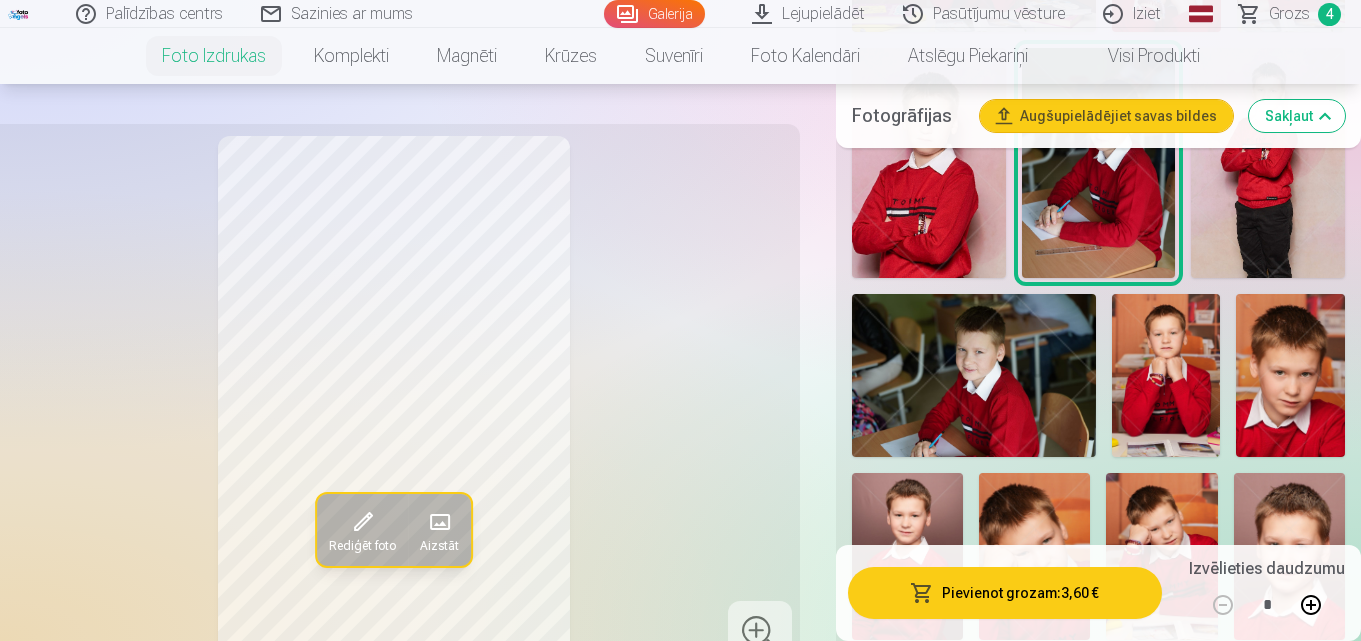 click at bounding box center [1290, 375] 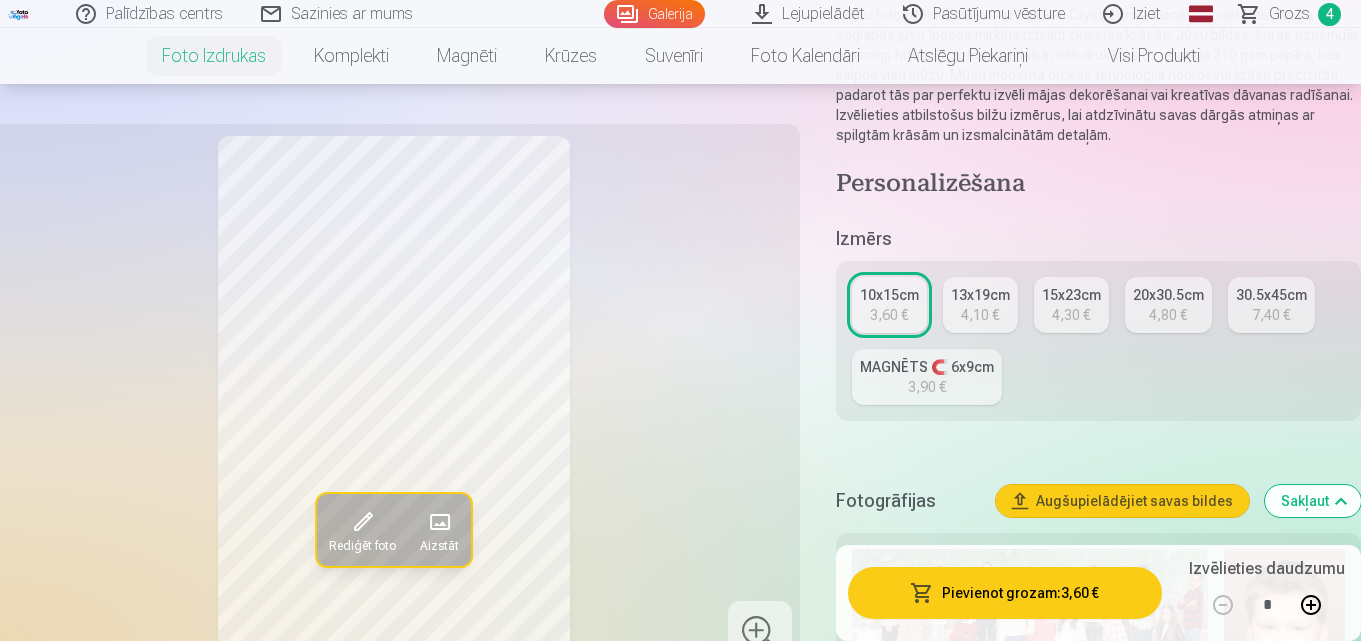 scroll, scrollTop: 300, scrollLeft: 0, axis: vertical 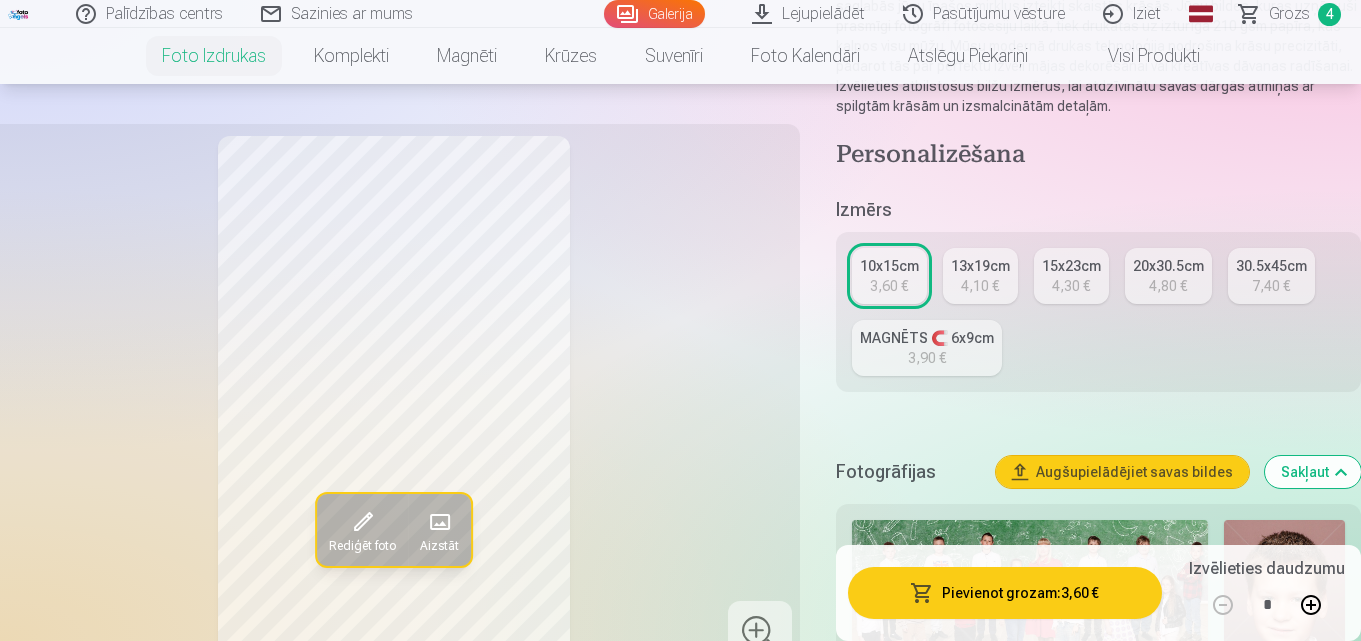 click on "13x19cm 4,10 €" at bounding box center (980, 276) 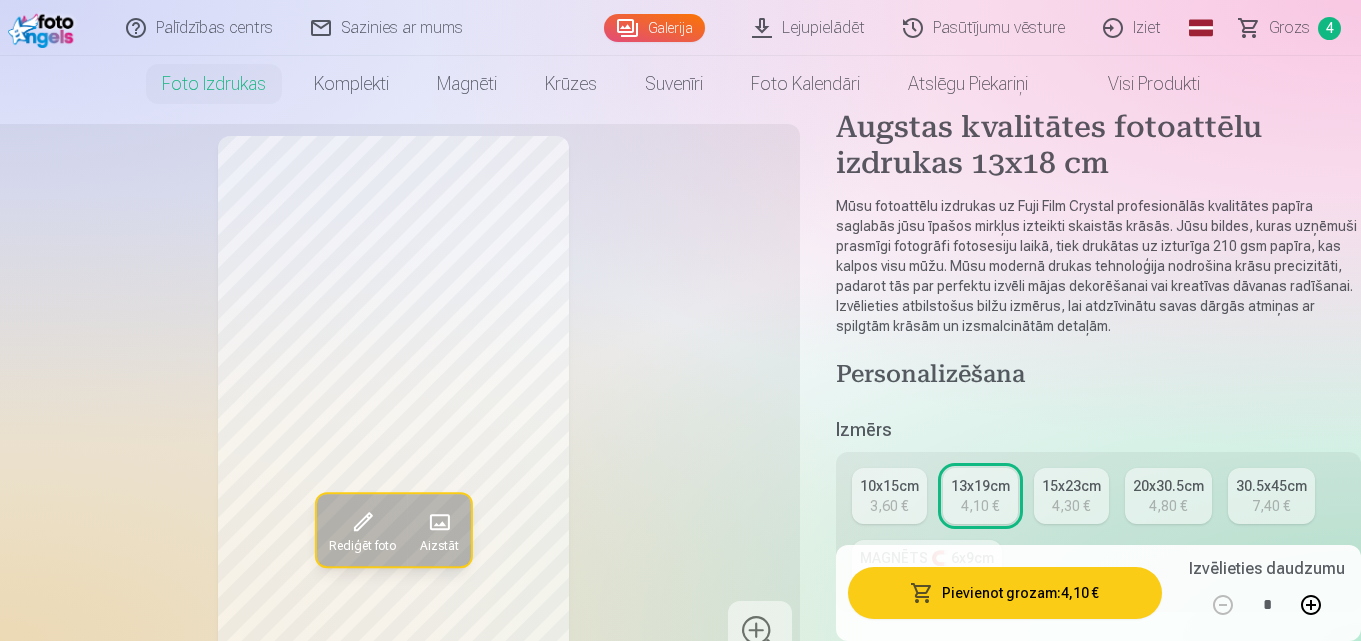 scroll, scrollTop: 200, scrollLeft: 0, axis: vertical 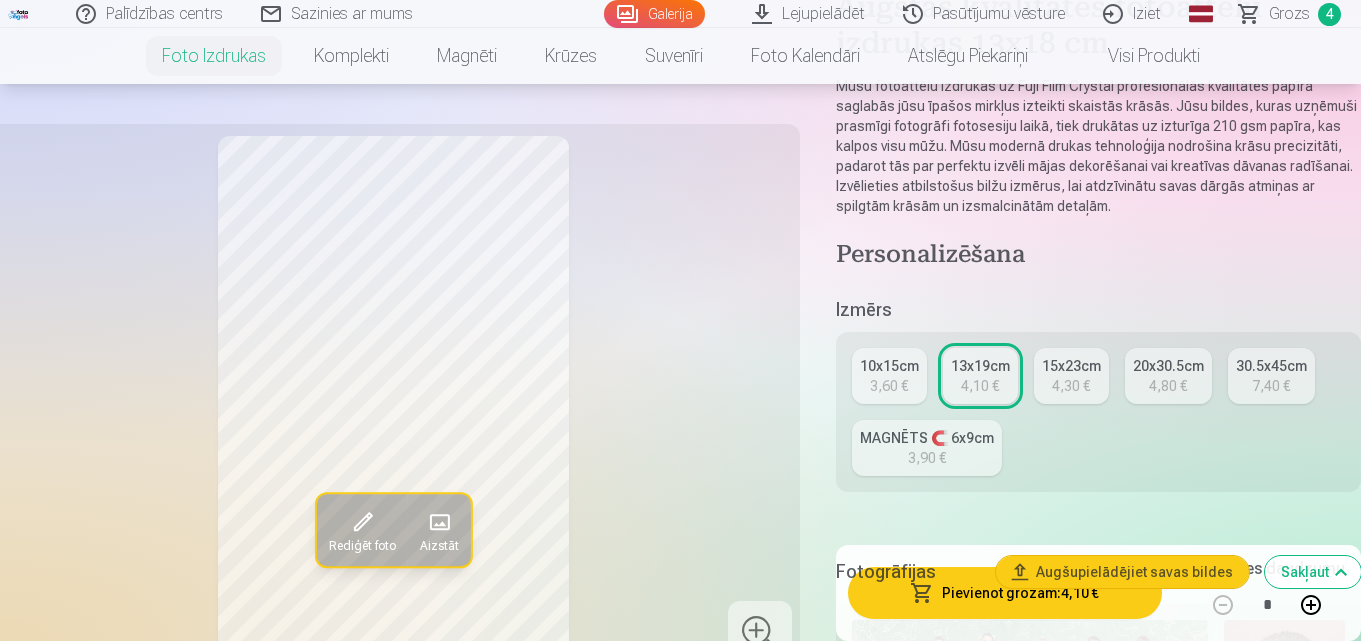 click on "15x23cm" at bounding box center (1071, 366) 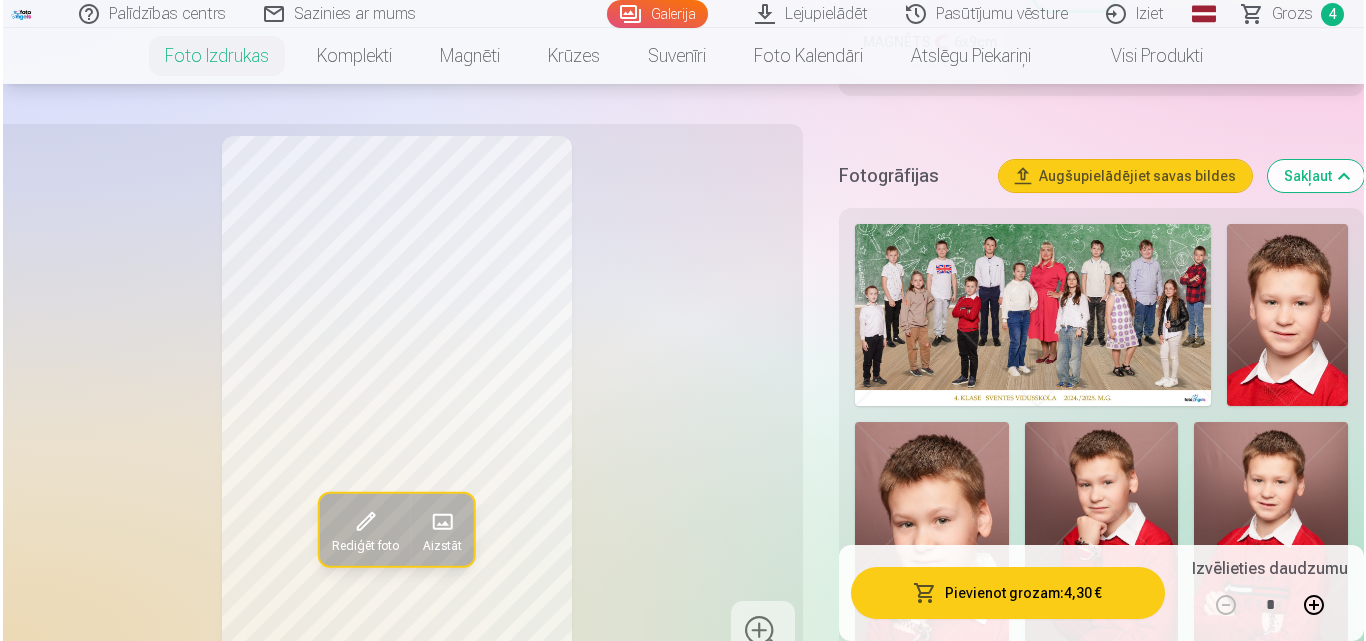 scroll, scrollTop: 600, scrollLeft: 0, axis: vertical 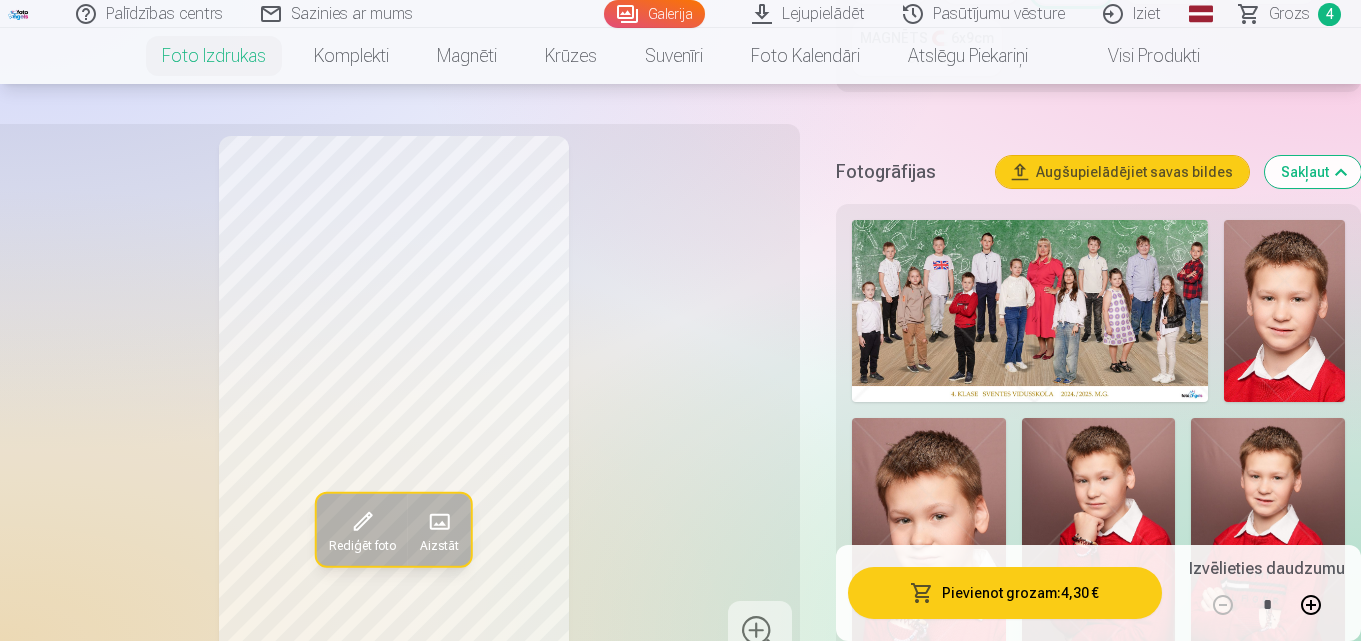 click on "Pievienot grozam :  4,30 €" at bounding box center (1005, 593) 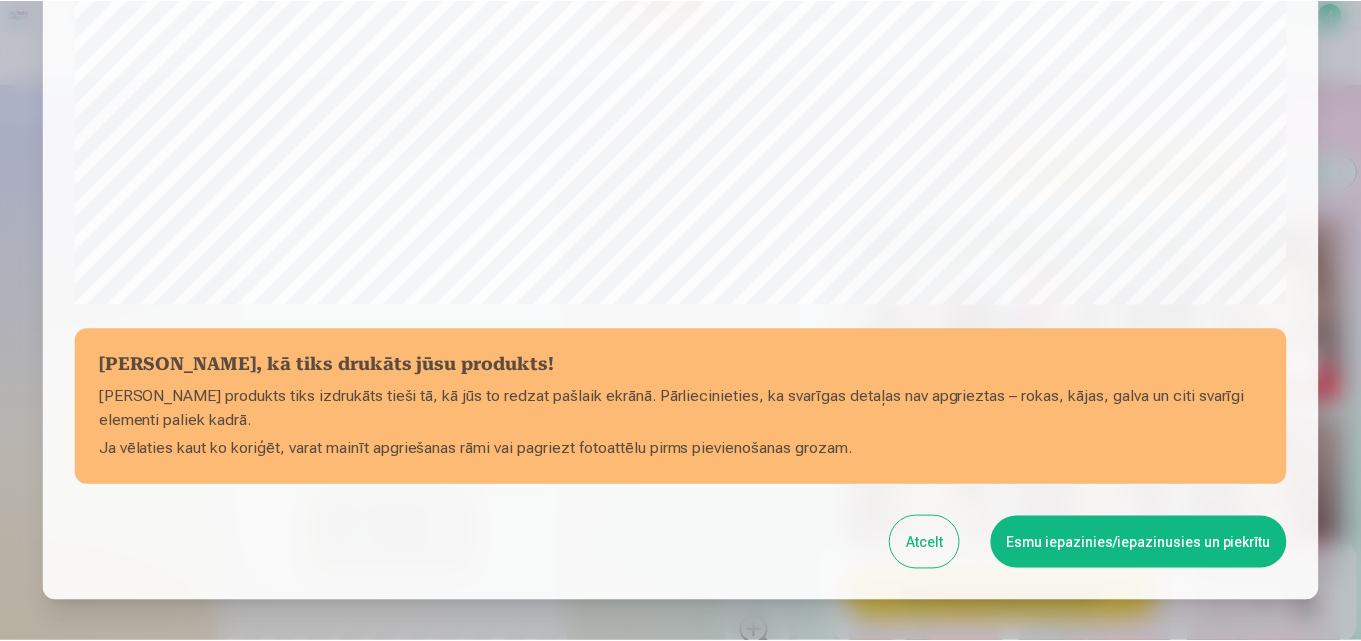scroll, scrollTop: 799, scrollLeft: 0, axis: vertical 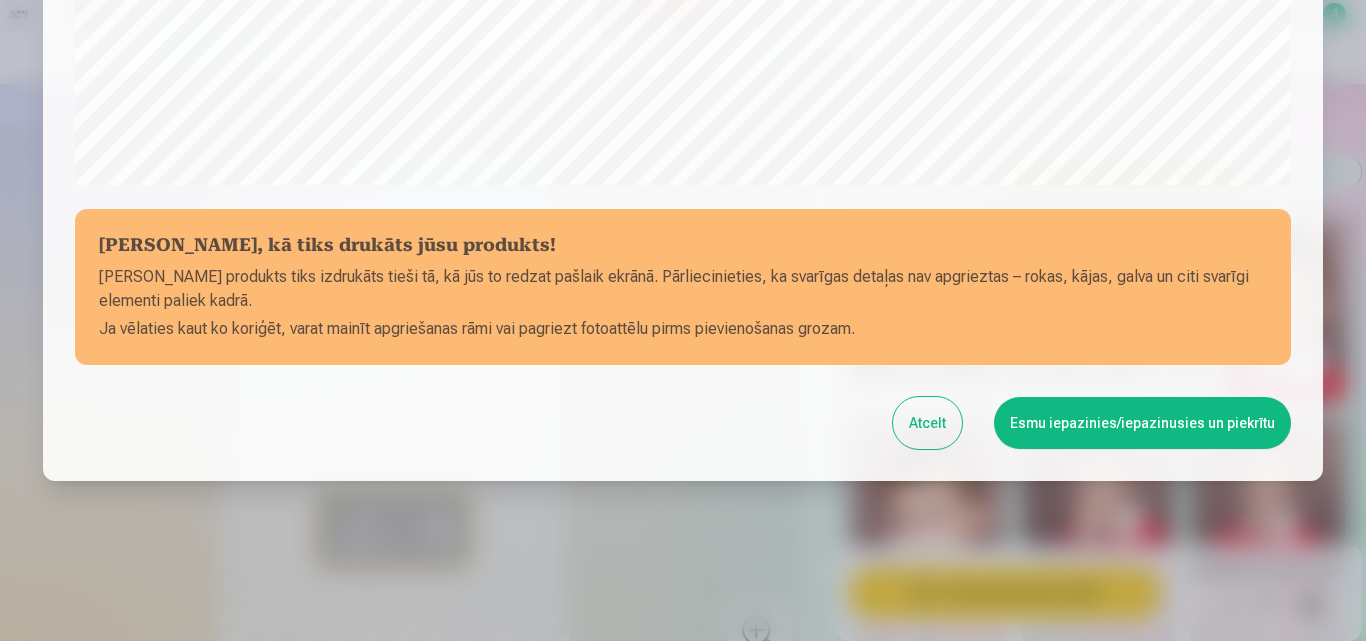 click on "Esmu iepazinies/iepazinusies un piekrītu" at bounding box center [1142, 423] 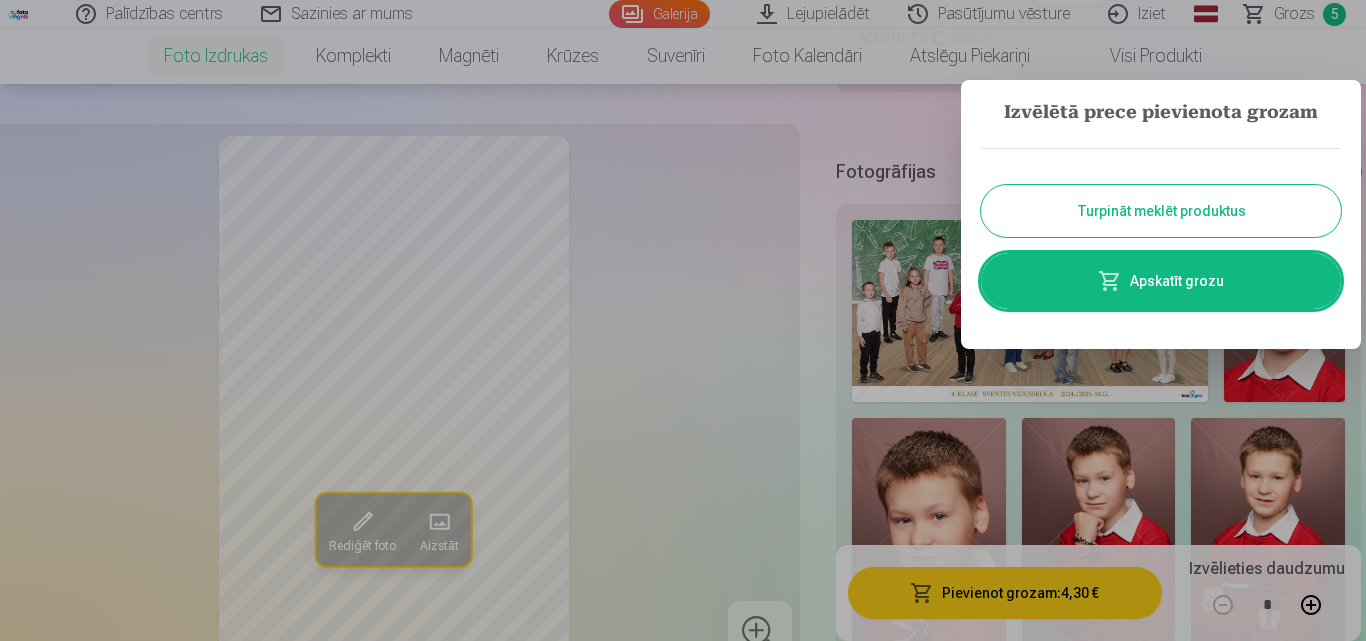 click at bounding box center [683, 320] 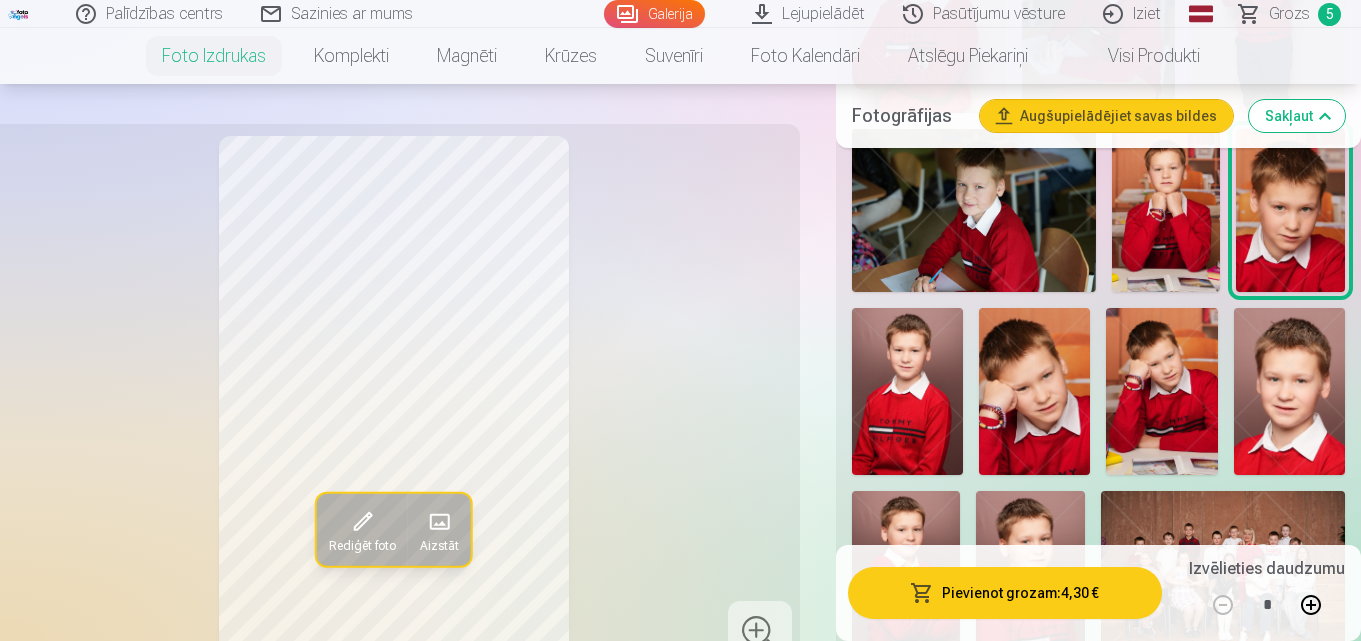 scroll, scrollTop: 2600, scrollLeft: 0, axis: vertical 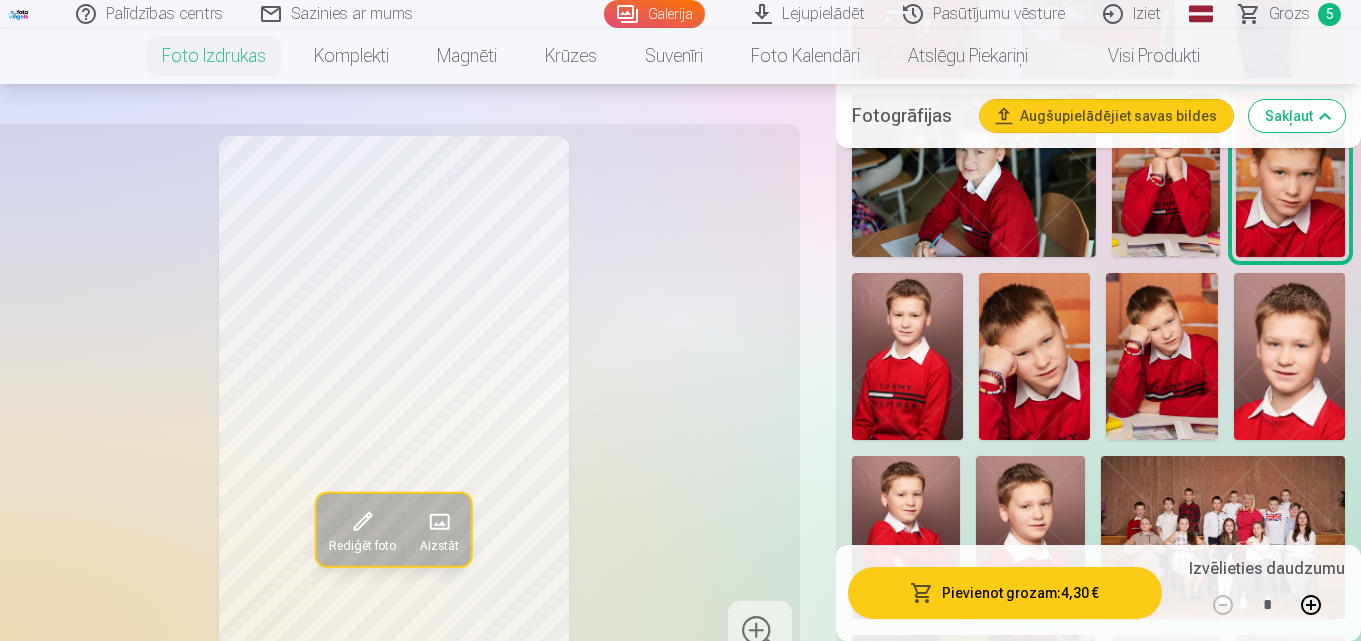 click at bounding box center [1034, 356] 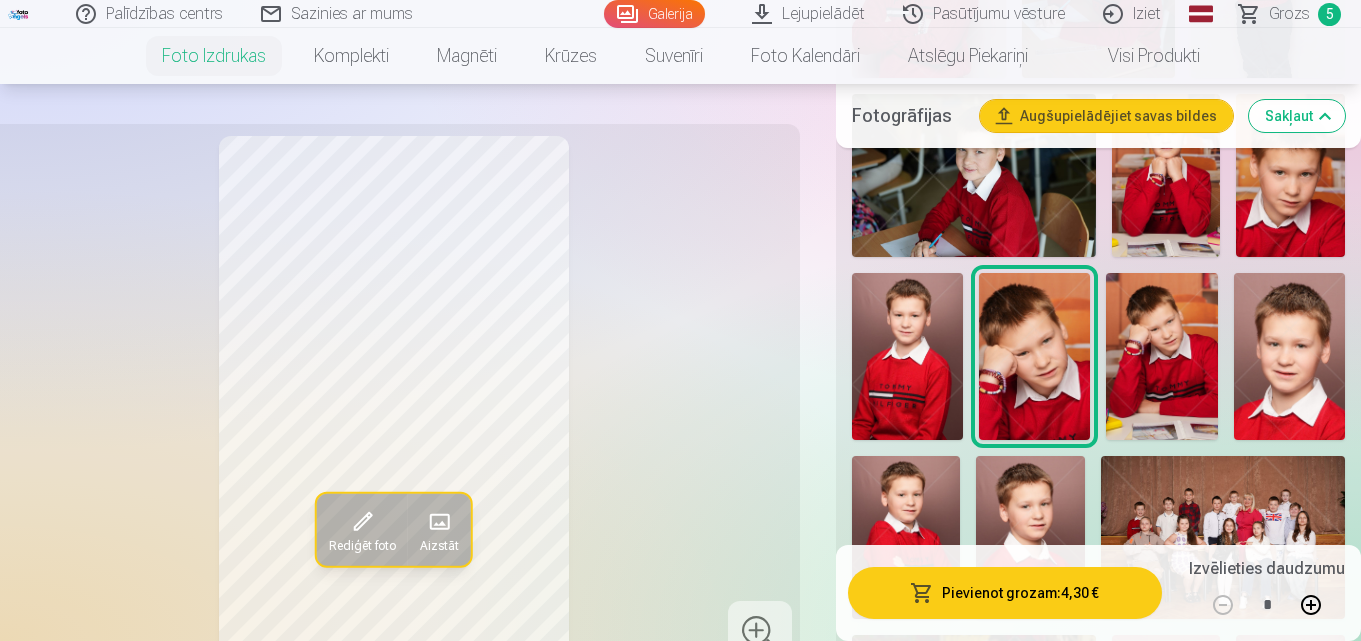 click at bounding box center (1161, 356) 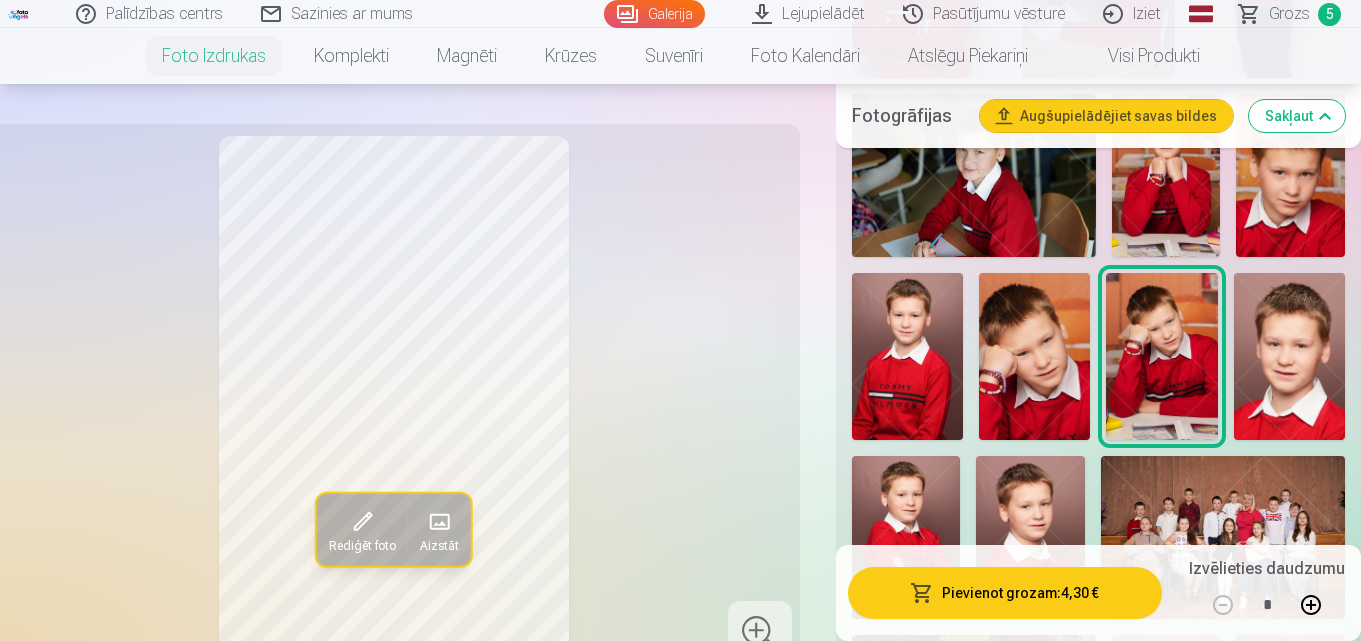 click at bounding box center [907, 356] 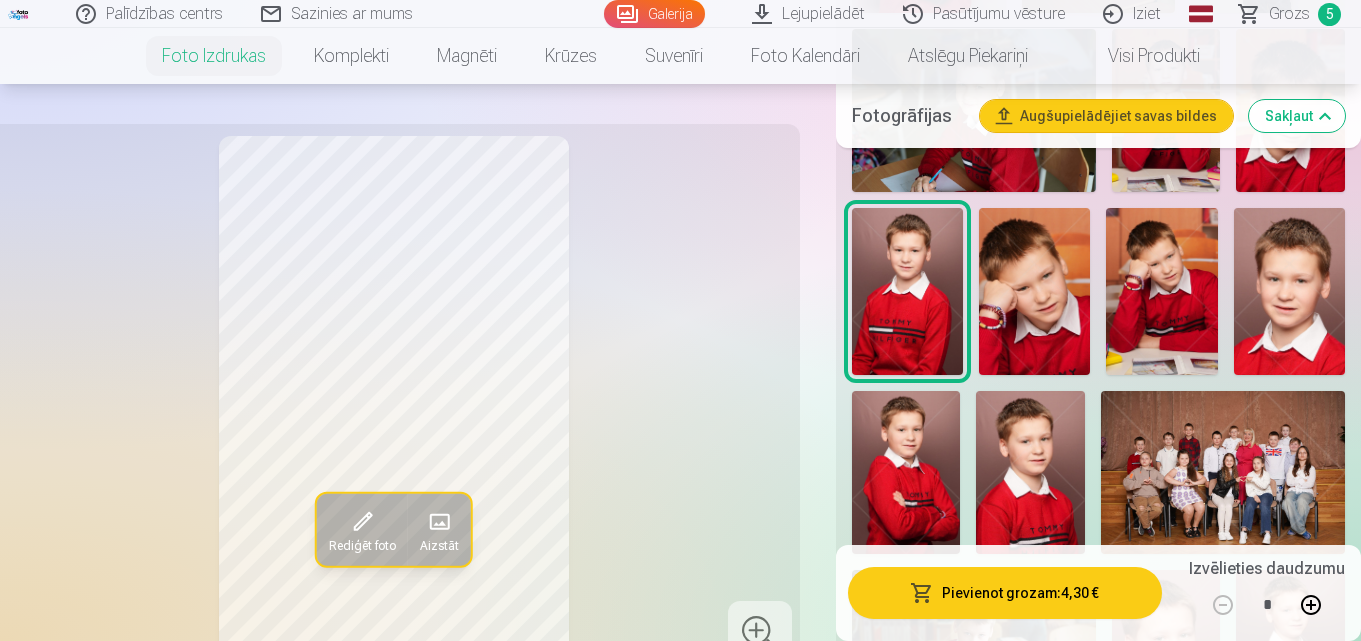 scroll, scrollTop: 2700, scrollLeft: 0, axis: vertical 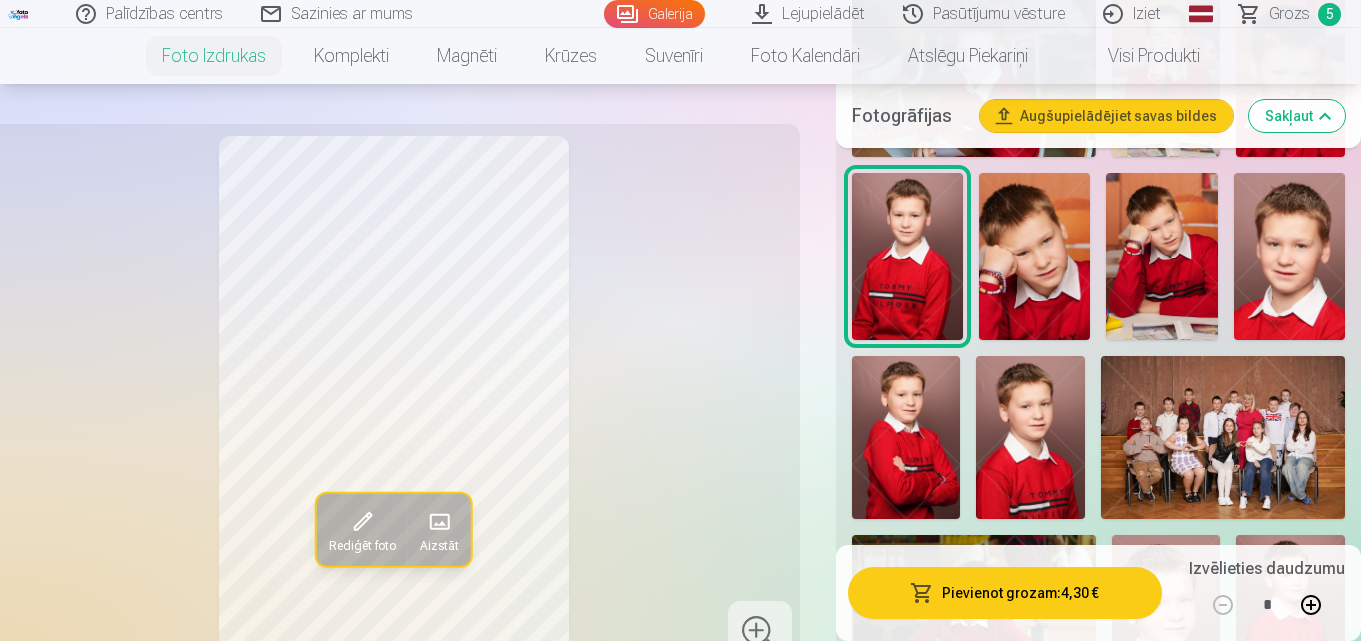 click at bounding box center [1161, 256] 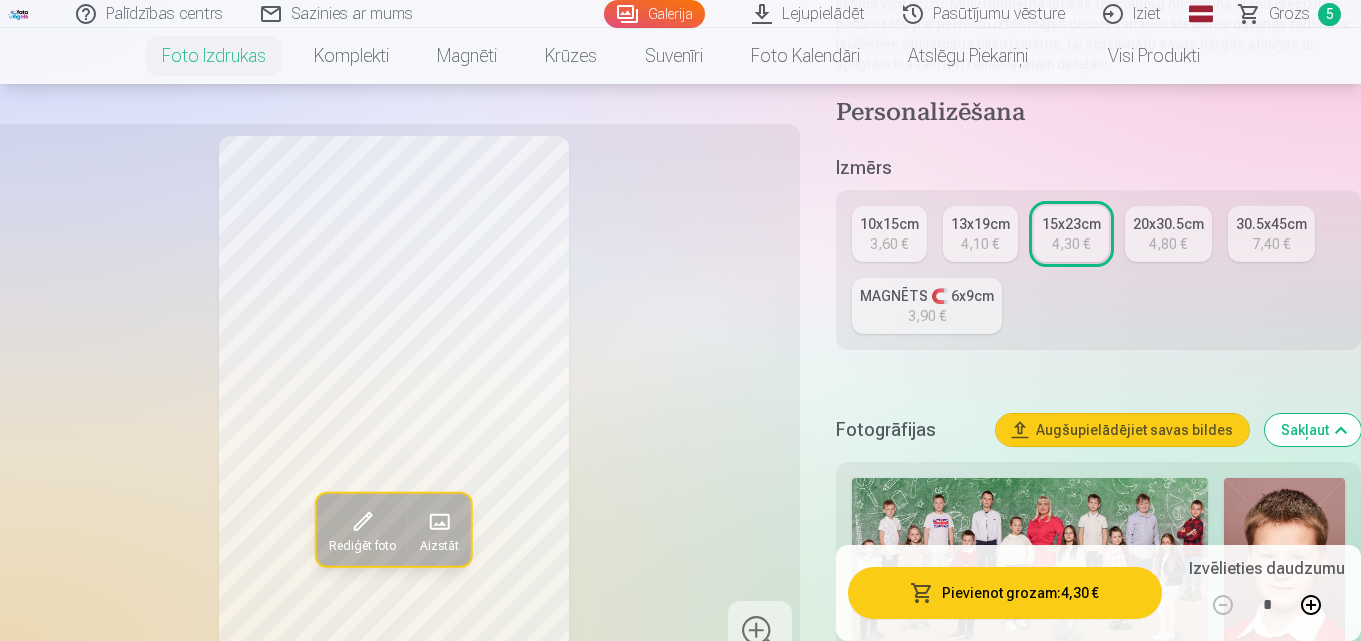 scroll, scrollTop: 200, scrollLeft: 0, axis: vertical 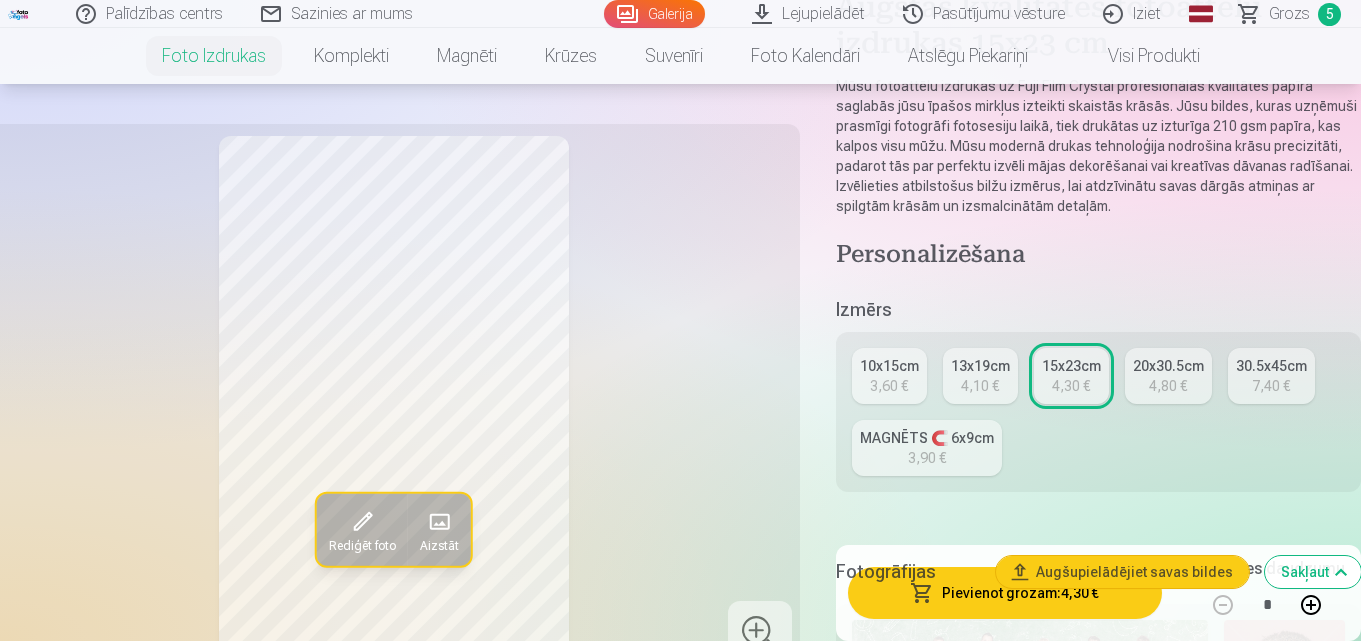 click on "10x15cm" at bounding box center [889, 366] 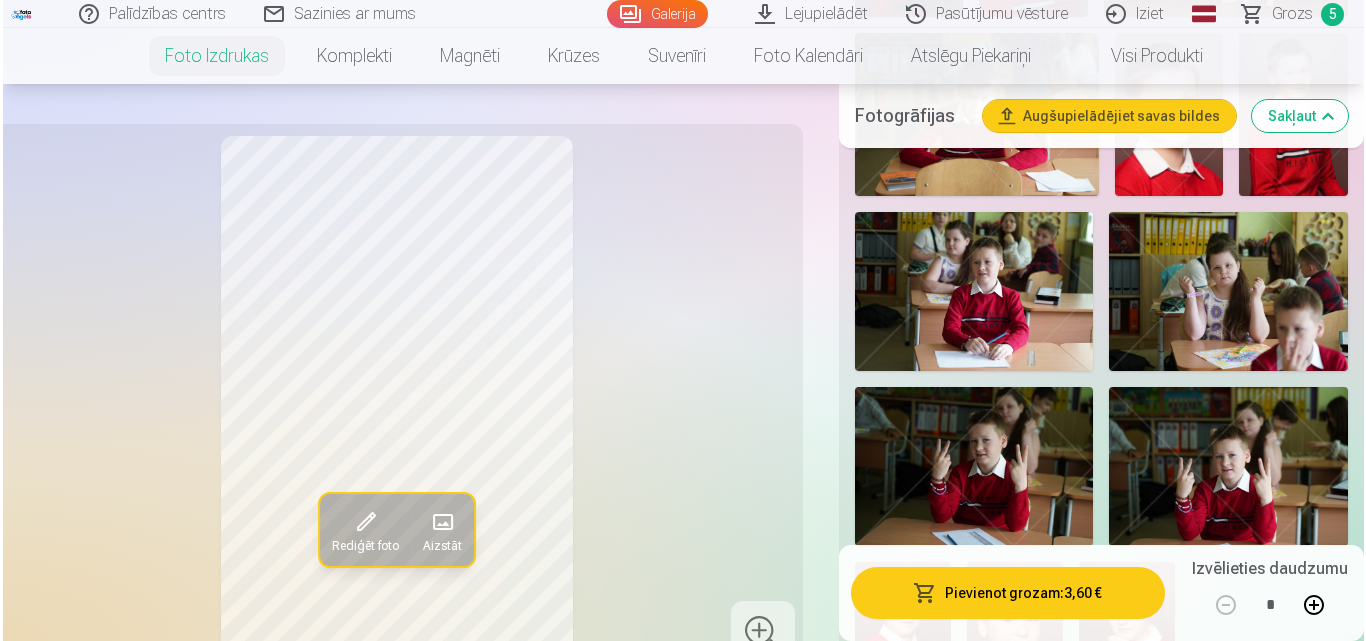 scroll, scrollTop: 3200, scrollLeft: 0, axis: vertical 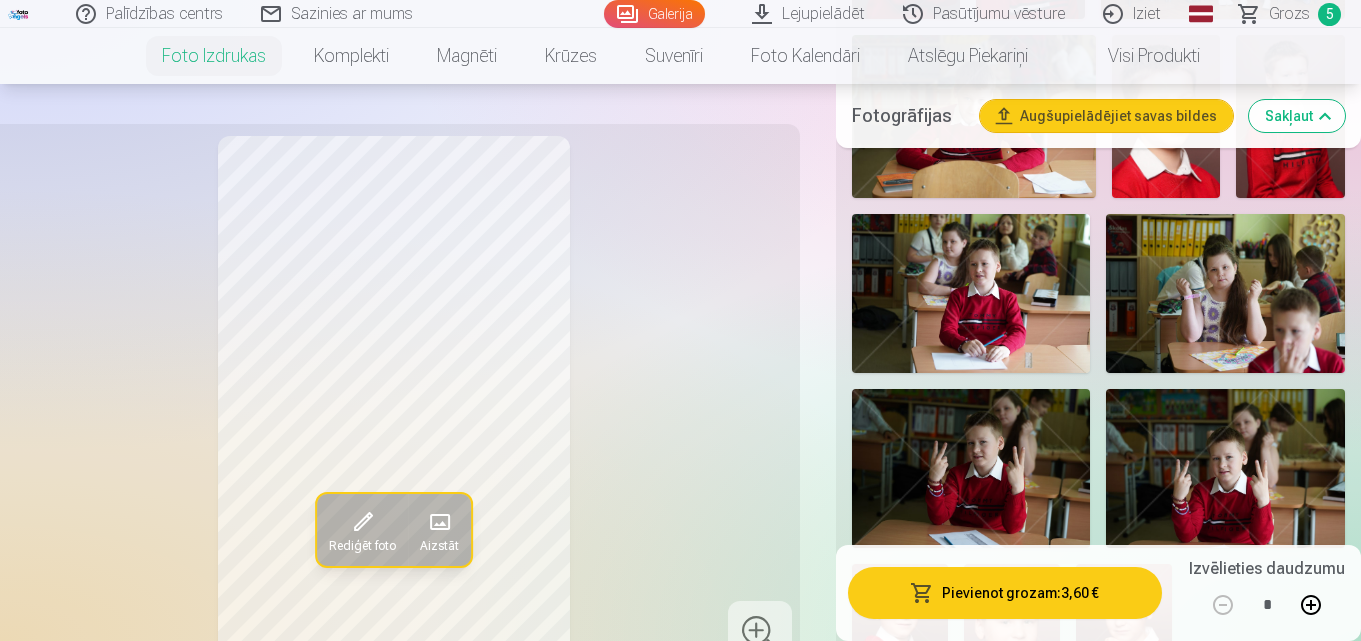 click on "Pievienot grozam :  3,60 €" at bounding box center (1005, 593) 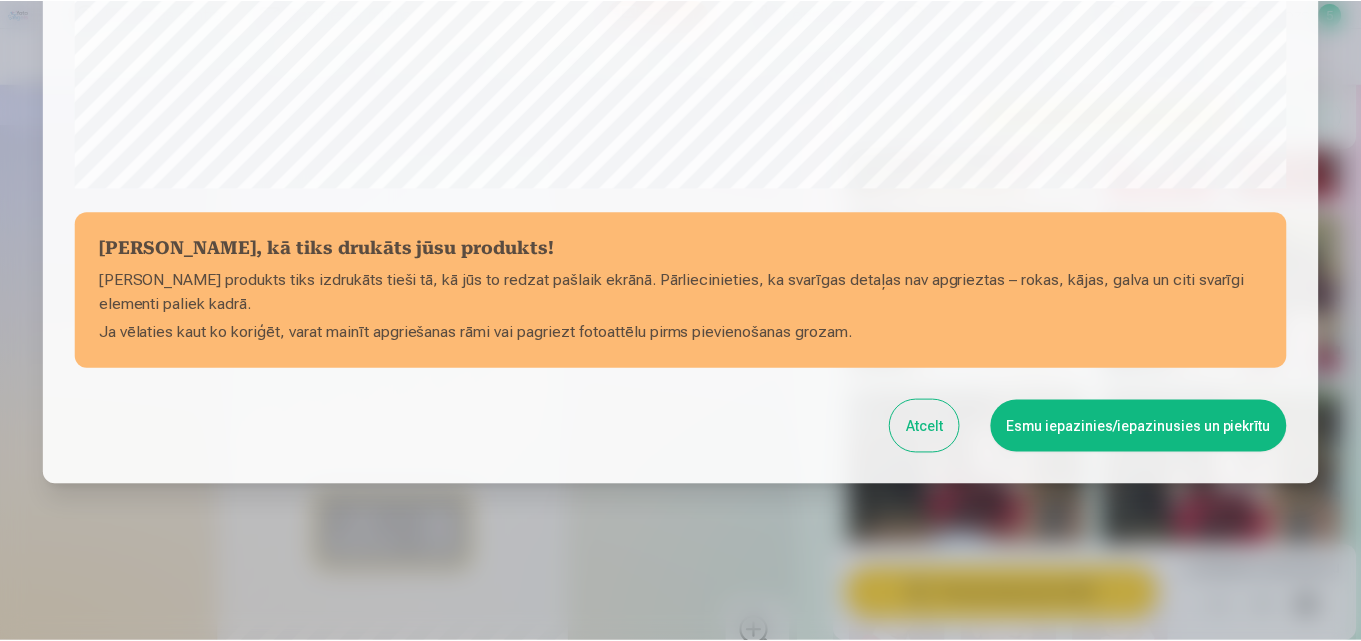 scroll, scrollTop: 799, scrollLeft: 0, axis: vertical 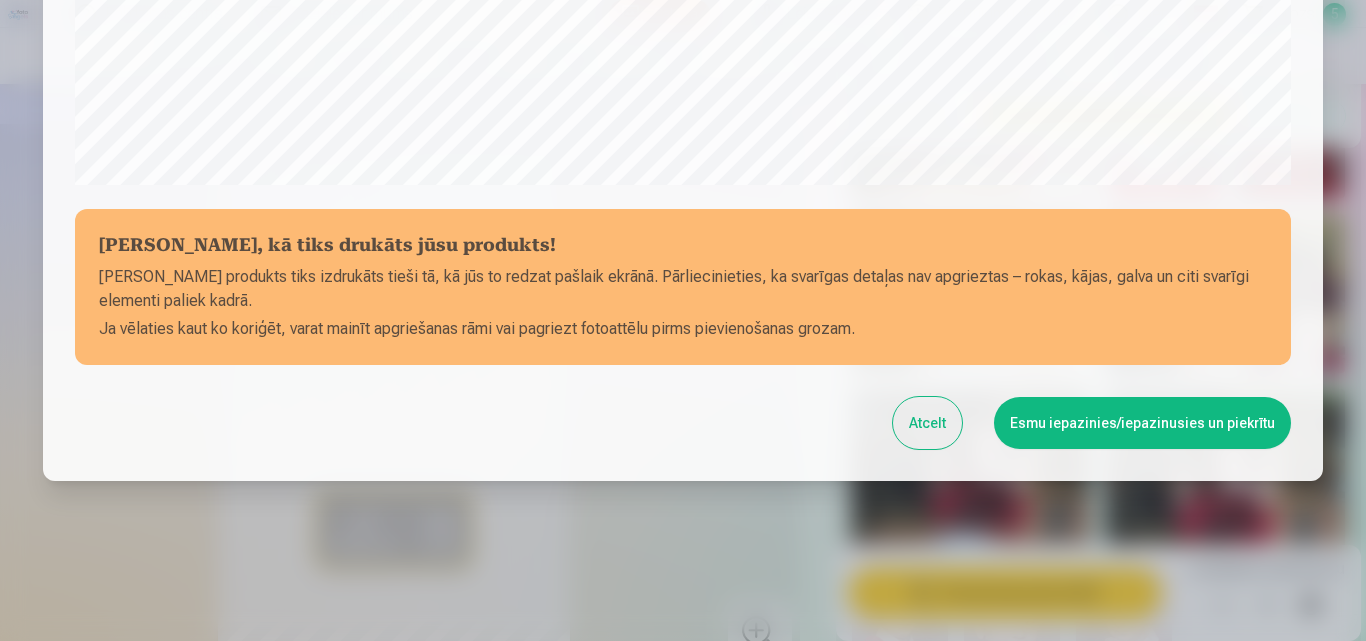 click on "Esmu iepazinies/iepazinusies un piekrītu" at bounding box center [1142, 423] 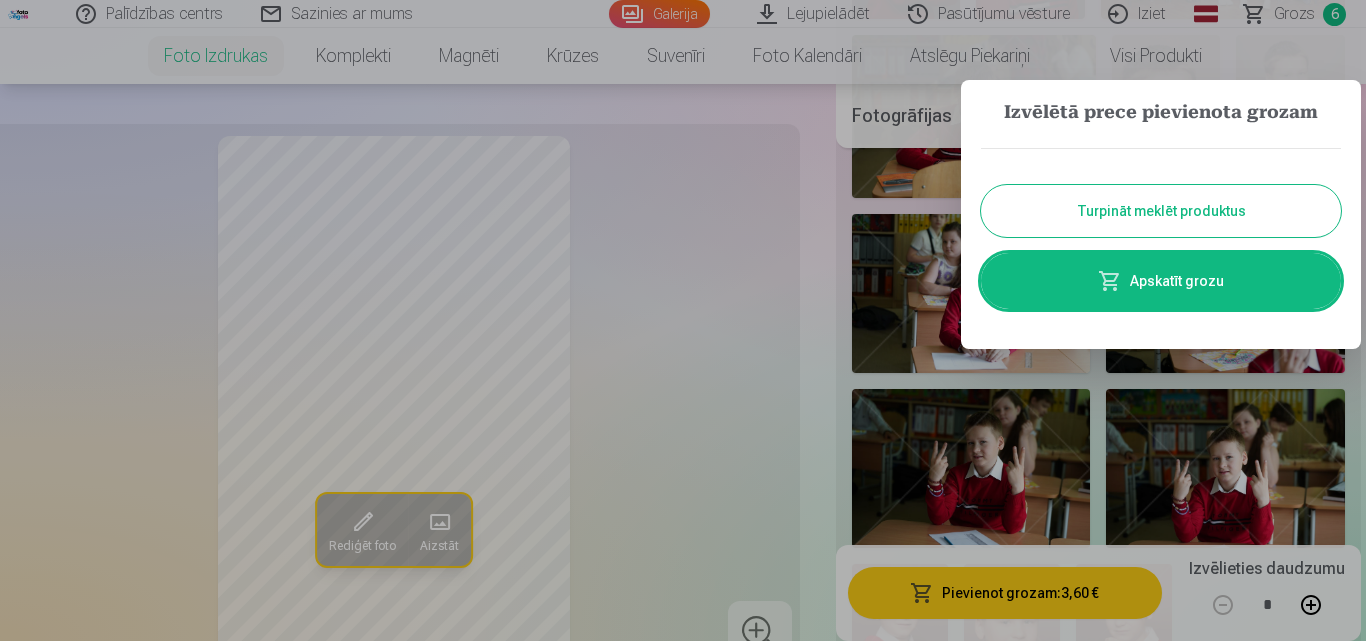 click at bounding box center [683, 320] 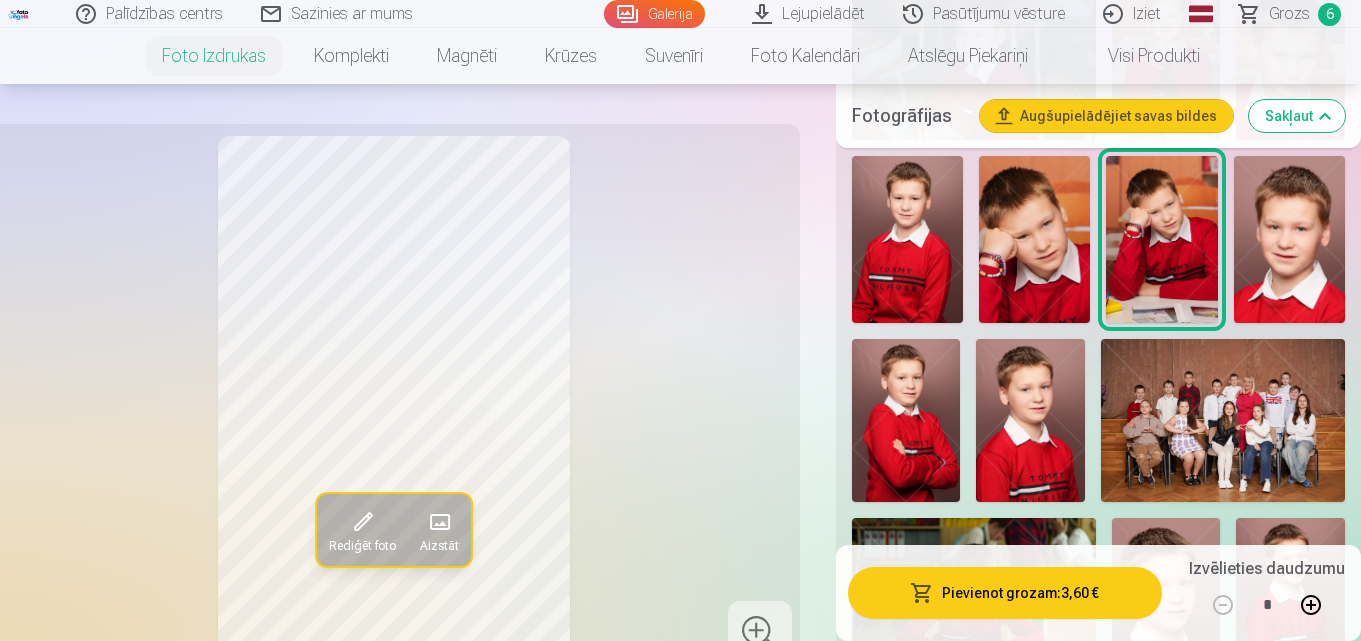 scroll, scrollTop: 2700, scrollLeft: 0, axis: vertical 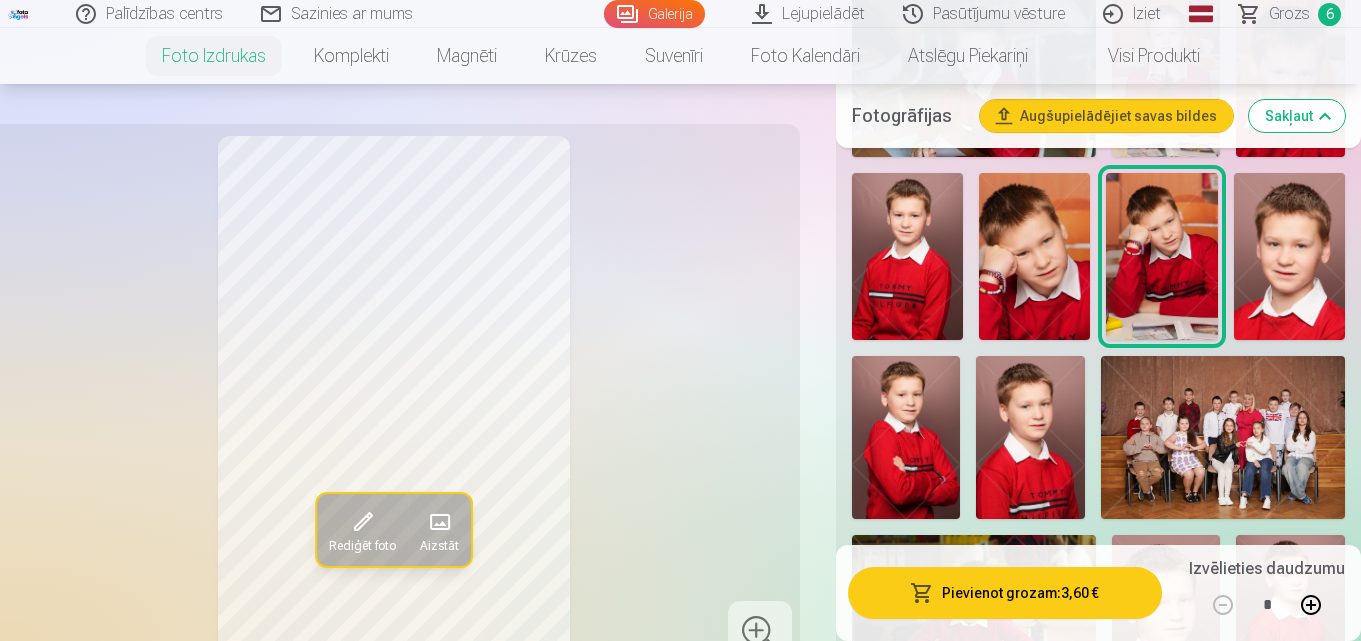 click at bounding box center (1030, 437) 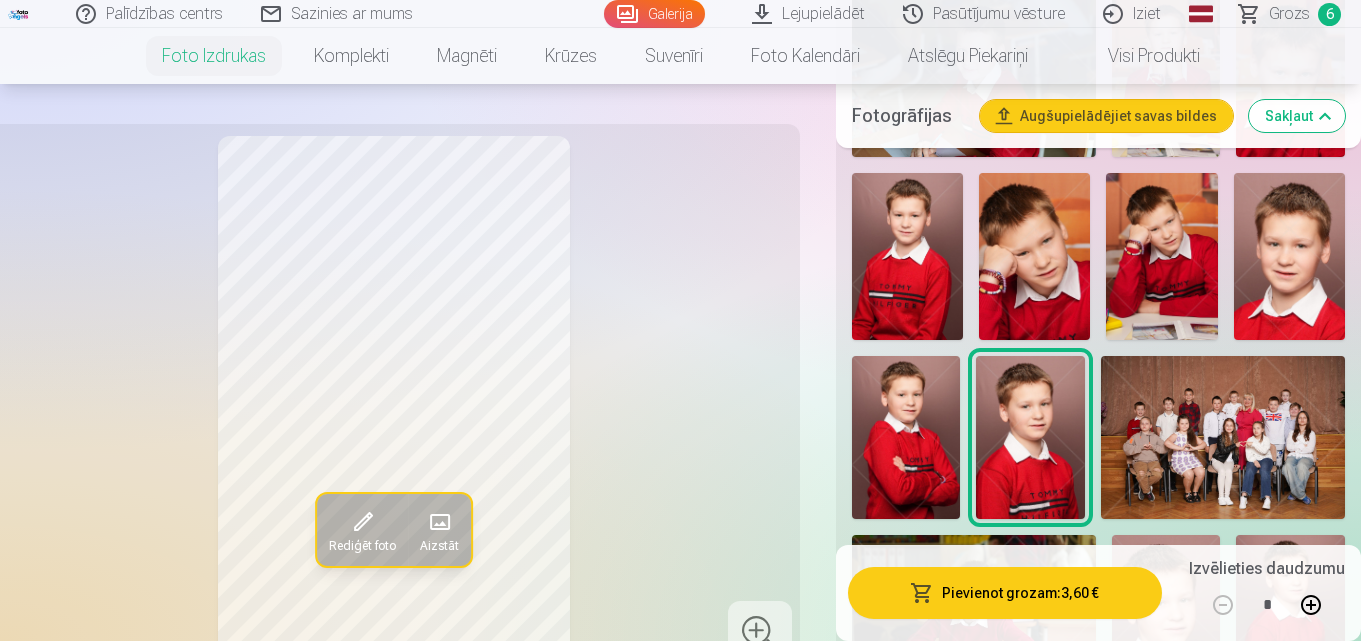 click at bounding box center [1223, 437] 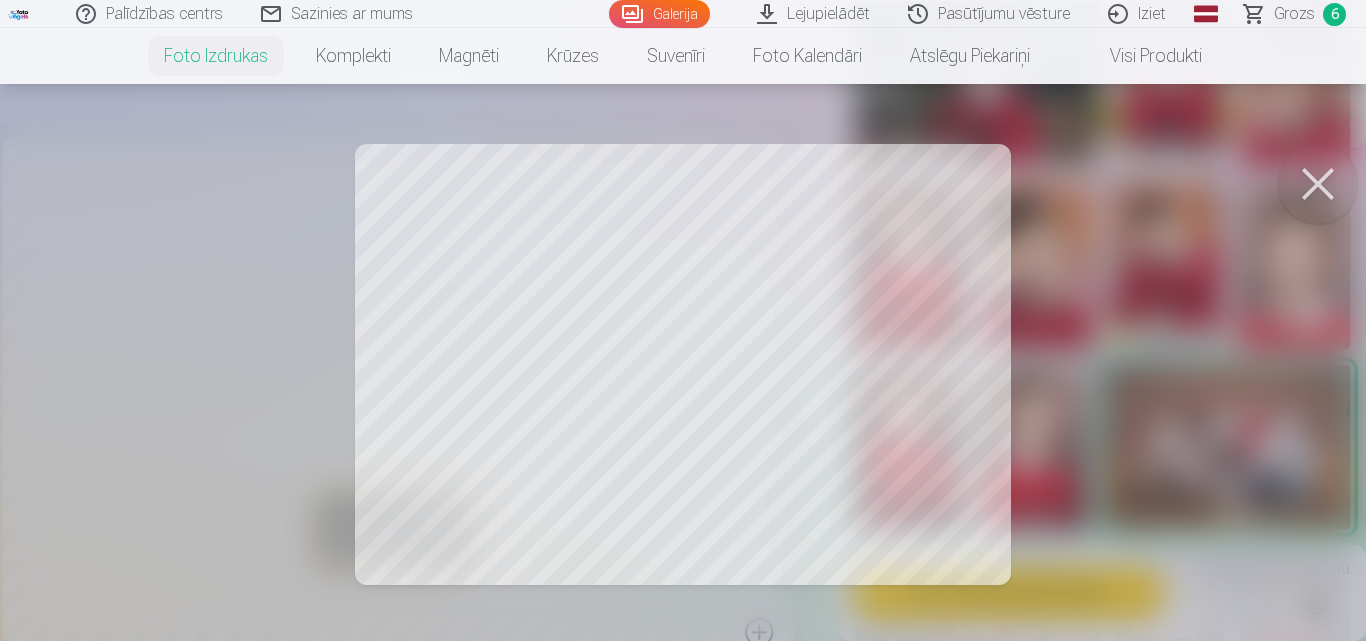 click at bounding box center (1318, 184) 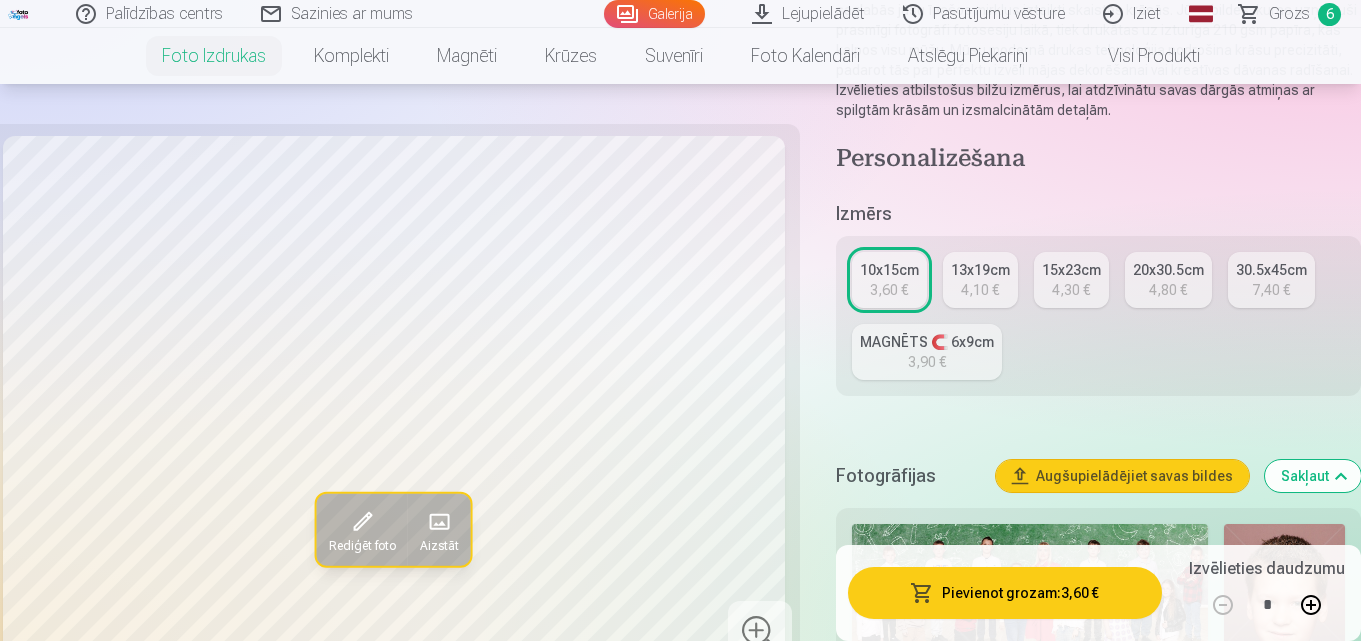 scroll, scrollTop: 300, scrollLeft: 0, axis: vertical 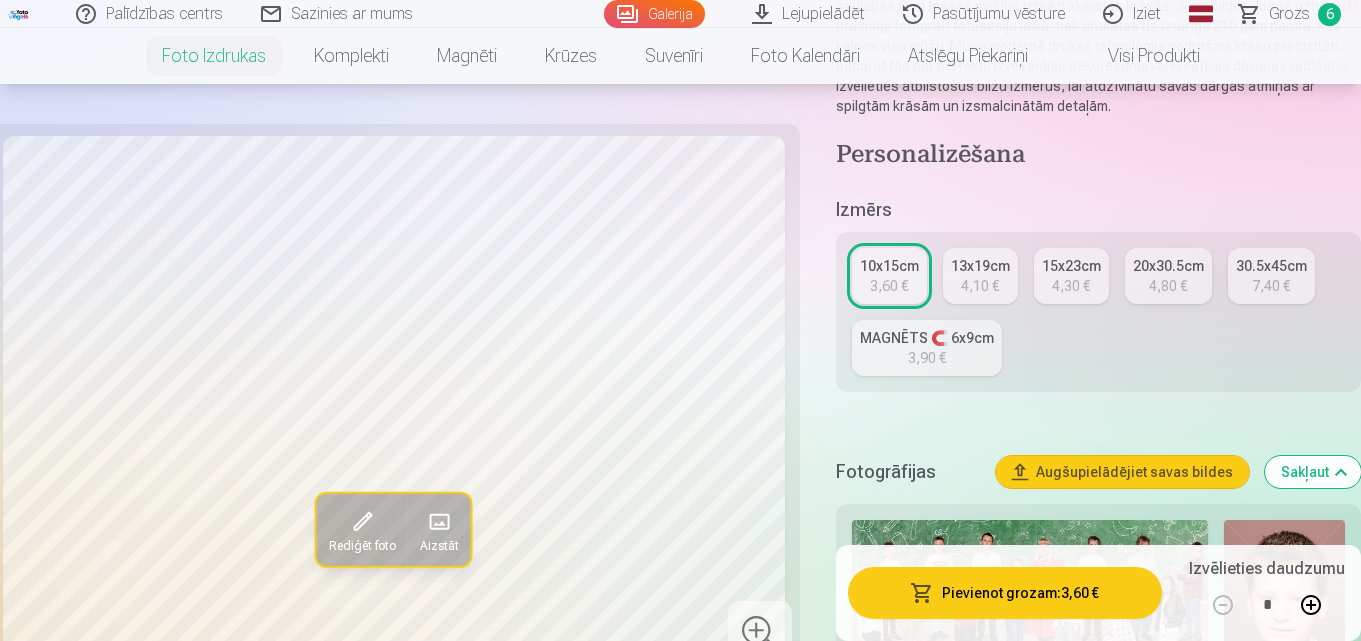 click on "13x19cm 4,10 €" at bounding box center (980, 276) 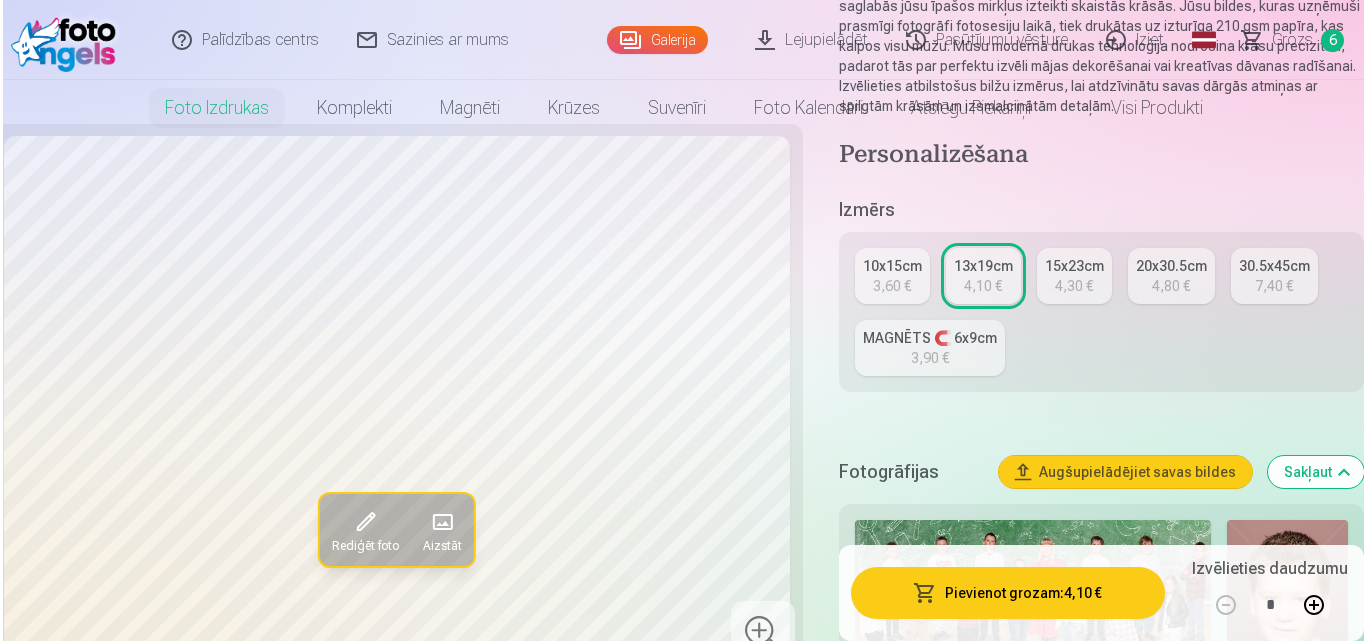 scroll, scrollTop: 0, scrollLeft: 0, axis: both 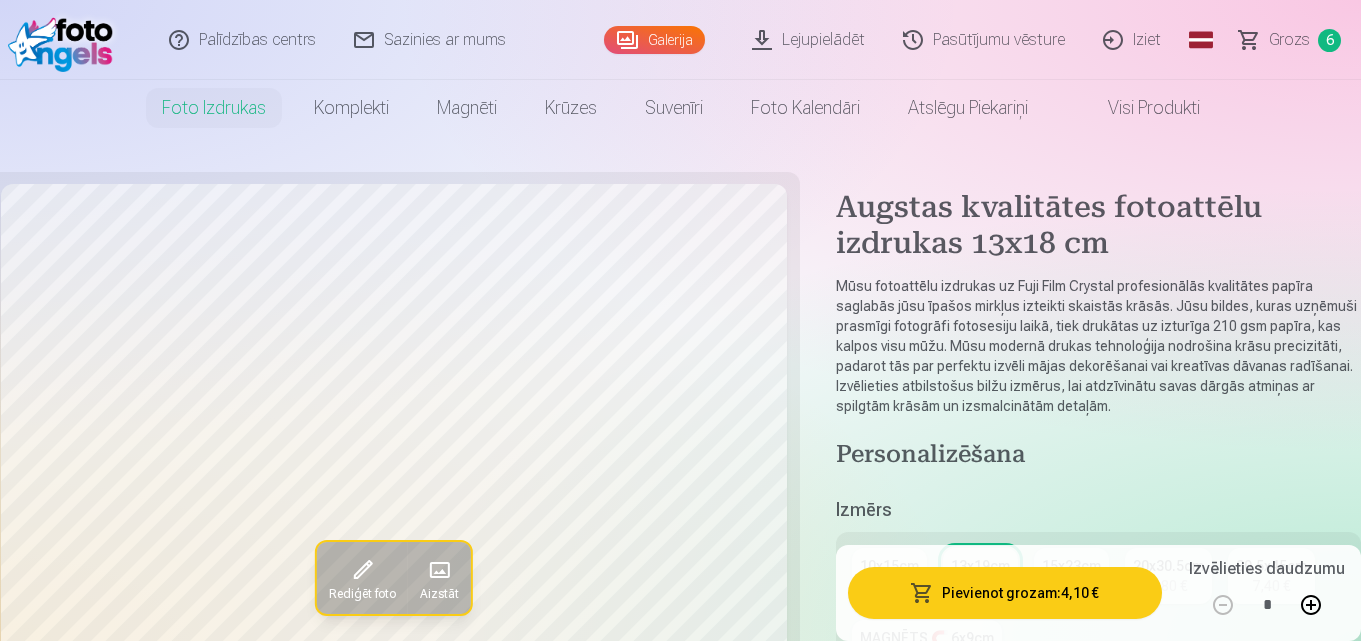 click on "Pievienot grozam :  4,10 €" at bounding box center [1005, 593] 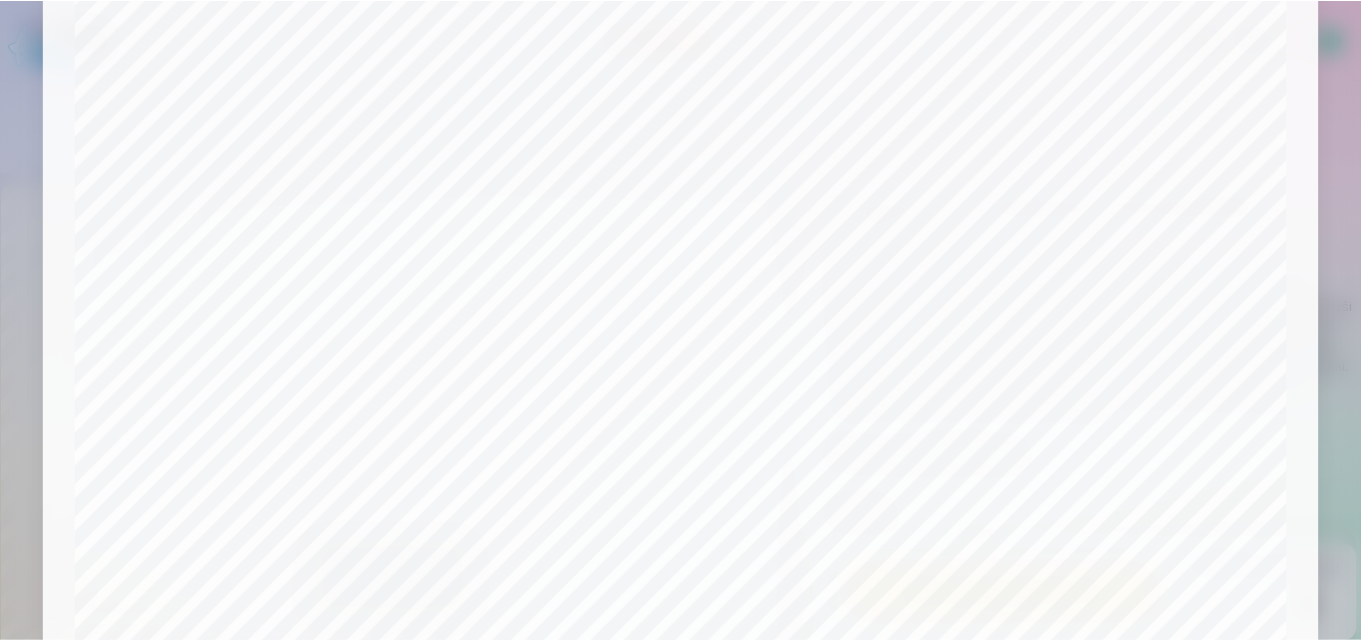 scroll, scrollTop: 799, scrollLeft: 0, axis: vertical 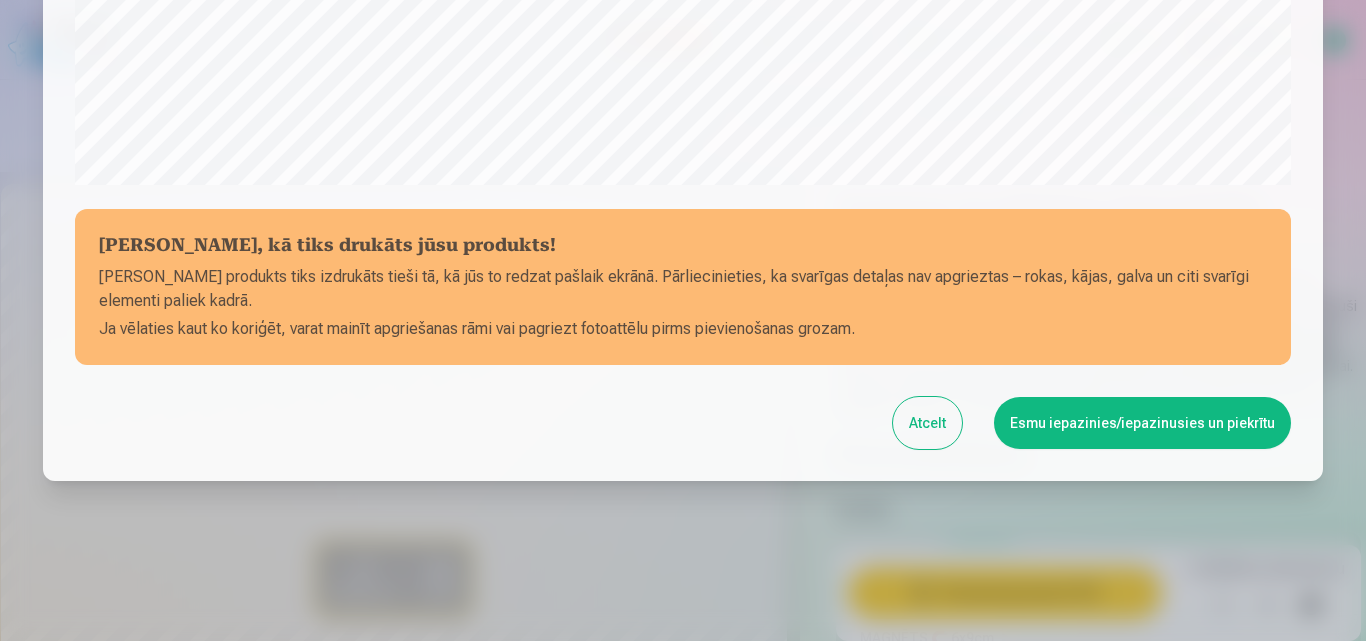 click on "Esmu iepazinies/iepazinusies un piekrītu" at bounding box center [1142, 423] 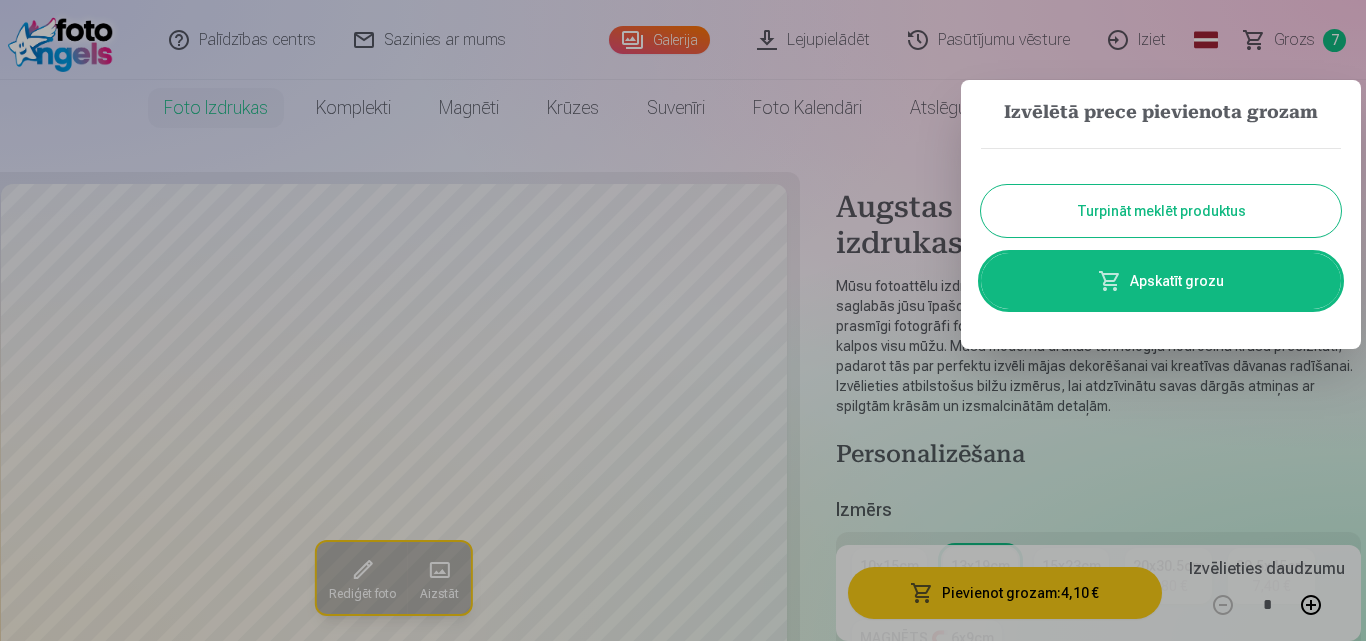 click at bounding box center [683, 320] 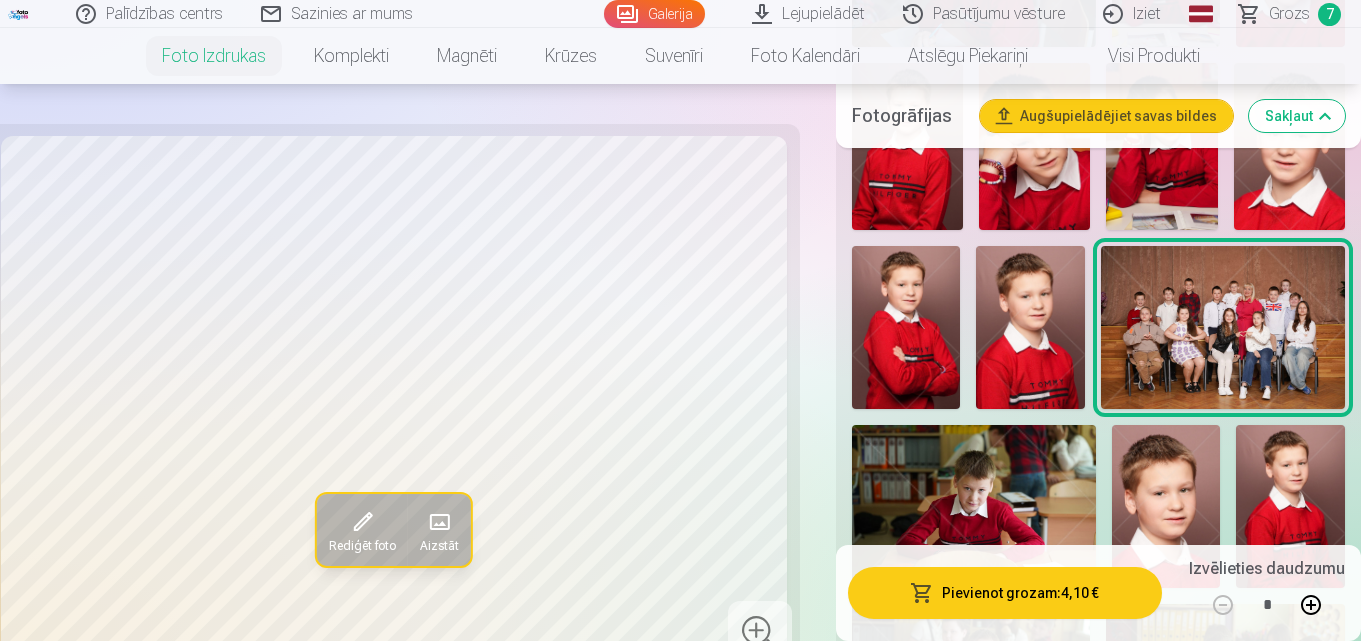 scroll, scrollTop: 3000, scrollLeft: 0, axis: vertical 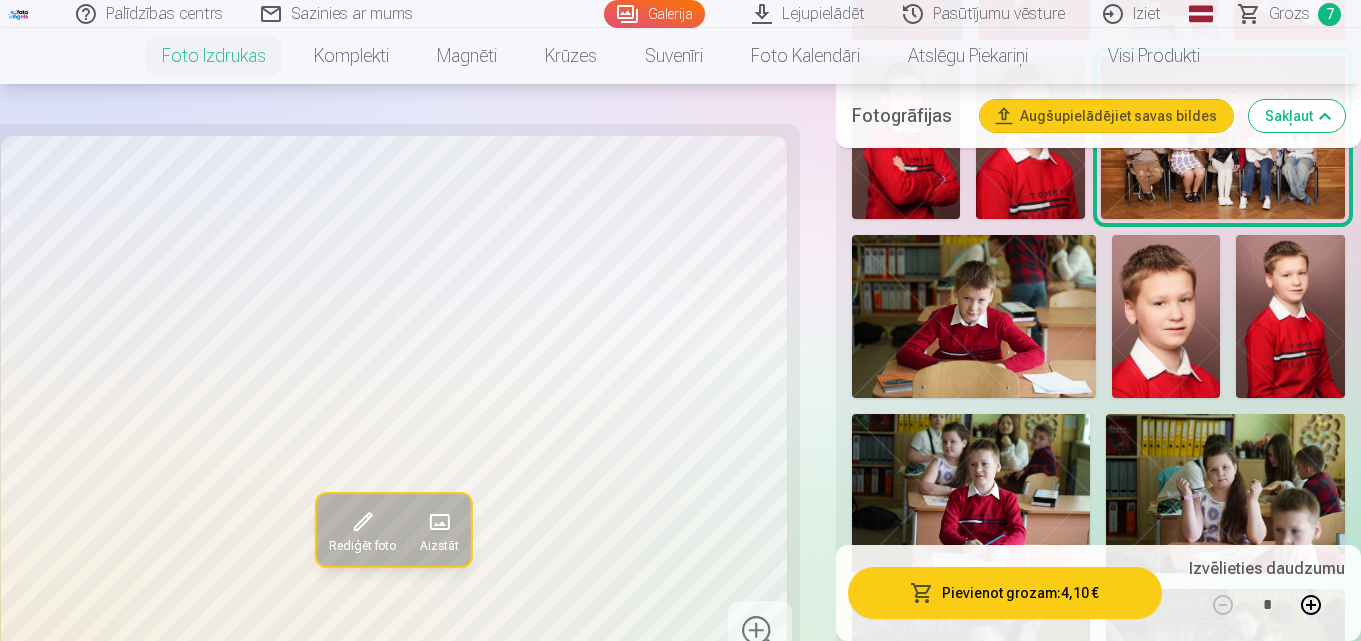 click at bounding box center [974, 316] 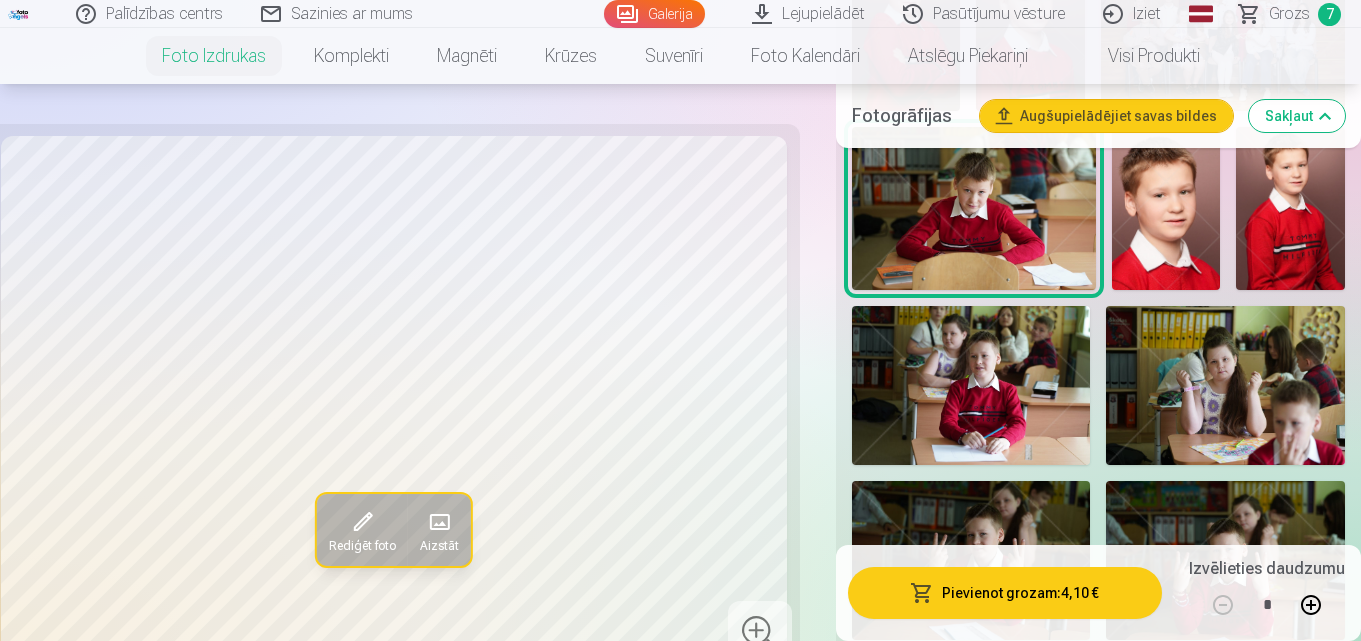 scroll, scrollTop: 3100, scrollLeft: 0, axis: vertical 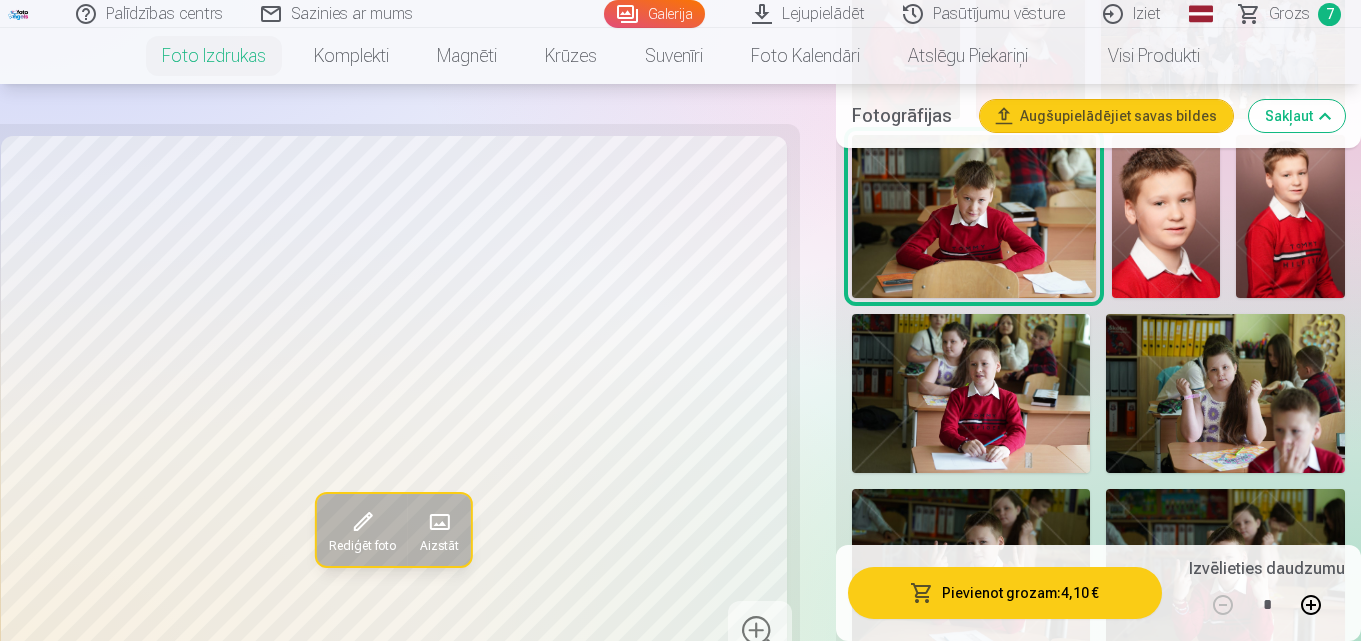 click at bounding box center [971, 393] 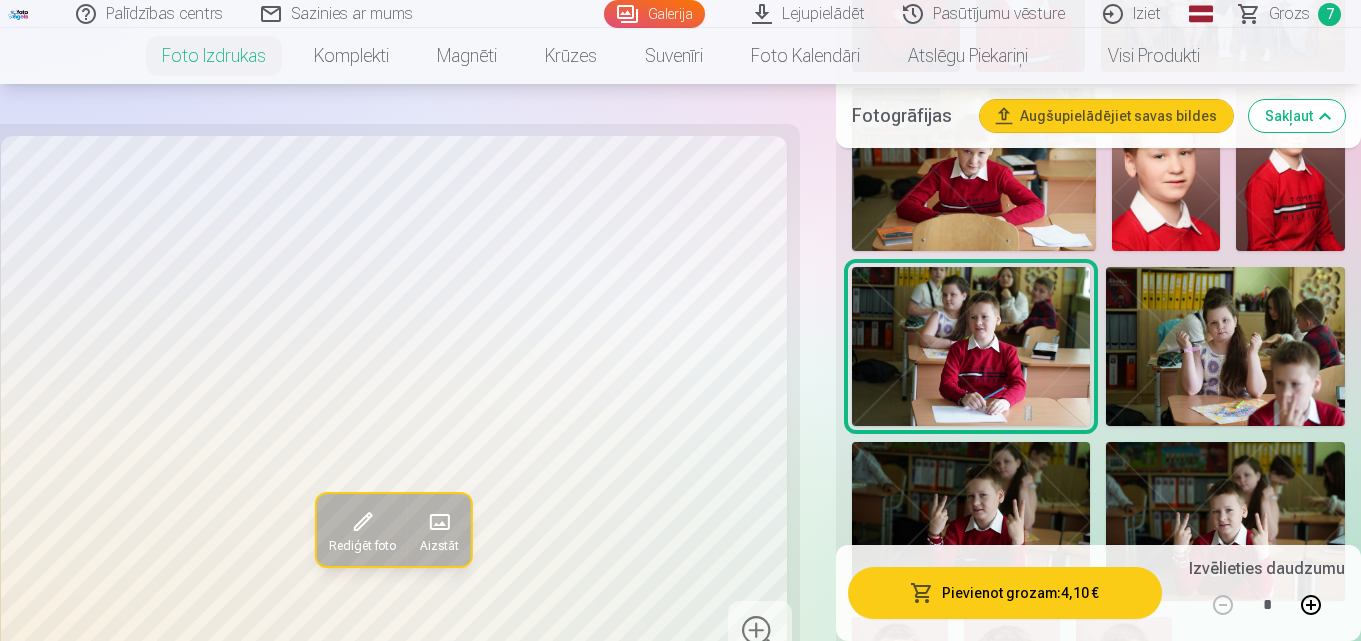 scroll, scrollTop: 3100, scrollLeft: 0, axis: vertical 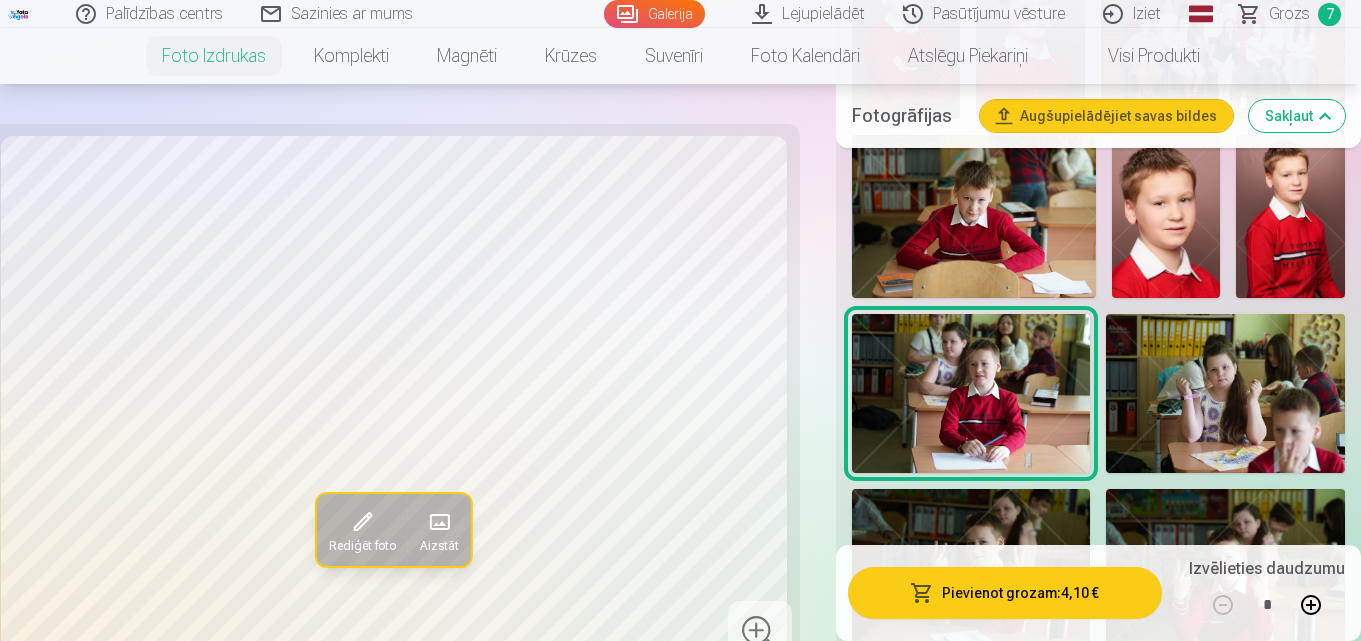 click at bounding box center [974, 216] 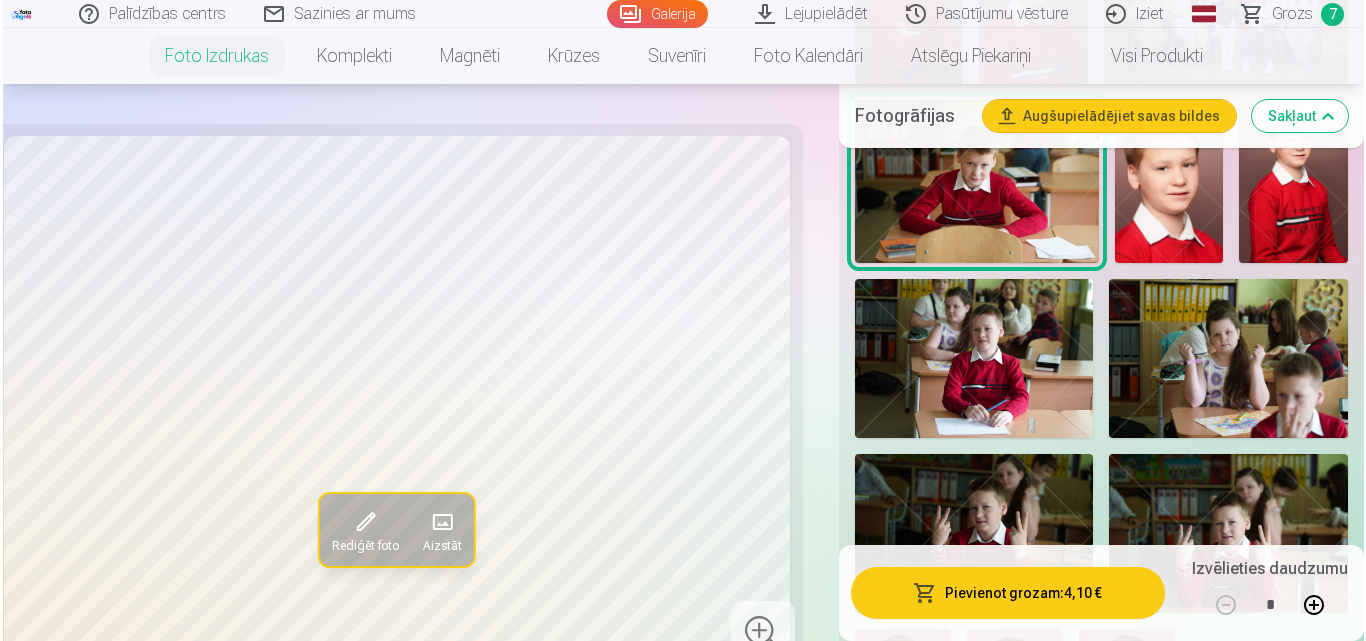 scroll, scrollTop: 3100, scrollLeft: 0, axis: vertical 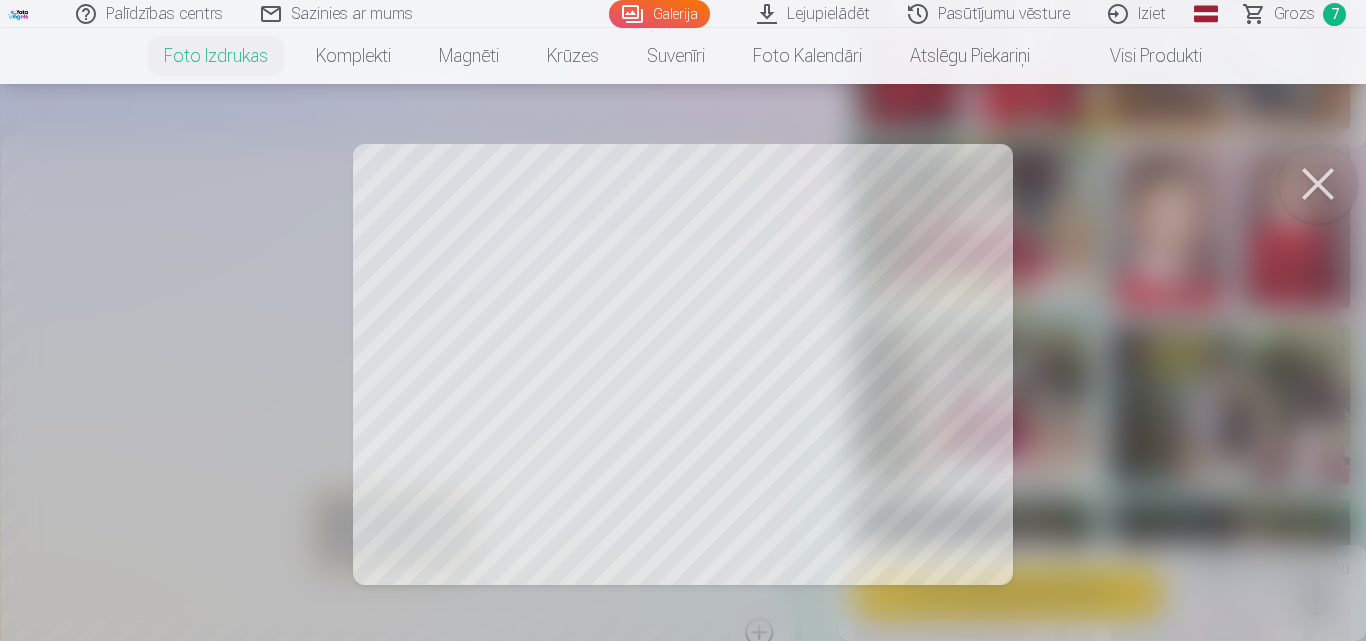 click at bounding box center [683, 320] 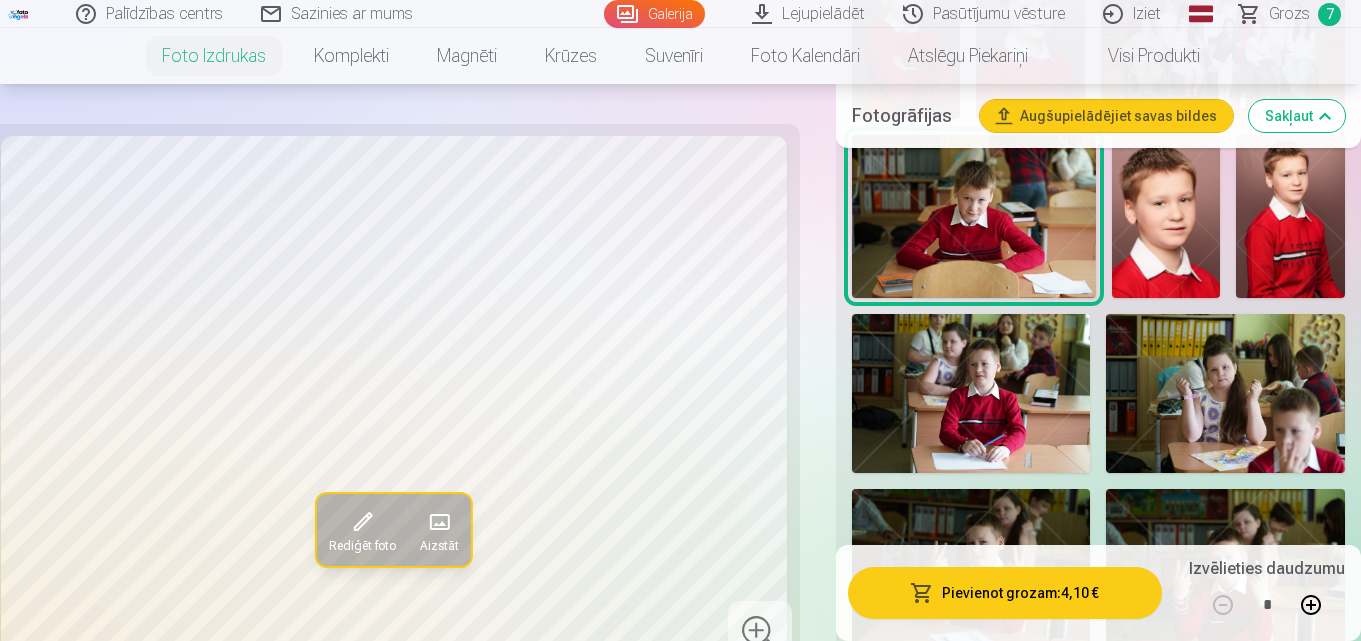 click on "Rediģēt foto" at bounding box center (362, 546) 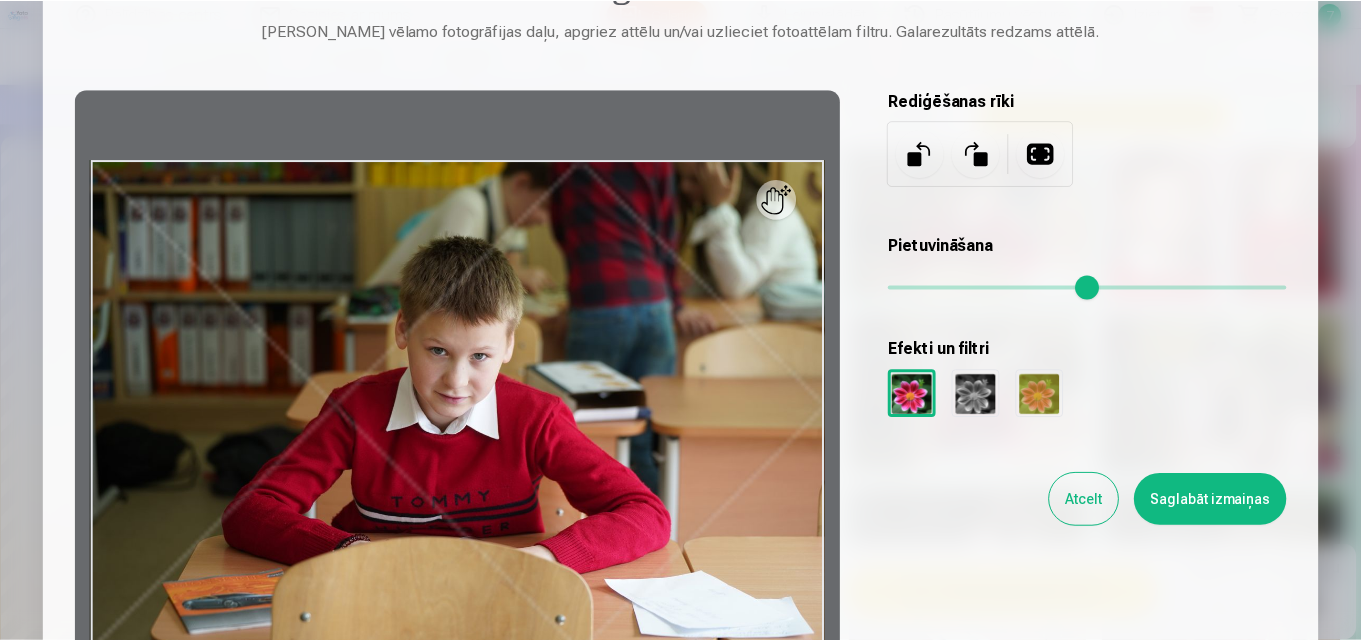 scroll, scrollTop: 200, scrollLeft: 0, axis: vertical 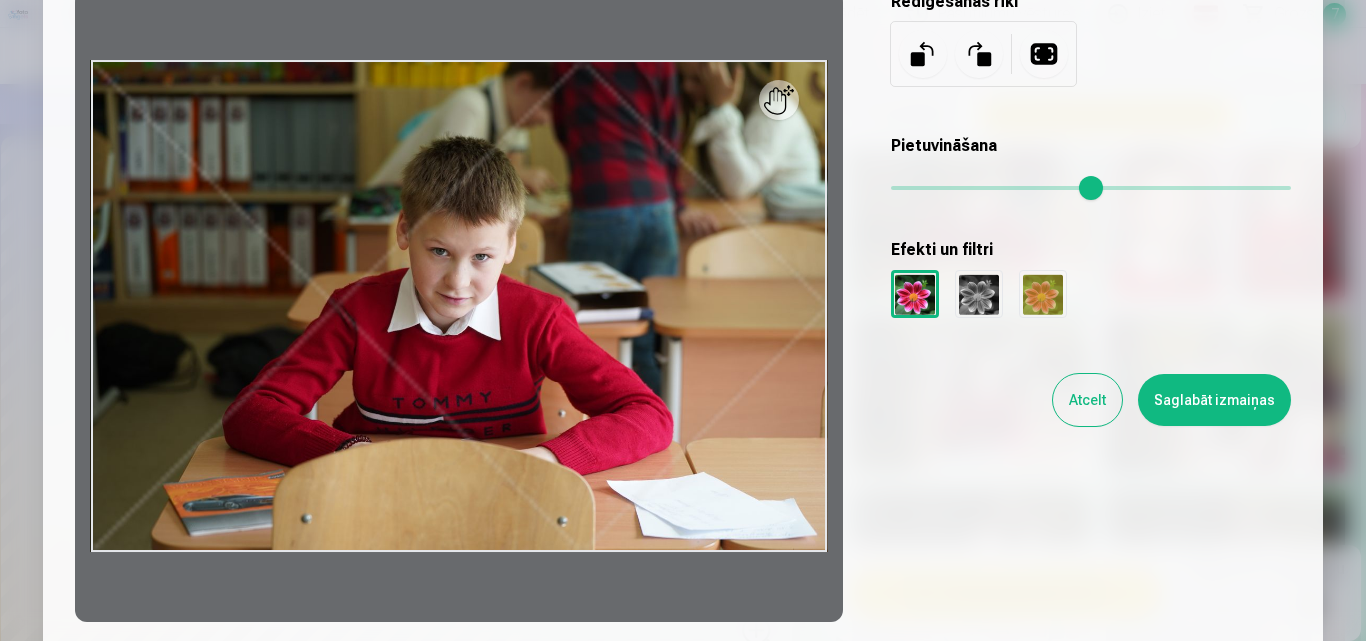 click at bounding box center (1044, 54) 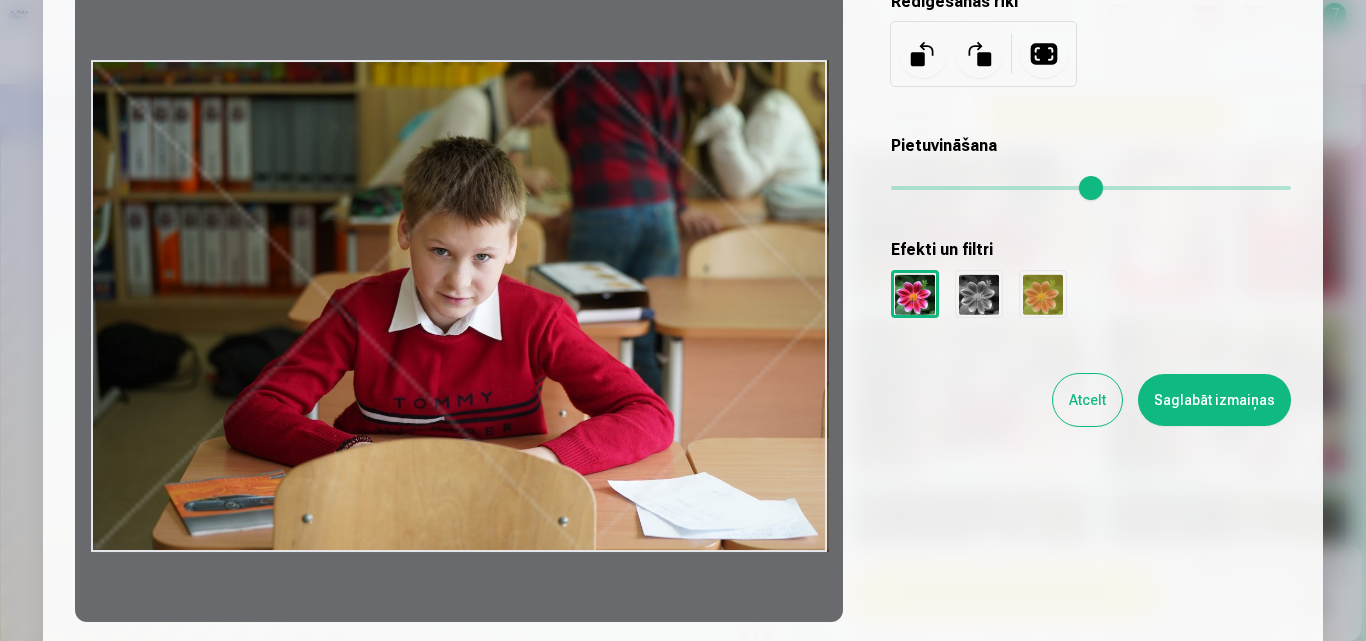 drag, startPoint x: 780, startPoint y: 112, endPoint x: 834, endPoint y: 144, distance: 62.76942 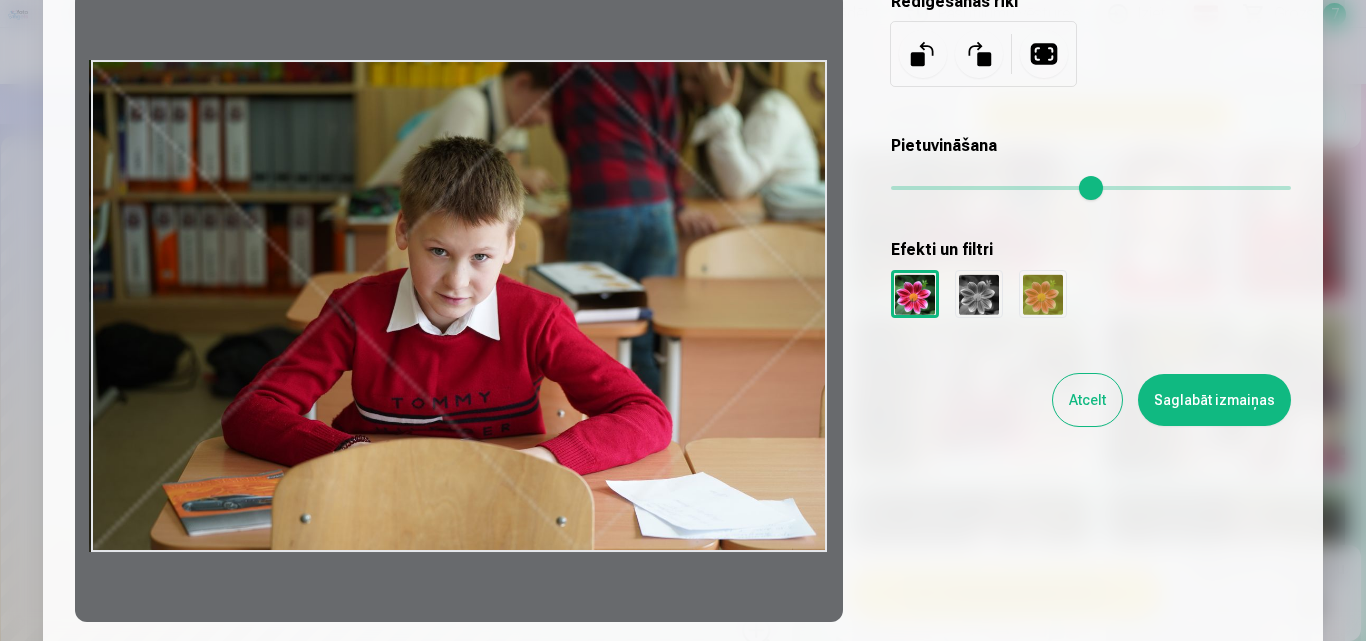 drag, startPoint x: 822, startPoint y: 554, endPoint x: 722, endPoint y: 521, distance: 105.30432 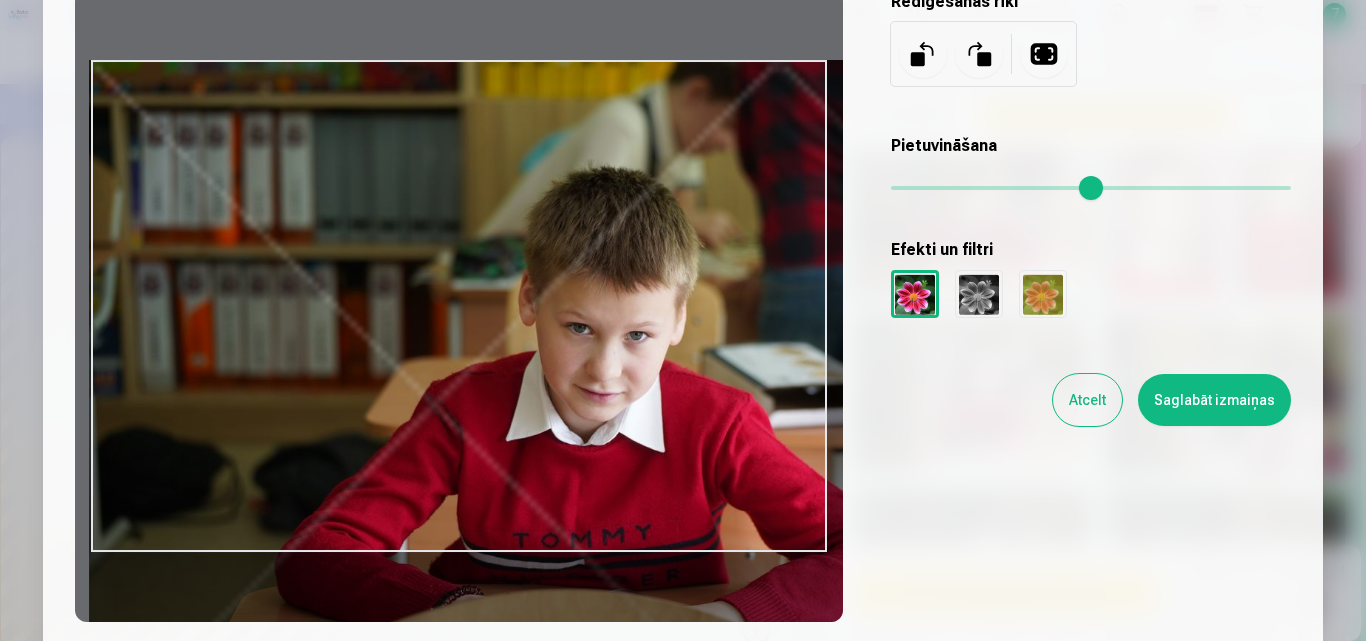 drag, startPoint x: 906, startPoint y: 181, endPoint x: 1006, endPoint y: 197, distance: 101.27191 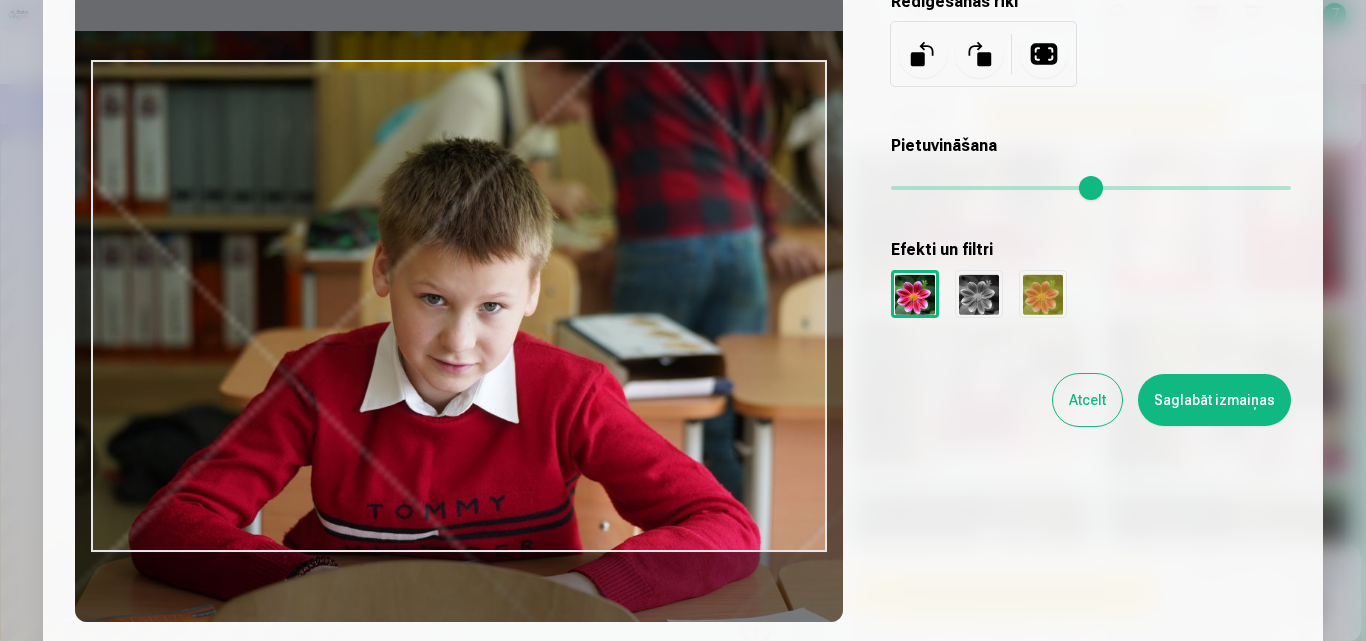 drag, startPoint x: 461, startPoint y: 423, endPoint x: 314, endPoint y: 395, distance: 149.64291 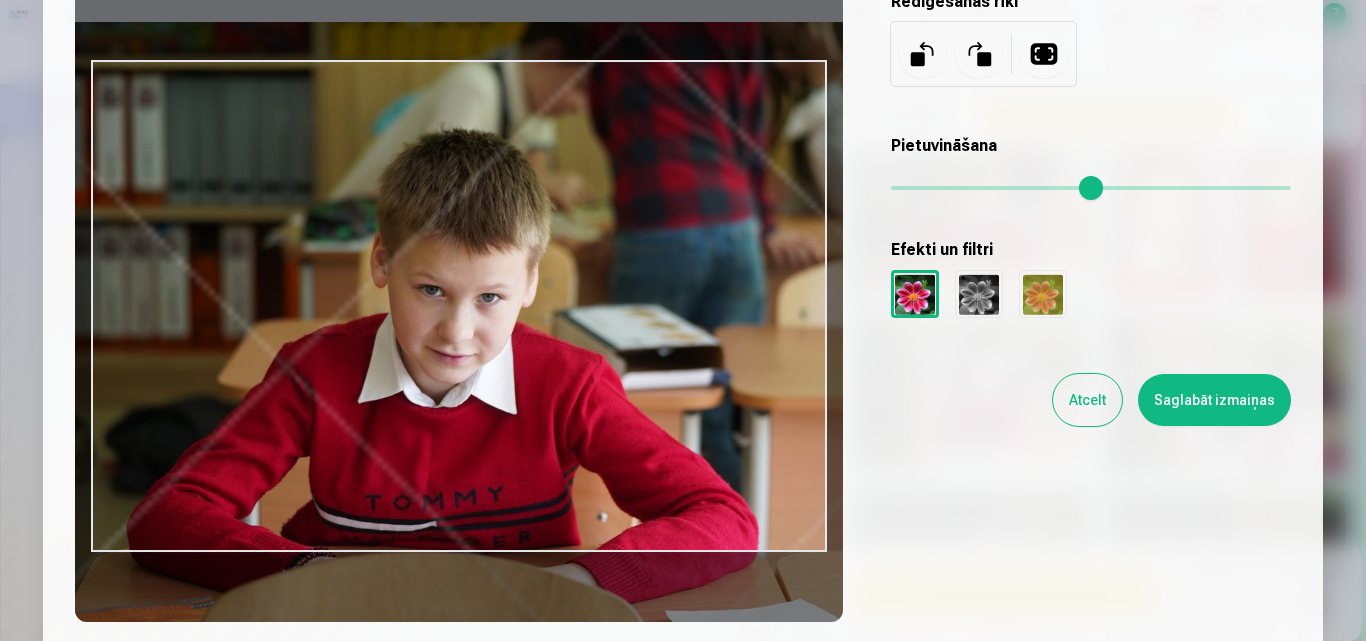 type on "****" 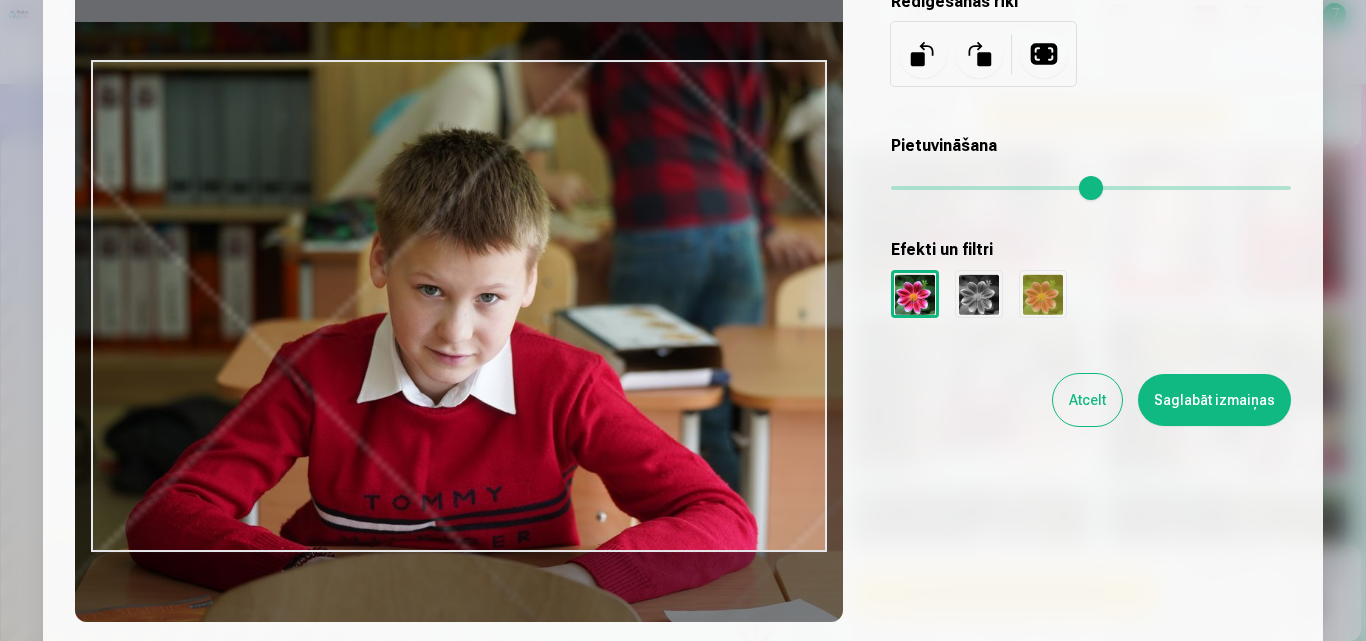 click on "Rediģēt fotoattēlu [PERSON_NAME] vēlamo fotogrāfijas daļu, apgriez attēlu un/vai uzlieciet fotoattēlam filtru. Galarezultāts redzams attēlā. Rediģēšanas rīki Pietuvināšana Efekti un filtri Atcelt Saglabāt izmaiņas" at bounding box center [683, 247] 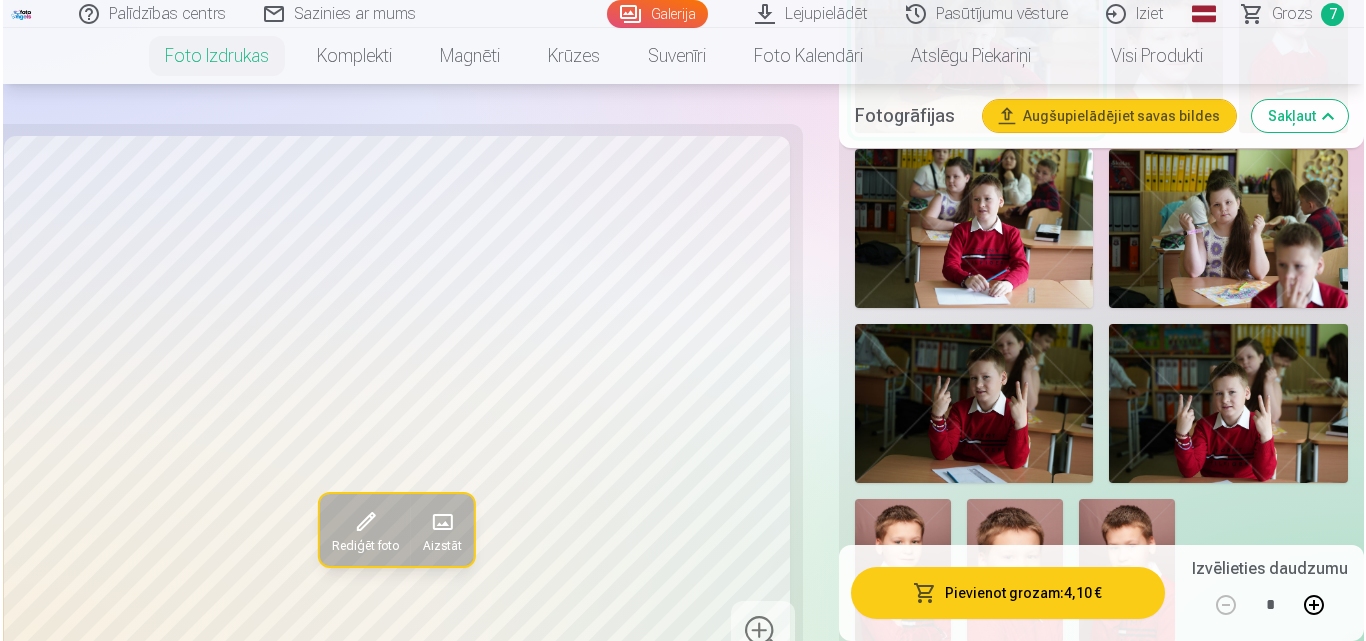 scroll, scrollTop: 3300, scrollLeft: 0, axis: vertical 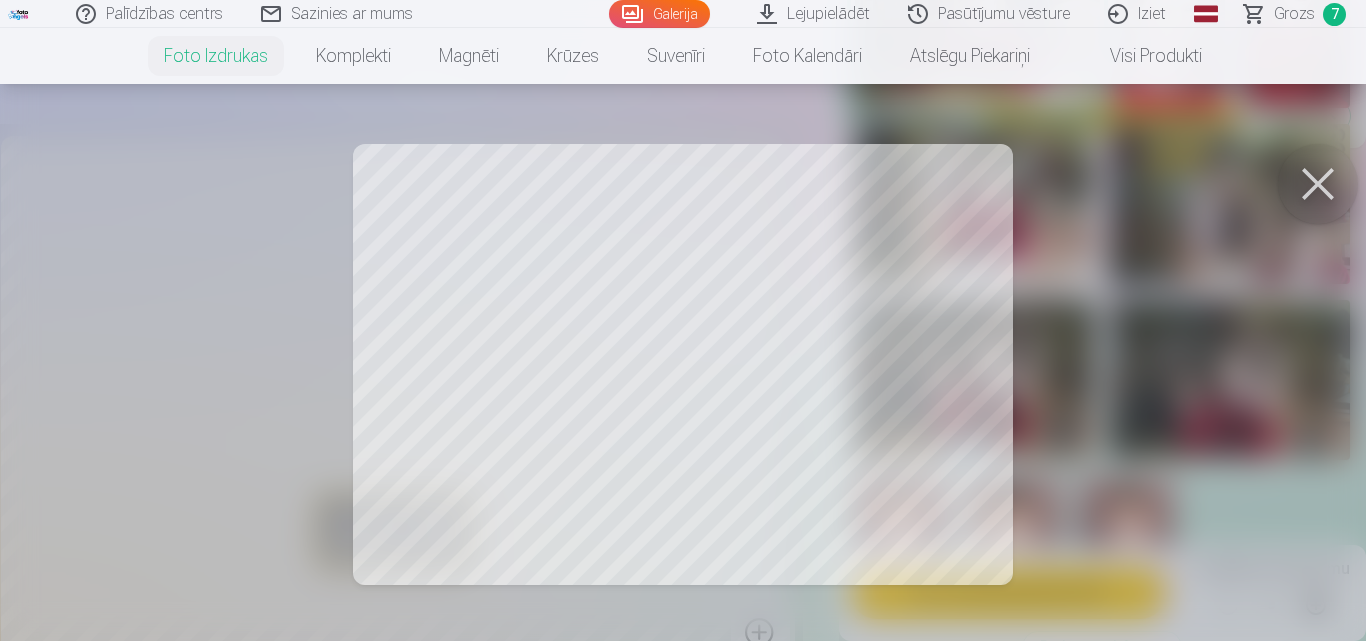drag, startPoint x: 1316, startPoint y: 182, endPoint x: 1264, endPoint y: 218, distance: 63.245552 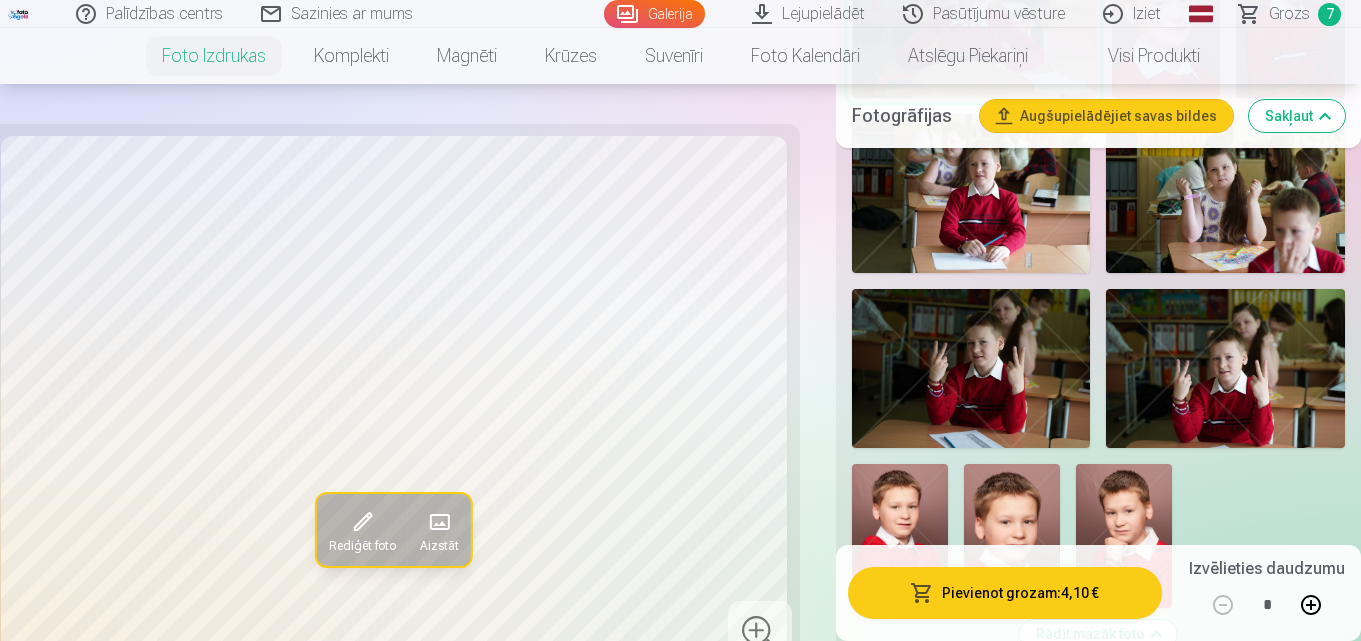 click on "Rediģēt foto" at bounding box center [362, 530] 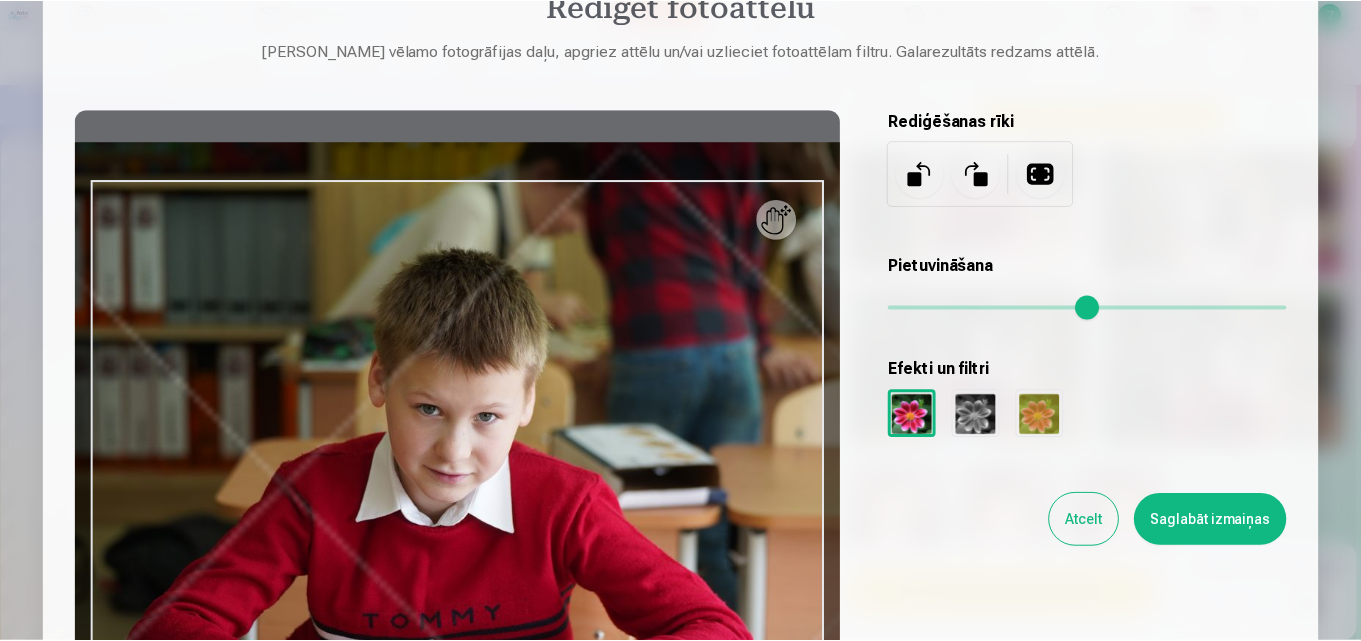 scroll, scrollTop: 300, scrollLeft: 0, axis: vertical 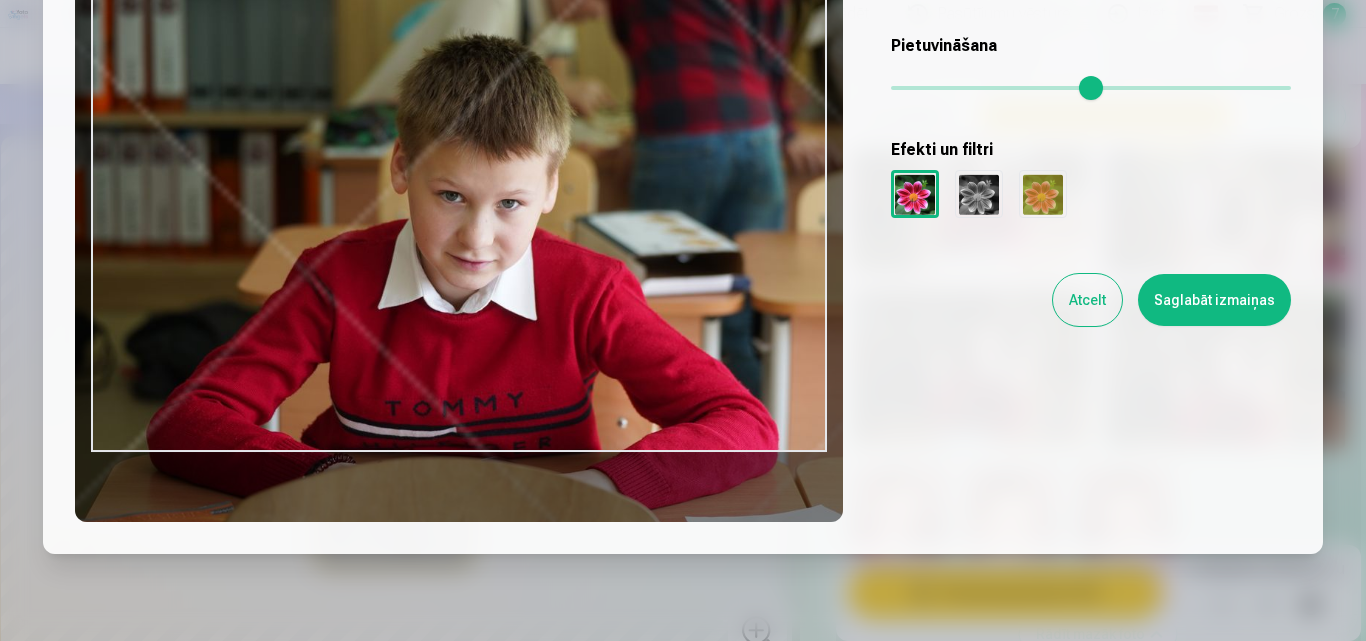 drag, startPoint x: 648, startPoint y: 330, endPoint x: 669, endPoint y: 336, distance: 21.84033 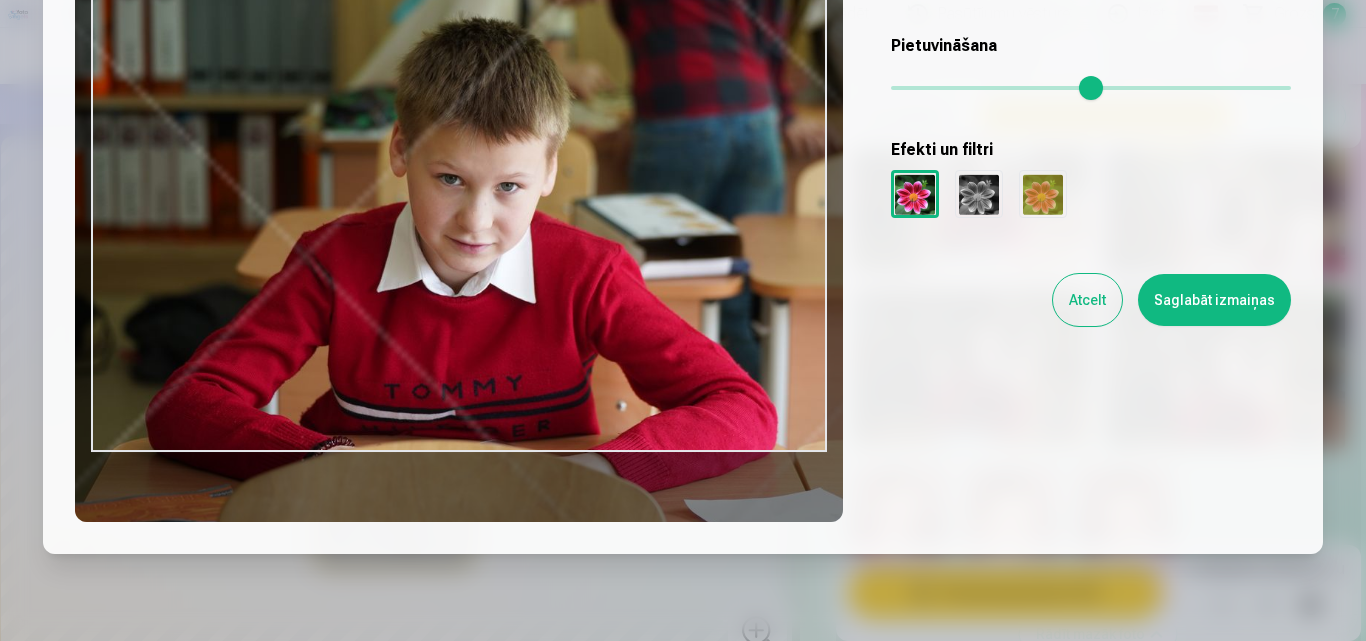 type on "****" 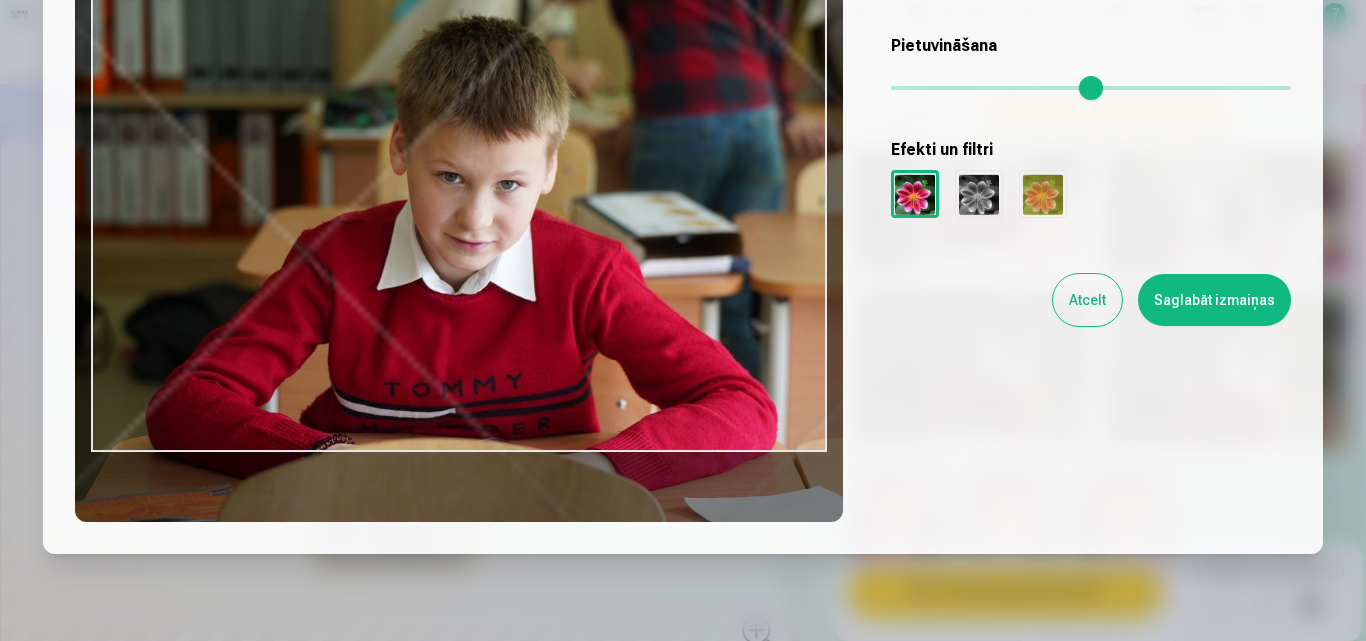 drag, startPoint x: 634, startPoint y: 383, endPoint x: 633, endPoint y: 364, distance: 19.026299 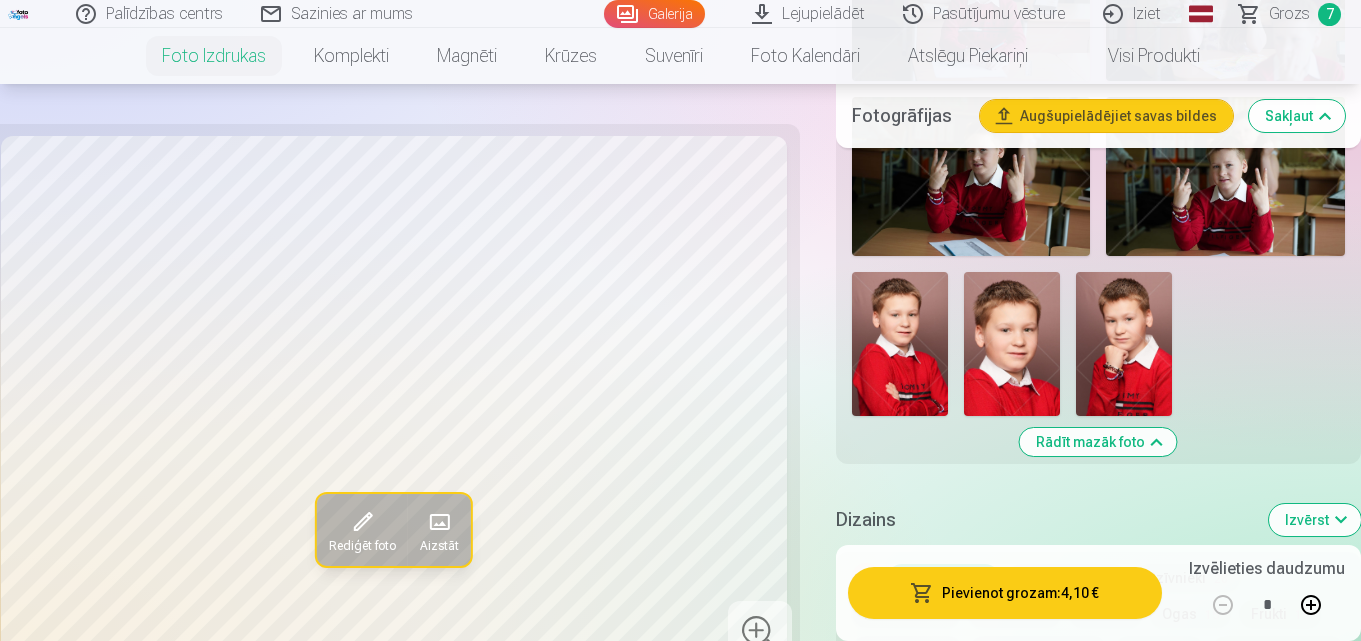 scroll, scrollTop: 3500, scrollLeft: 0, axis: vertical 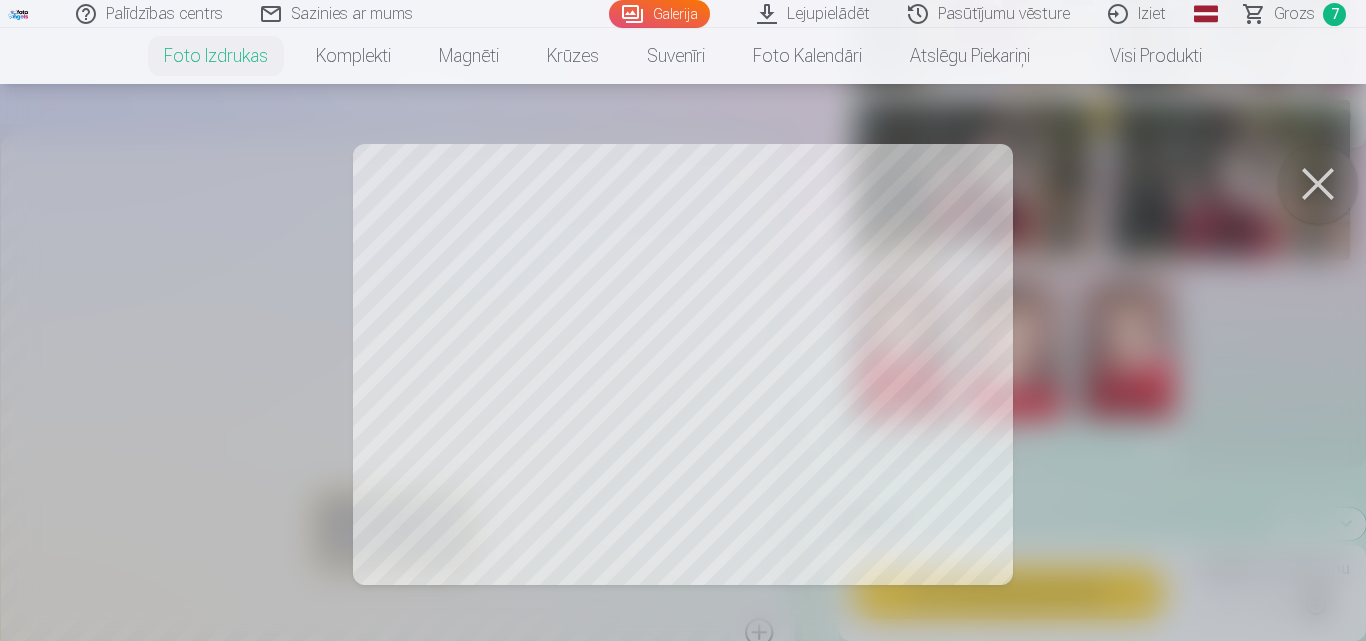 click at bounding box center [1318, 184] 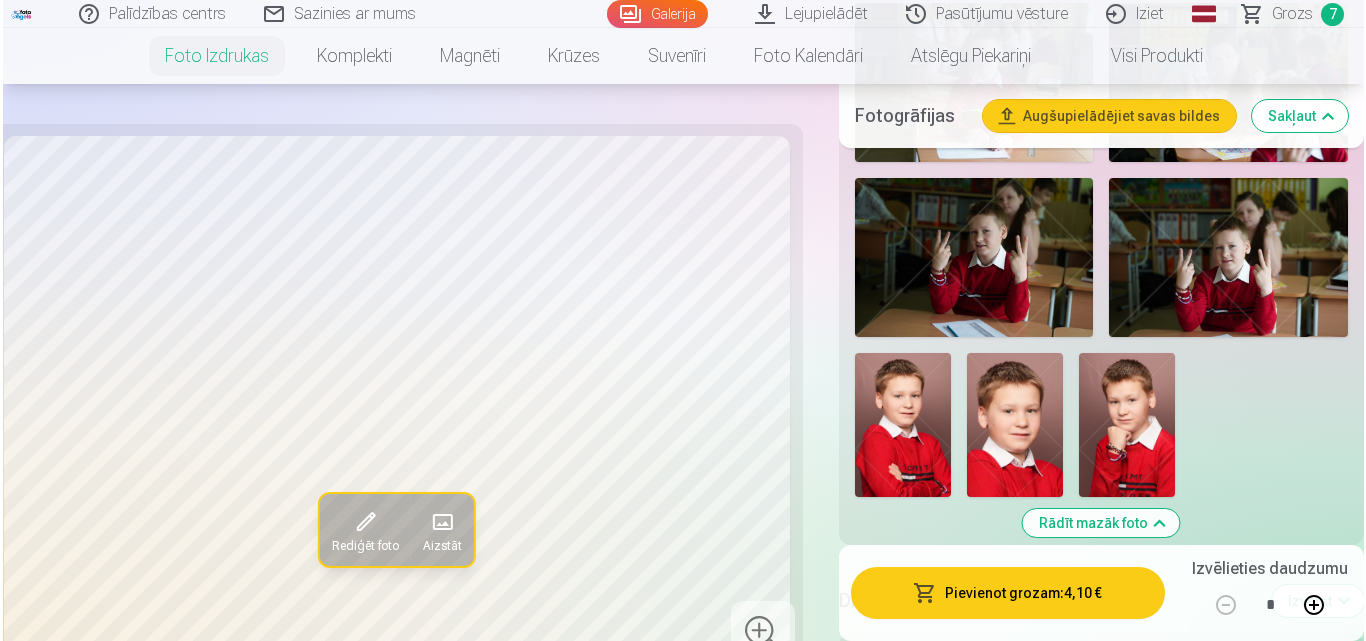 scroll, scrollTop: 3600, scrollLeft: 0, axis: vertical 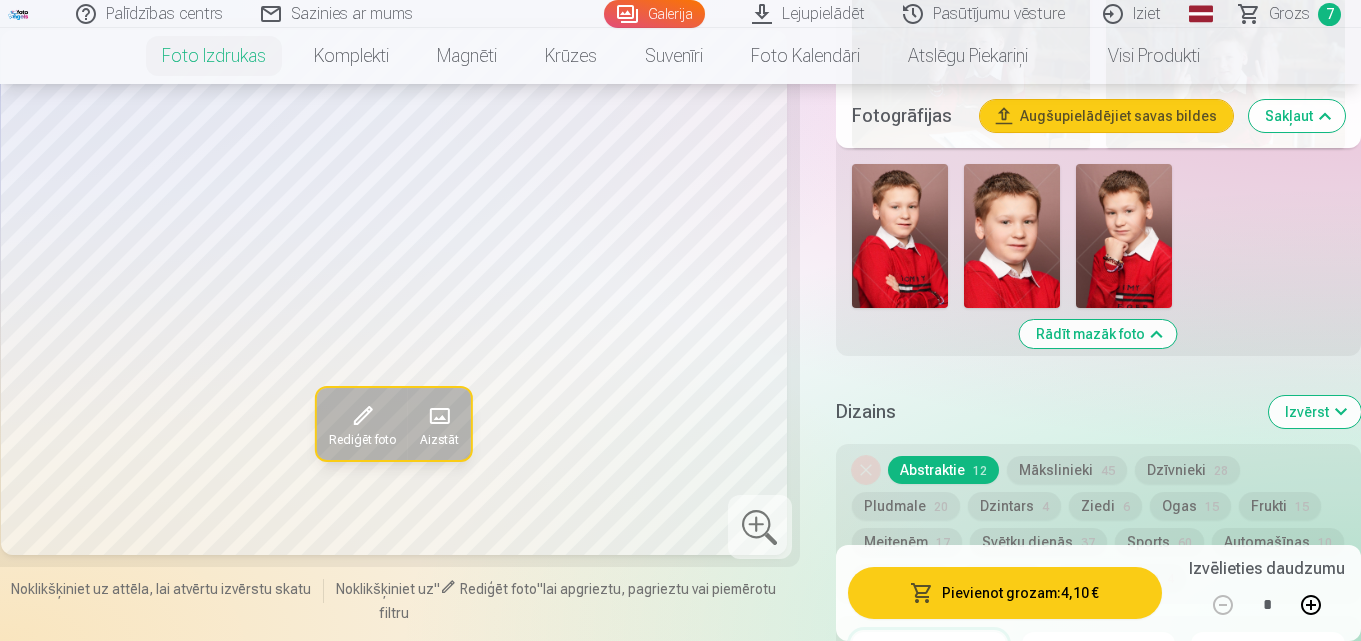 click on "Pievienot grozam :  4,10 €" at bounding box center [1005, 593] 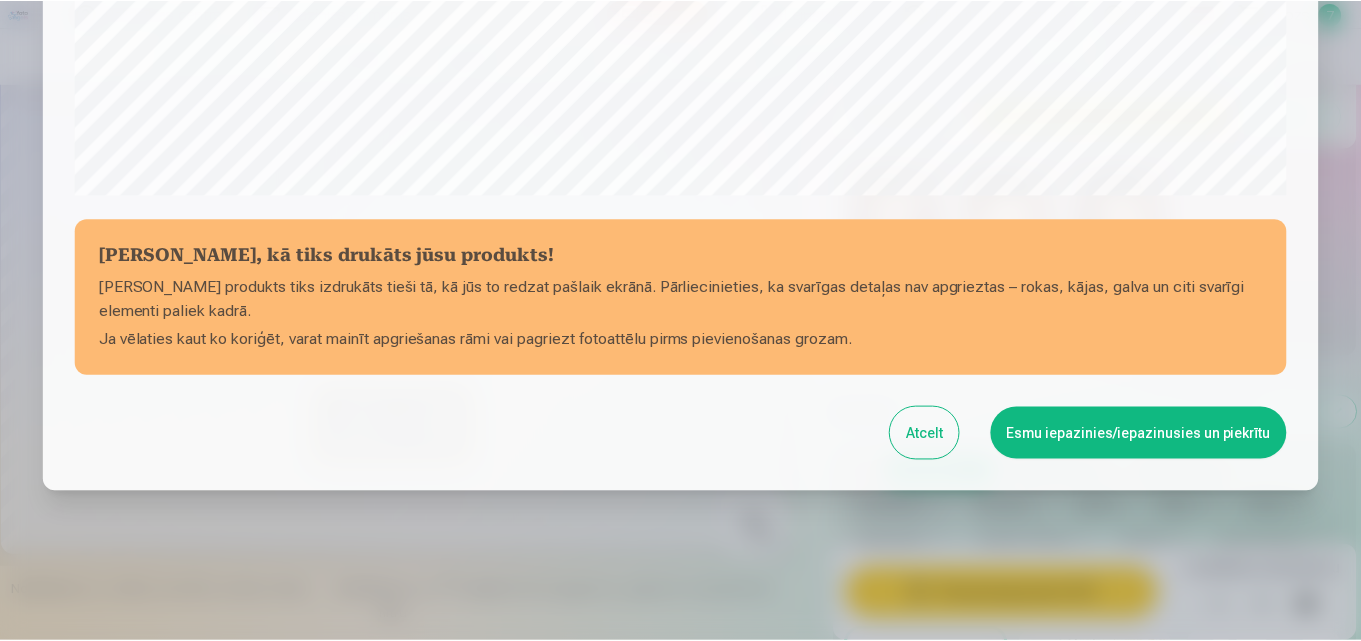 scroll, scrollTop: 799, scrollLeft: 0, axis: vertical 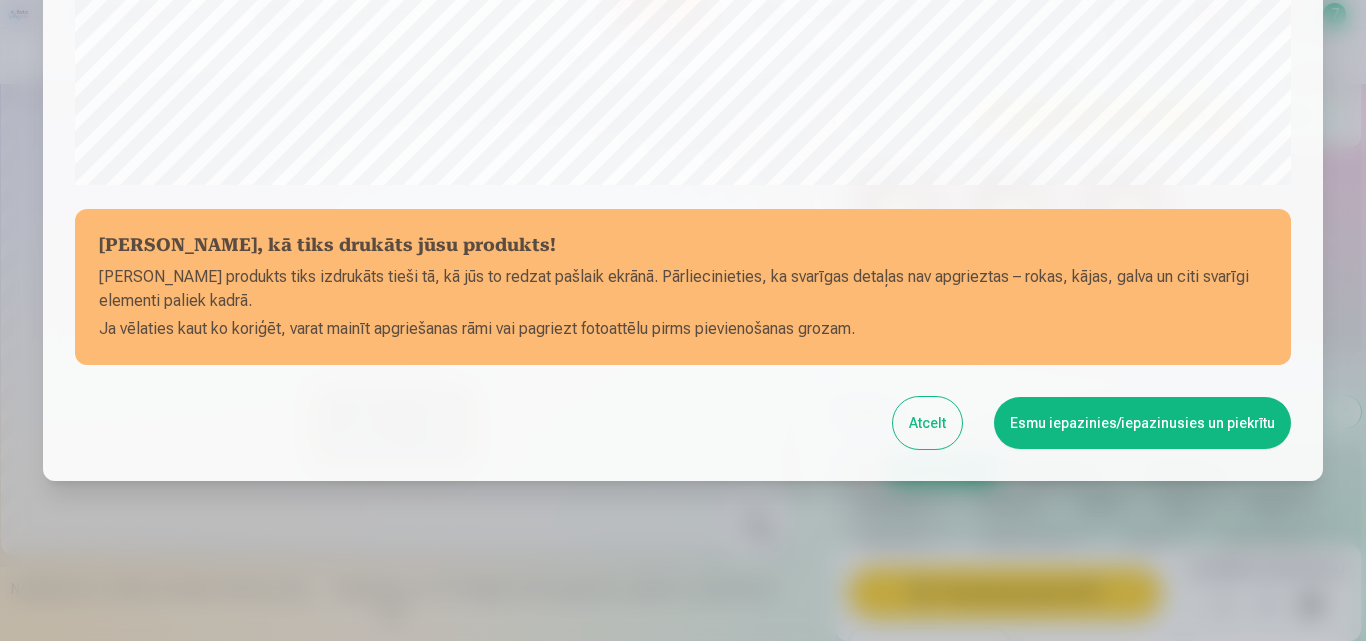 click on "Esmu iepazinies/iepazinusies un piekrītu" at bounding box center [1142, 423] 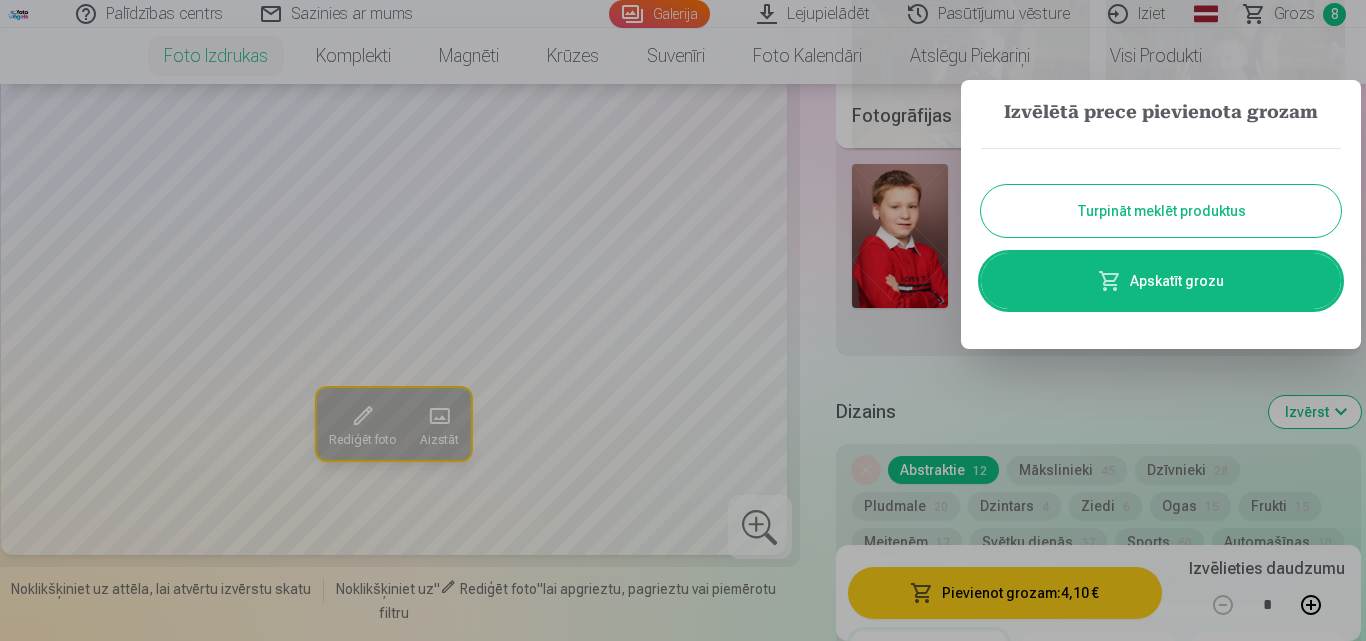 click at bounding box center (683, 320) 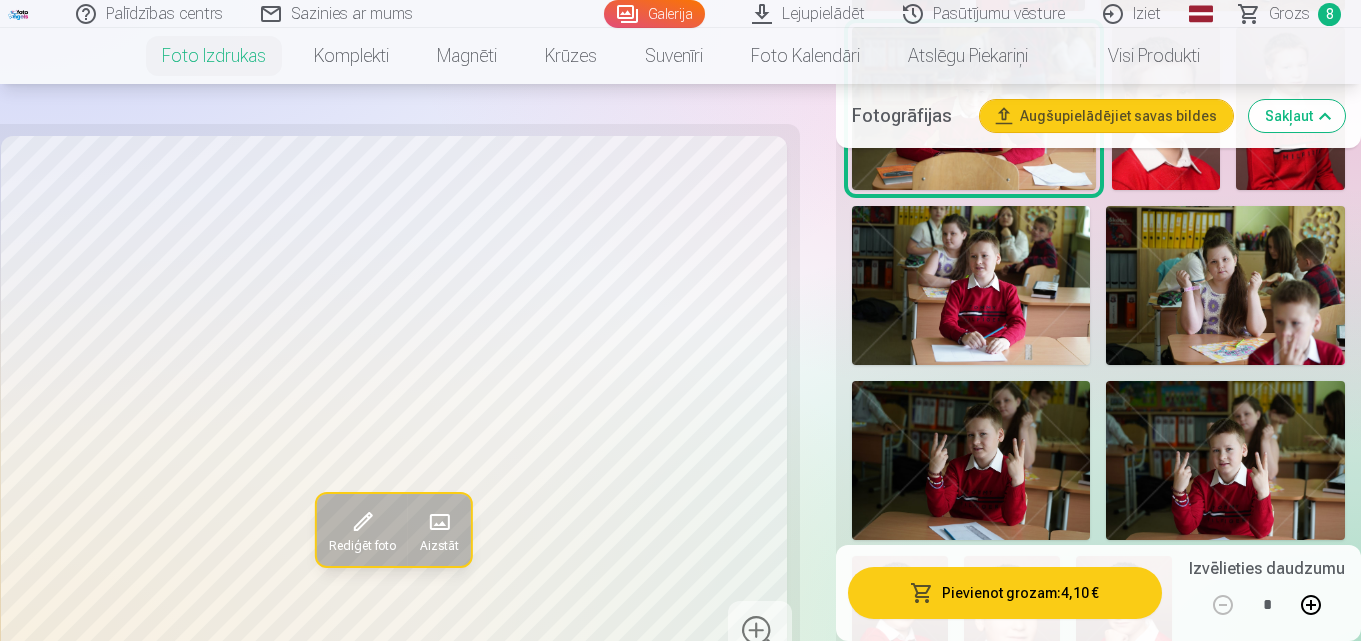 scroll, scrollTop: 3200, scrollLeft: 0, axis: vertical 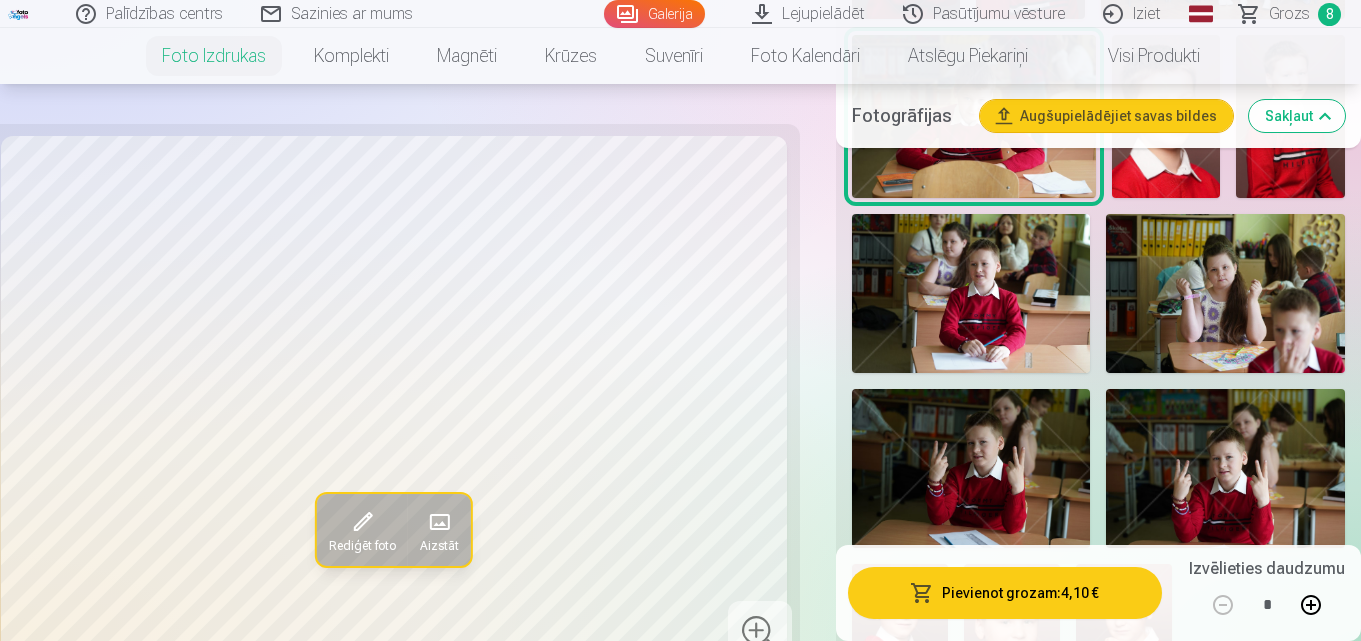 click at bounding box center (971, 293) 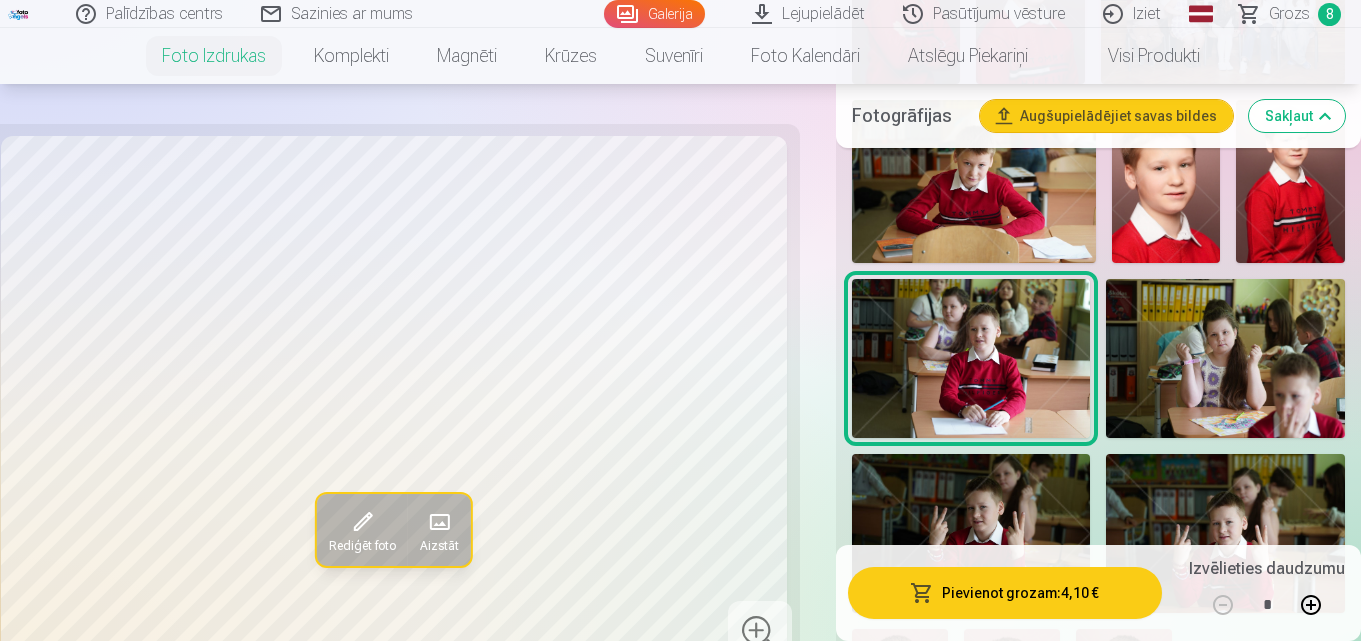 scroll, scrollTop: 3100, scrollLeft: 0, axis: vertical 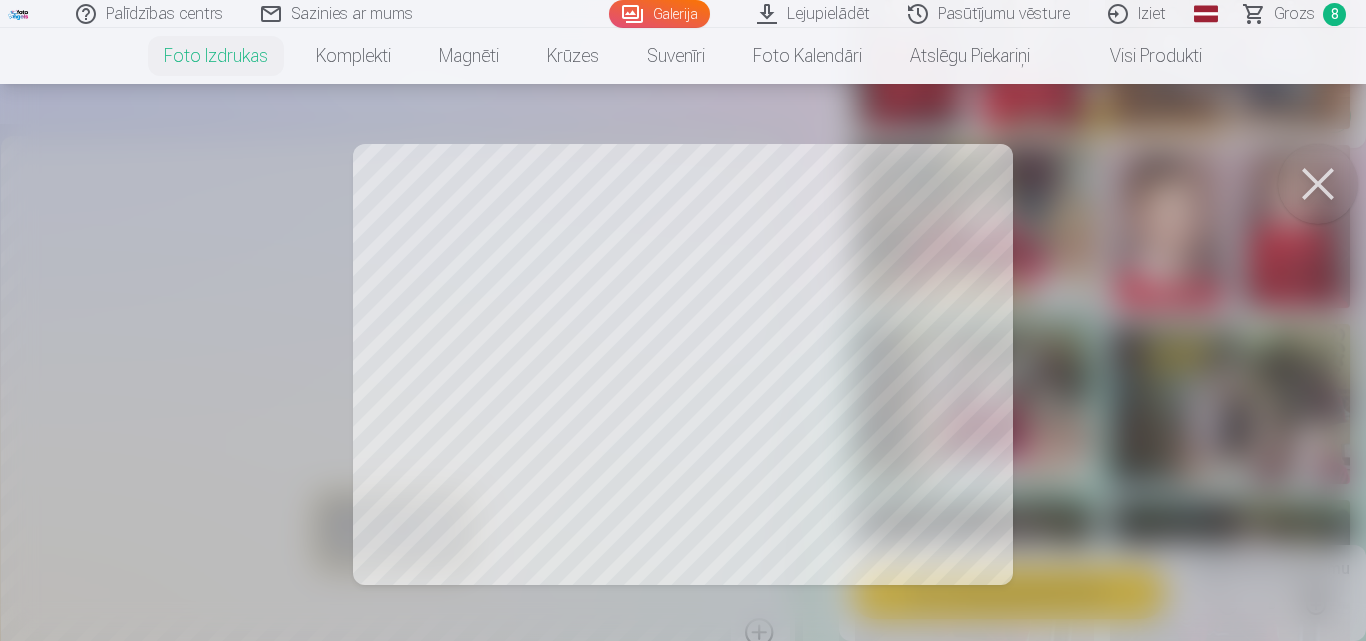 click at bounding box center [1318, 184] 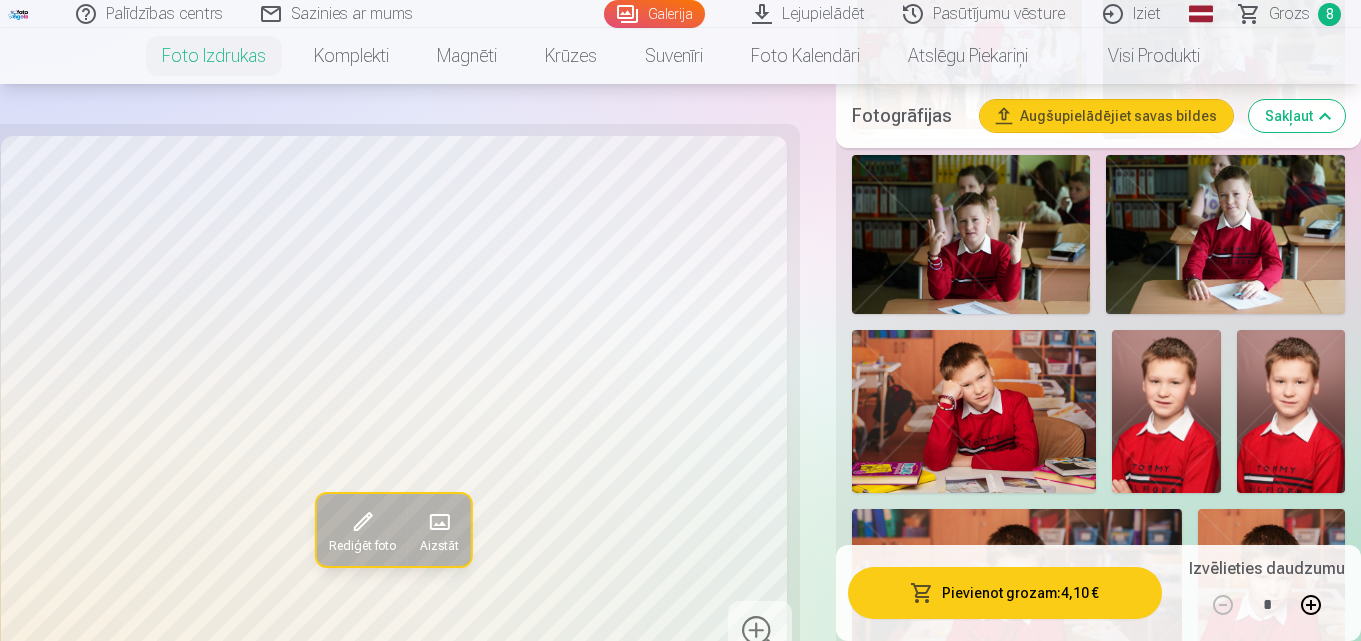 scroll, scrollTop: 1400, scrollLeft: 0, axis: vertical 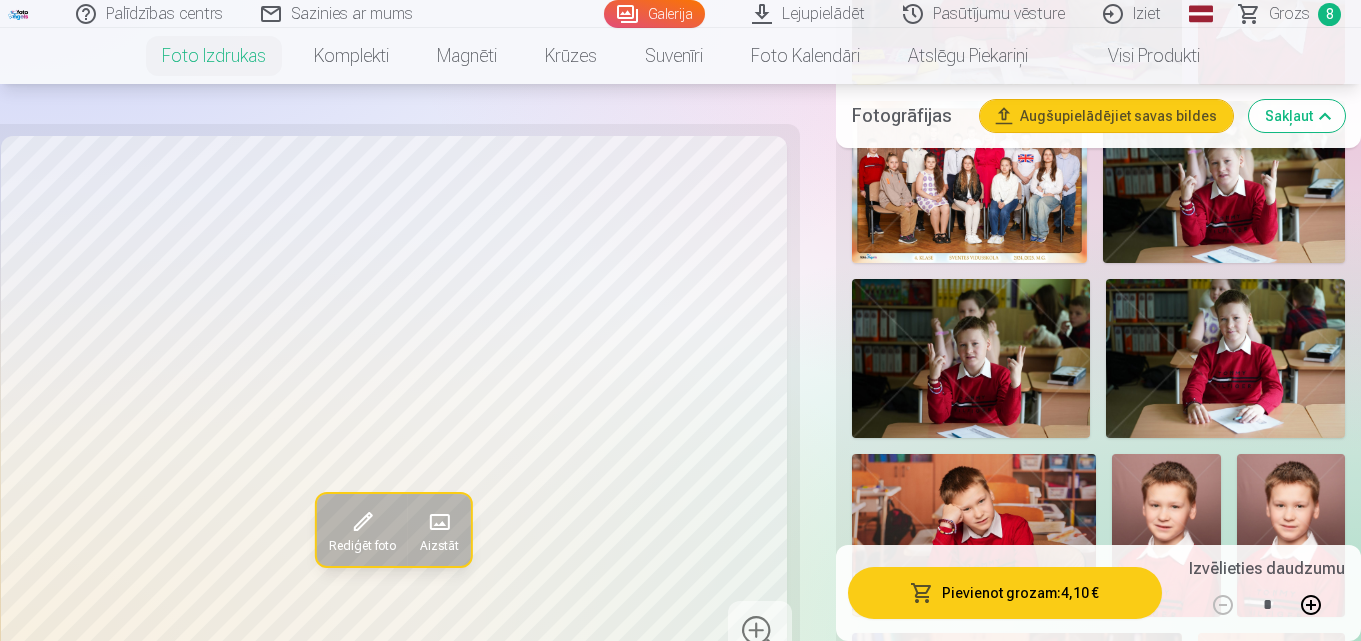 click on "Grozs" at bounding box center [1289, 14] 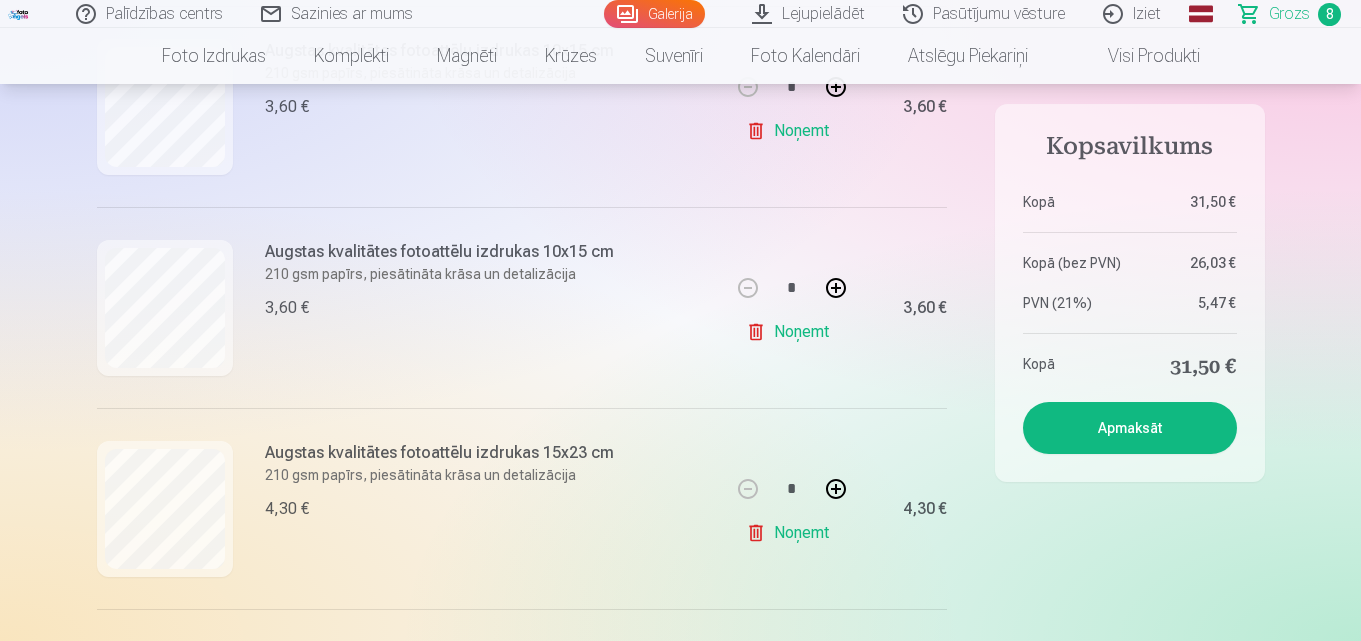 scroll, scrollTop: 800, scrollLeft: 0, axis: vertical 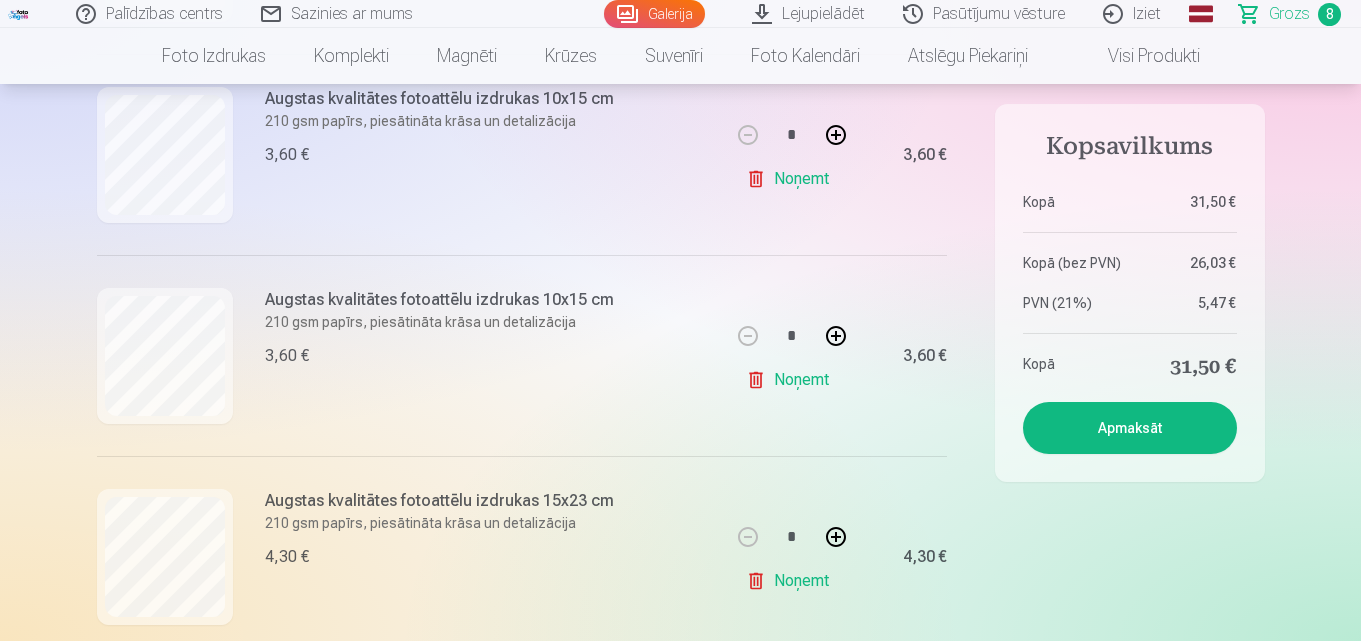 click on "Apmaksāt" at bounding box center (1130, 428) 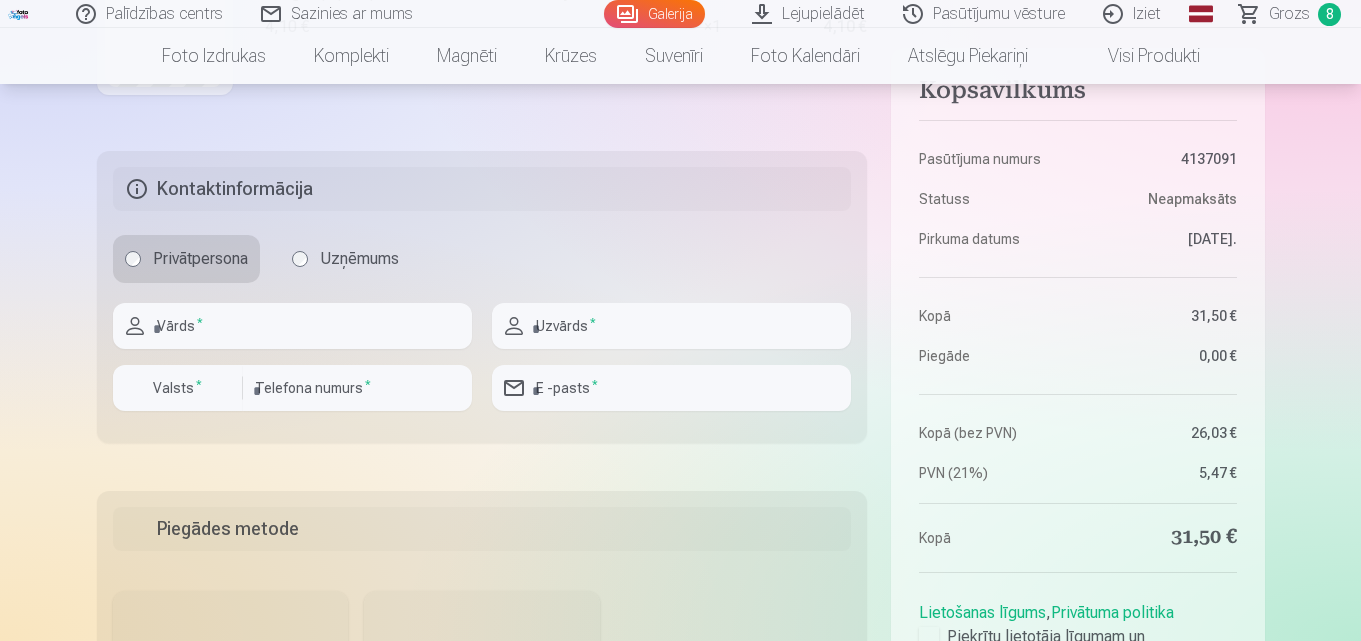scroll, scrollTop: 1800, scrollLeft: 0, axis: vertical 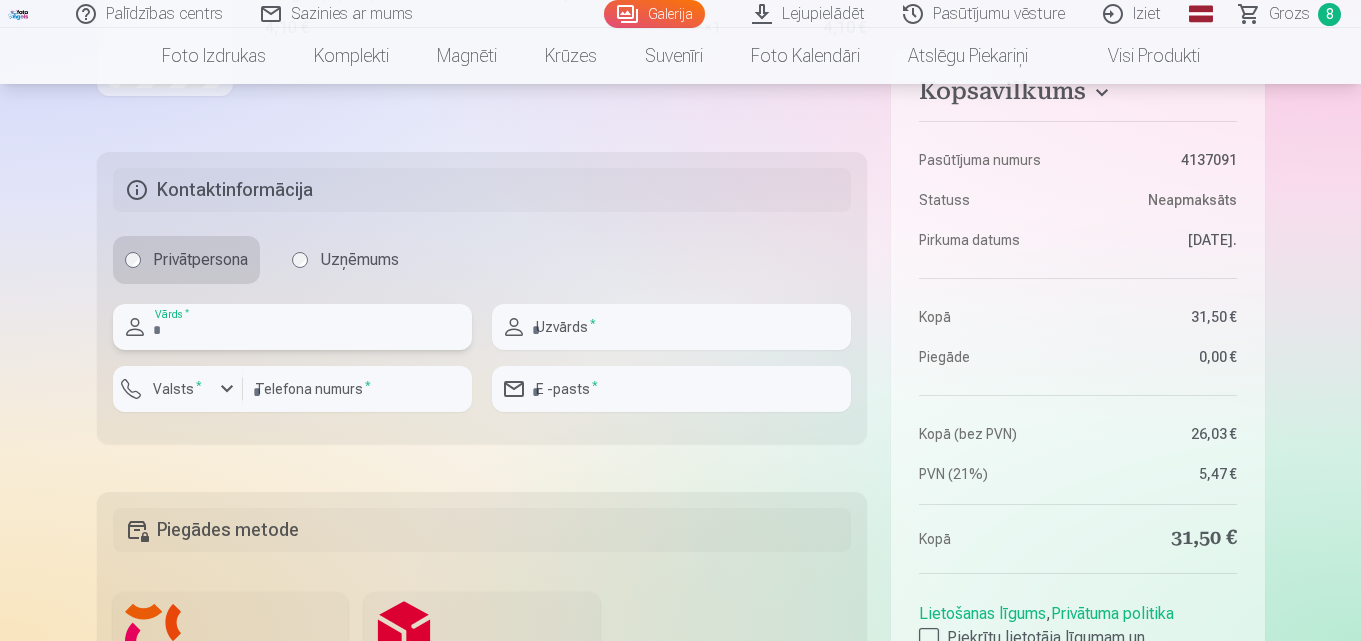 click at bounding box center [292, 327] 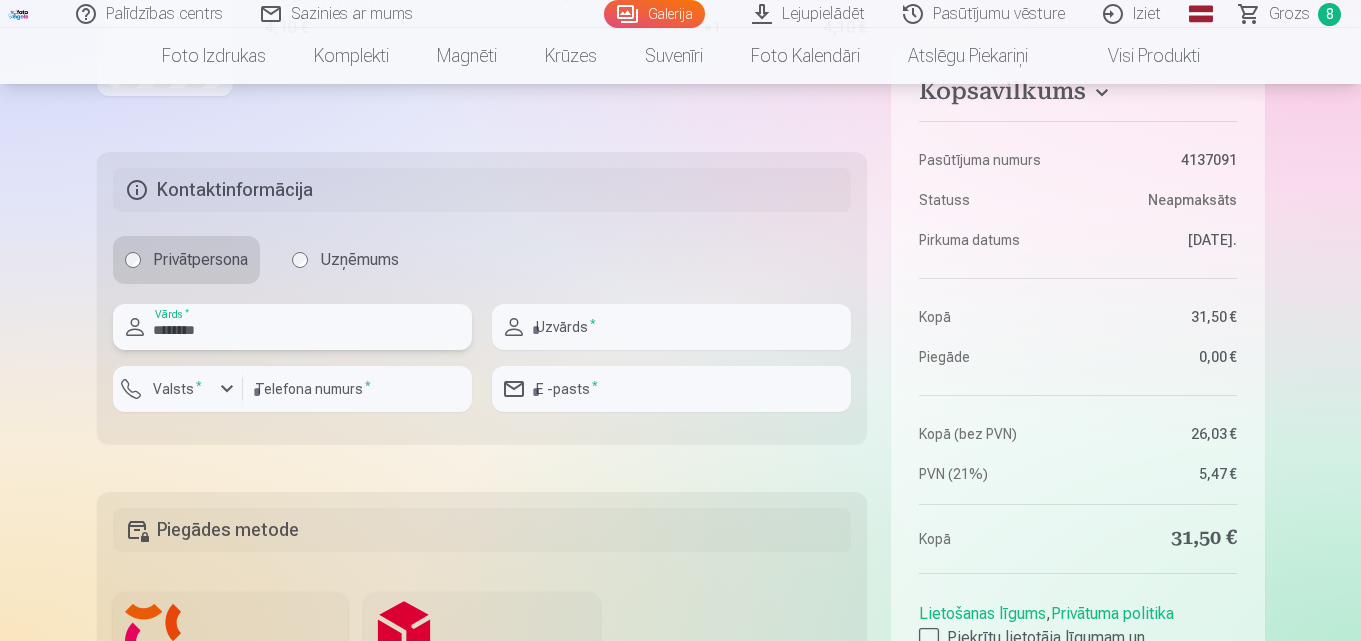type on "********" 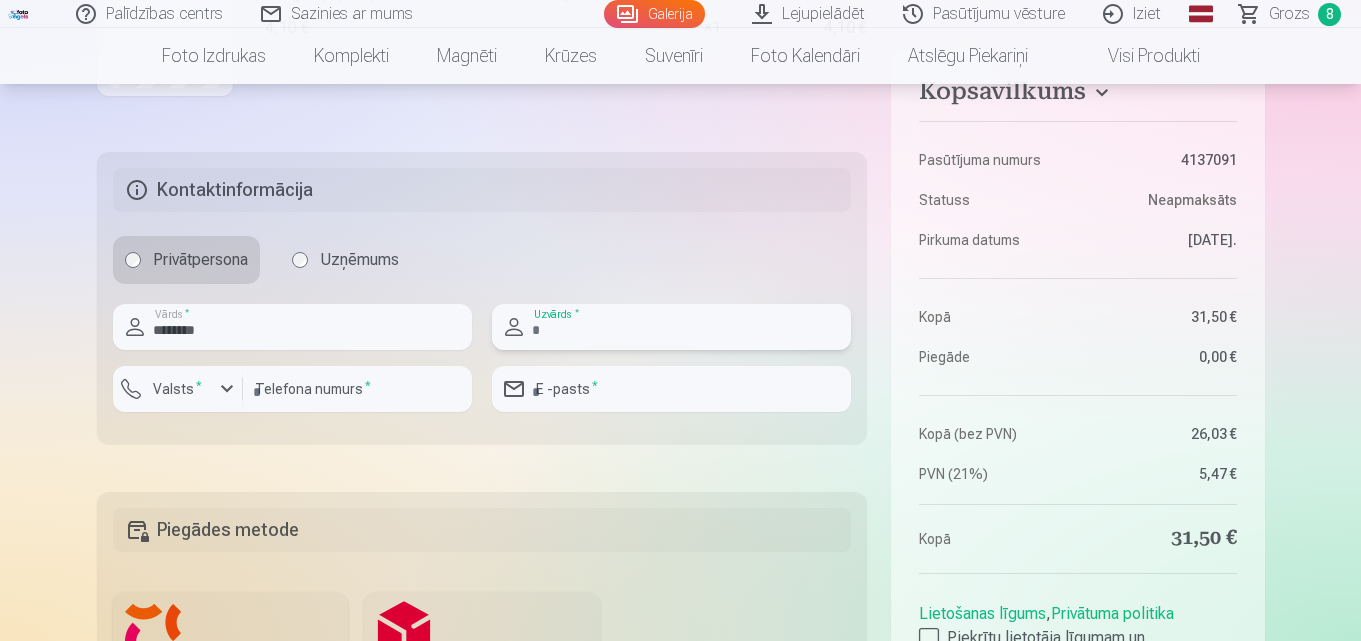 click at bounding box center (671, 327) 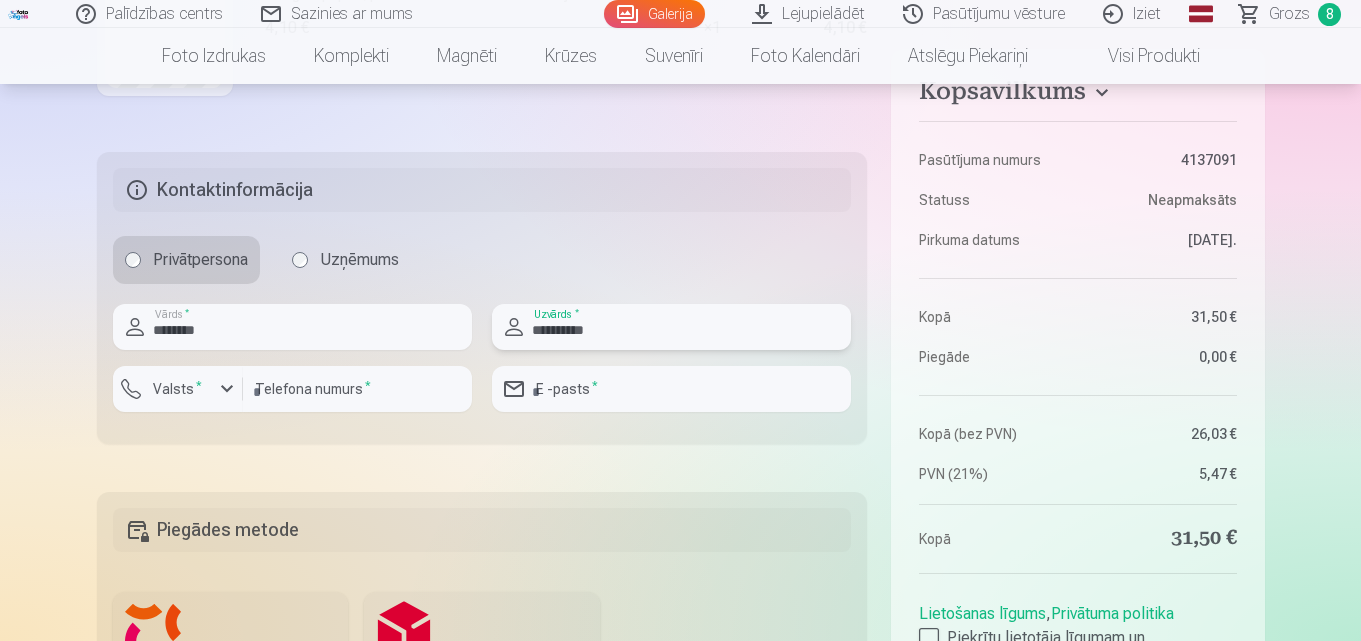 type on "**********" 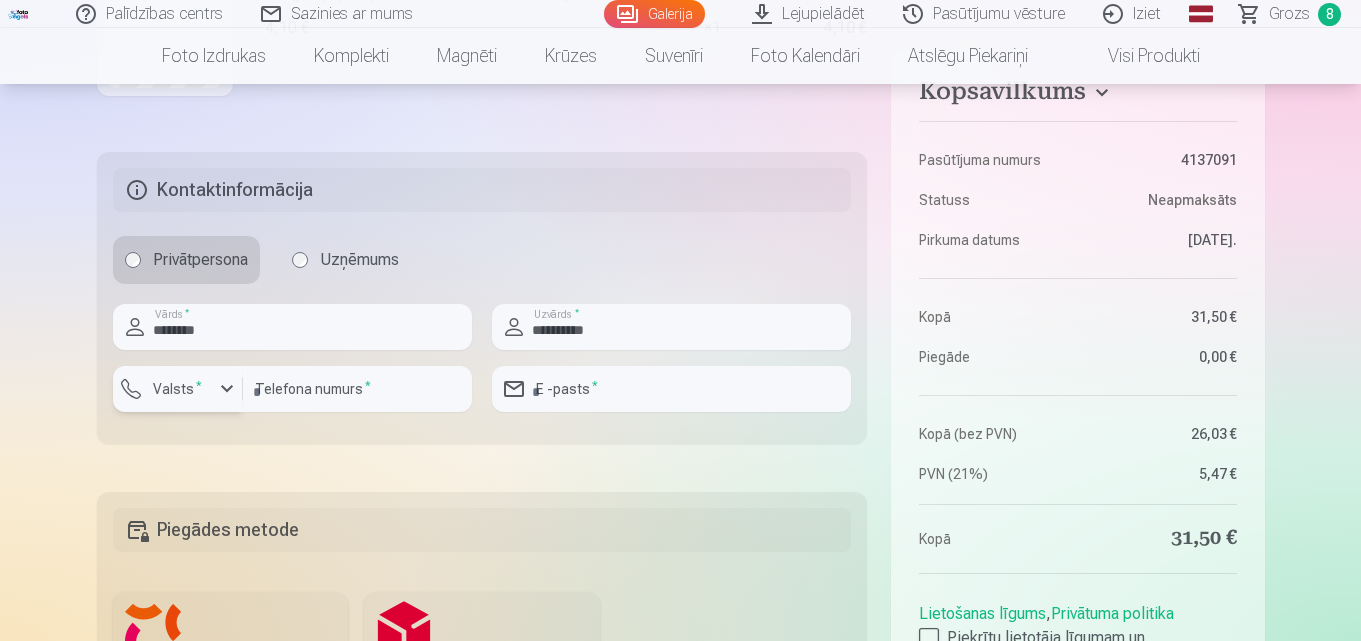 click at bounding box center [227, 389] 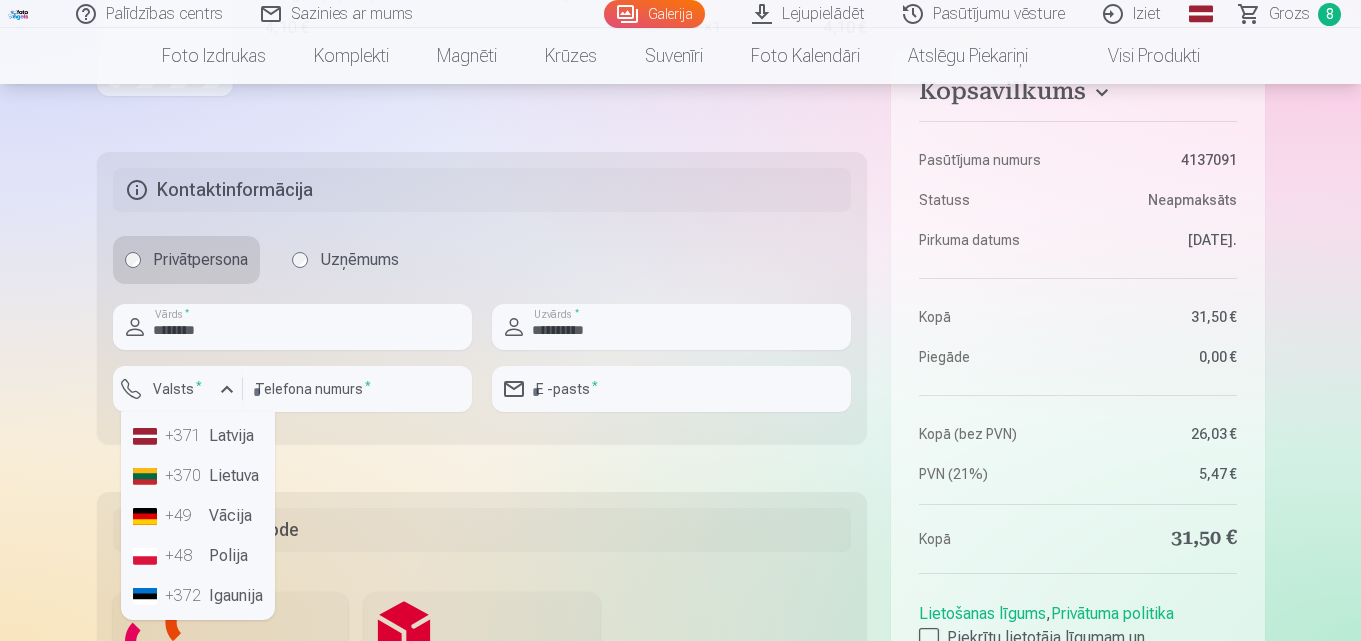 click on "+371 Latvija" at bounding box center [198, 436] 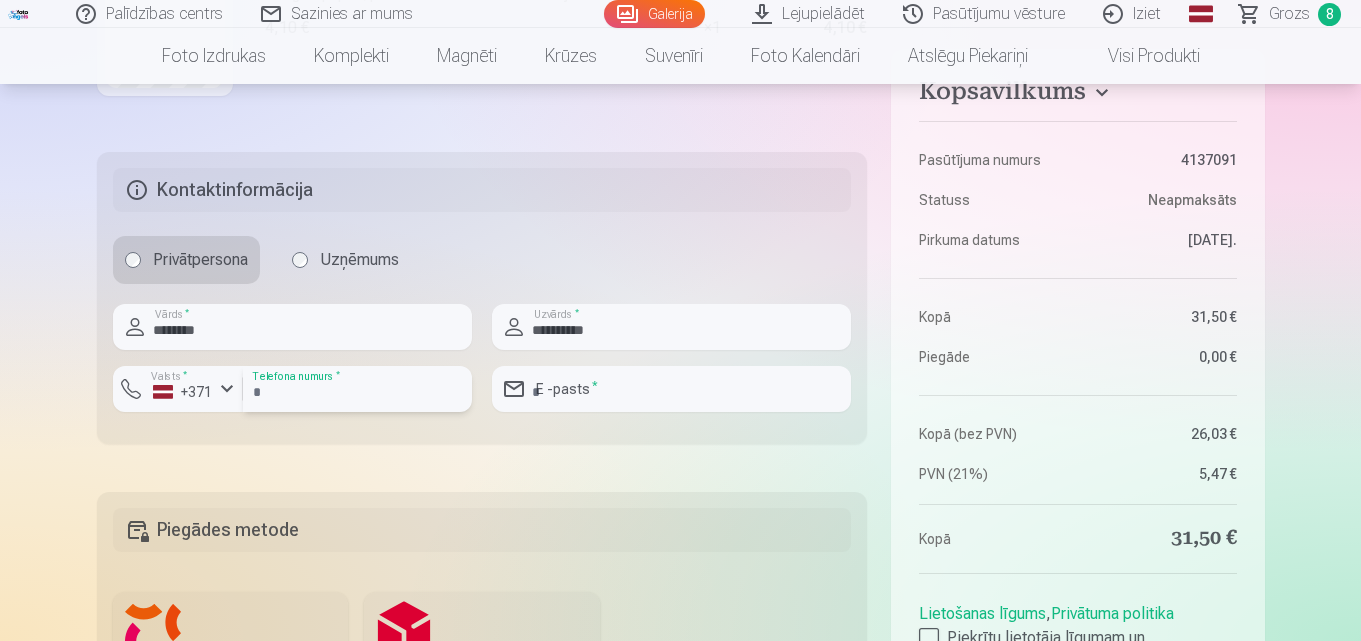 click at bounding box center (357, 389) 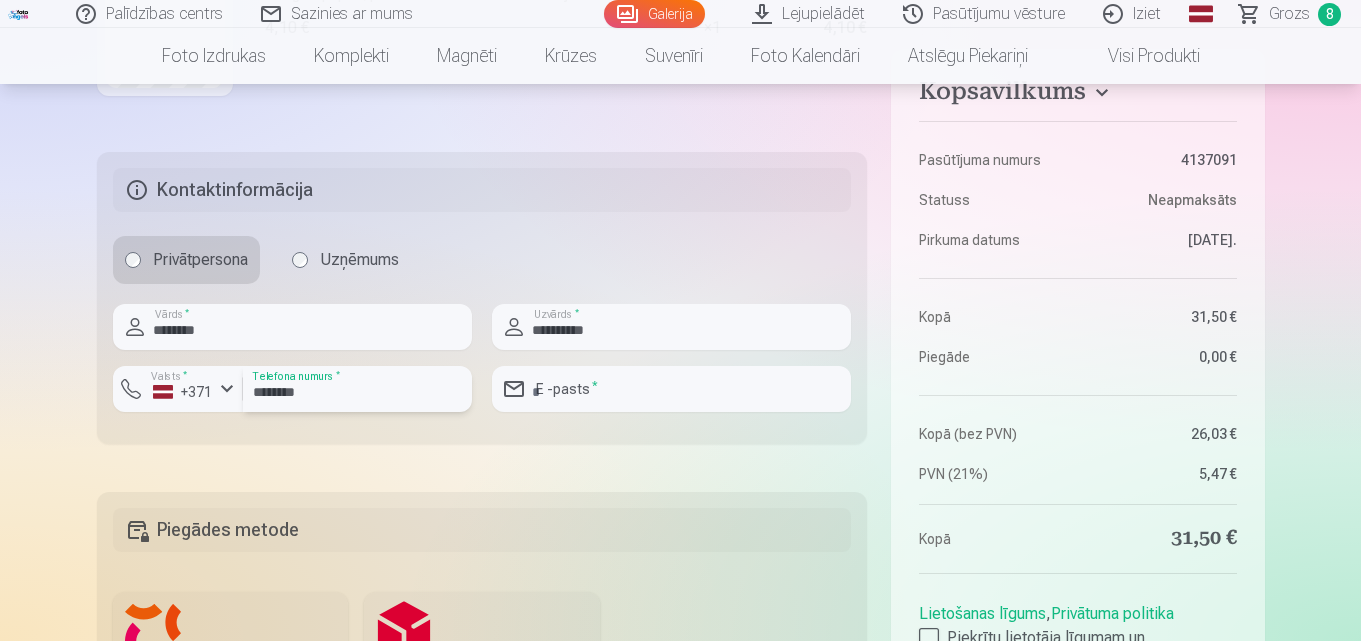 type on "********" 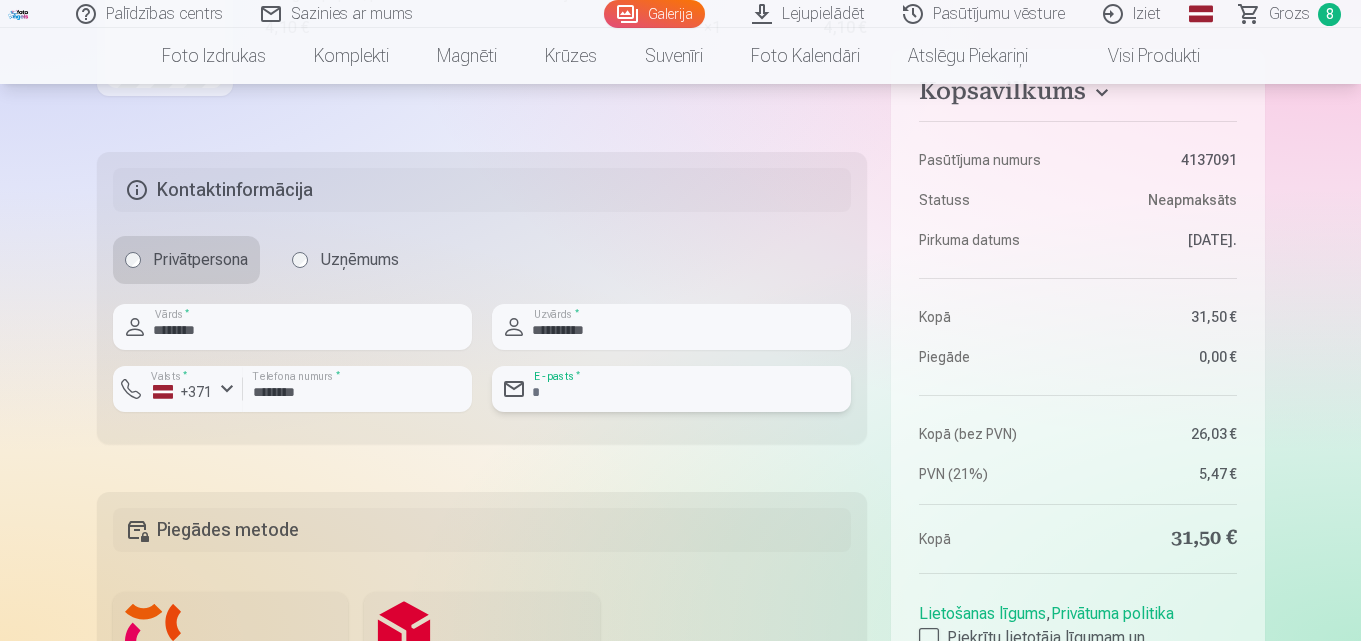click at bounding box center (671, 389) 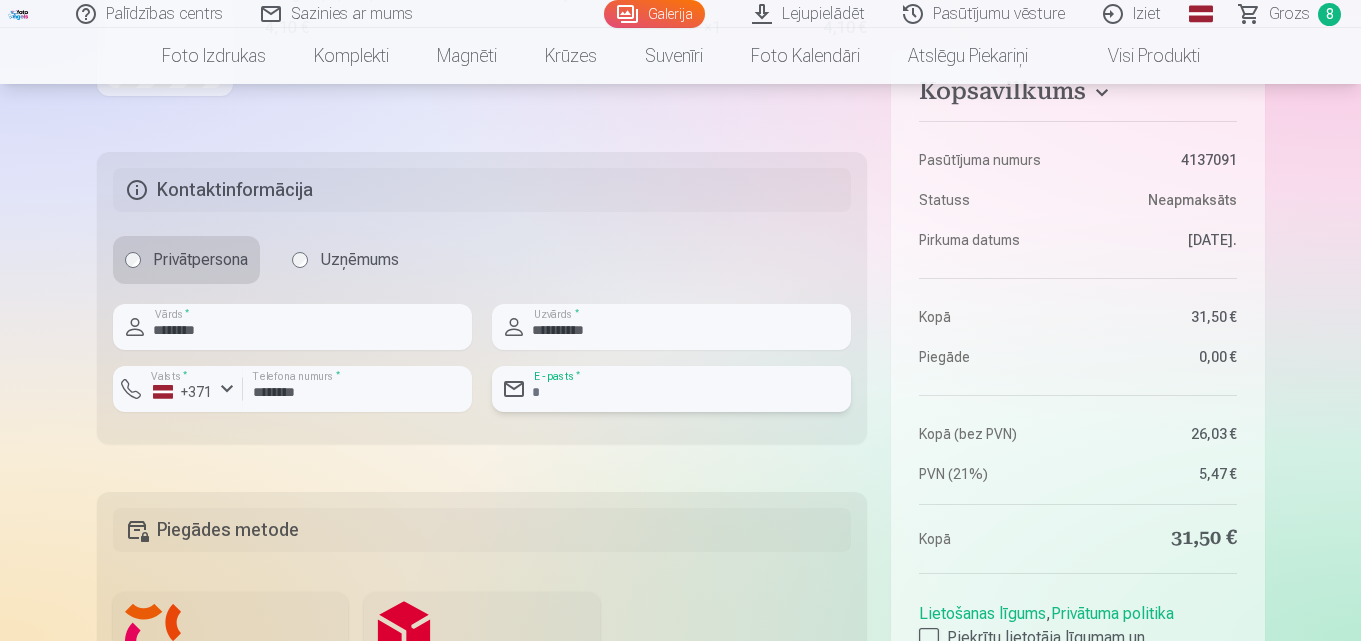 type on "**********" 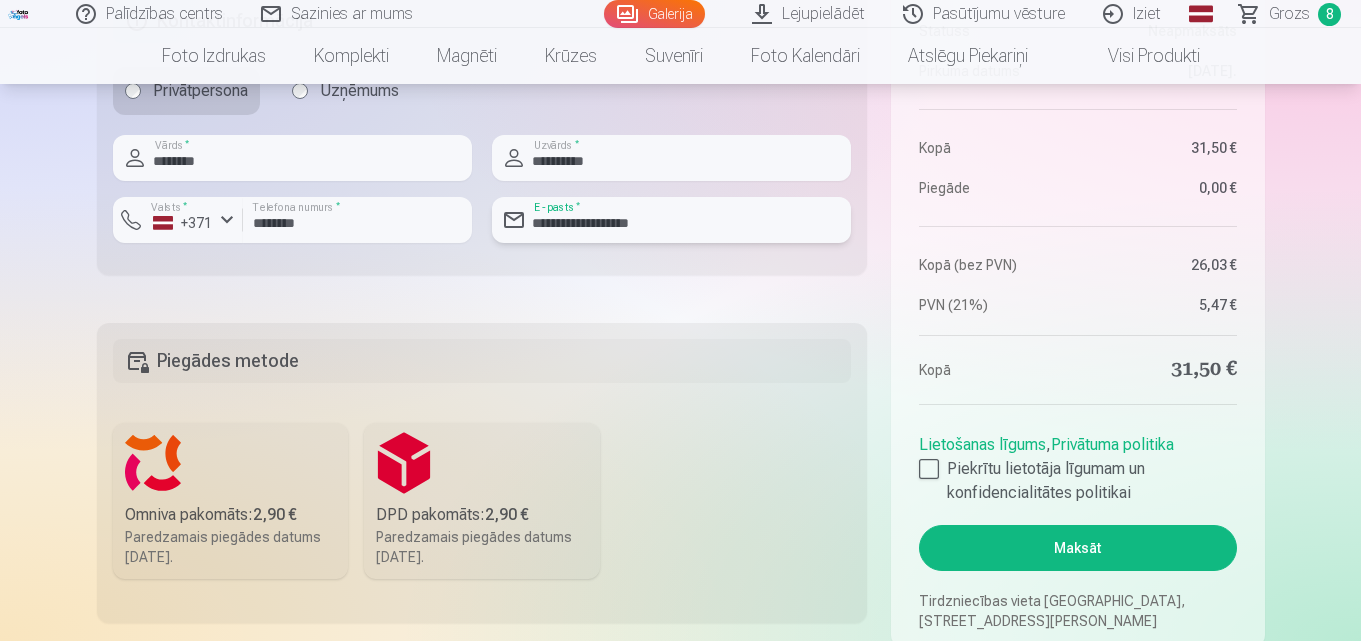 scroll, scrollTop: 2000, scrollLeft: 0, axis: vertical 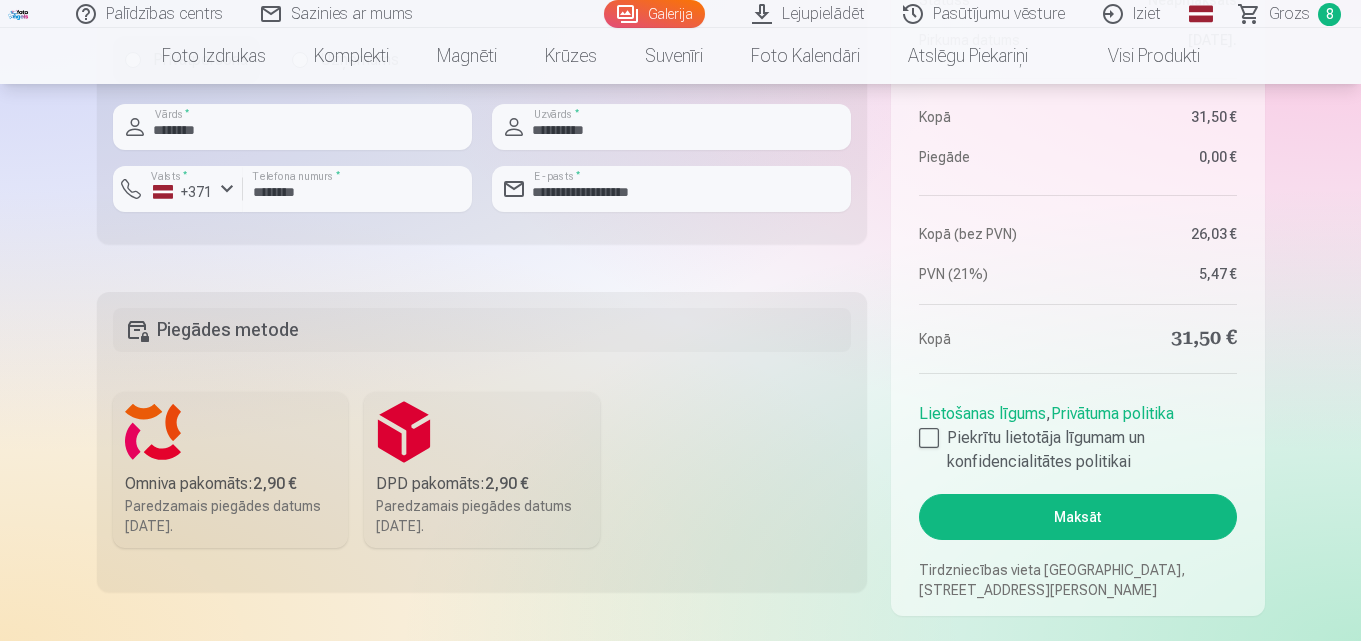 click on "Paredzamais piegādes datums 26.07.2025." at bounding box center (231, 516) 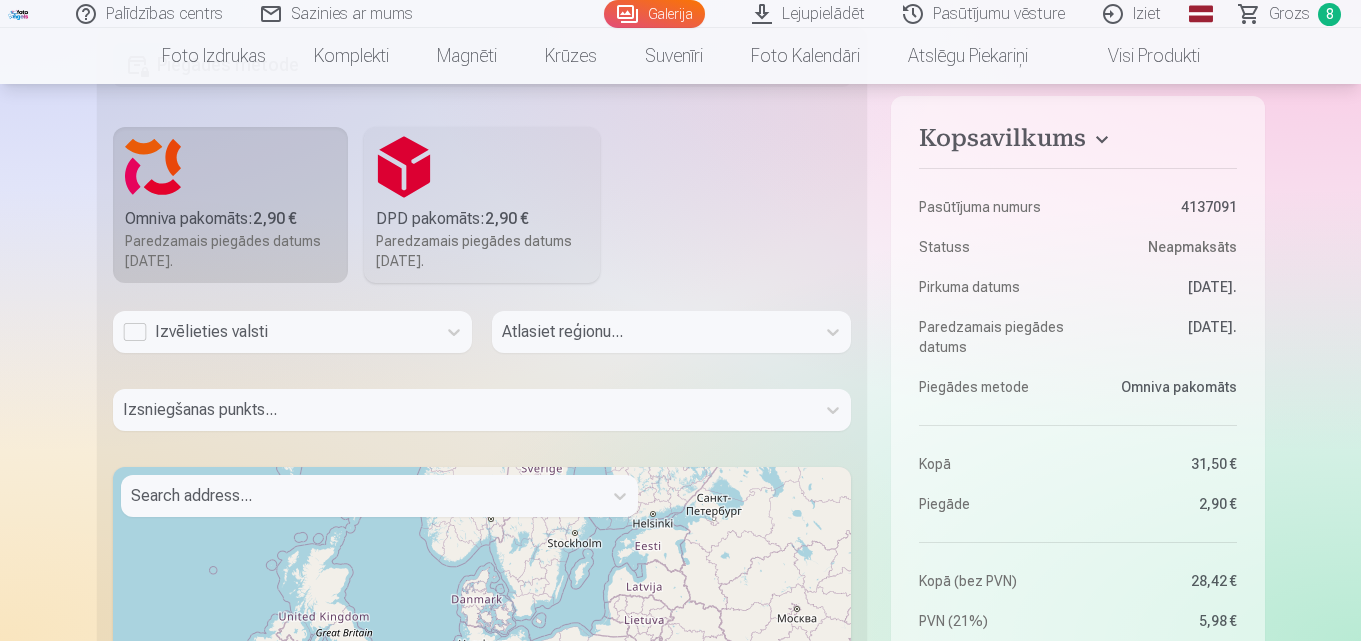 scroll, scrollTop: 2300, scrollLeft: 0, axis: vertical 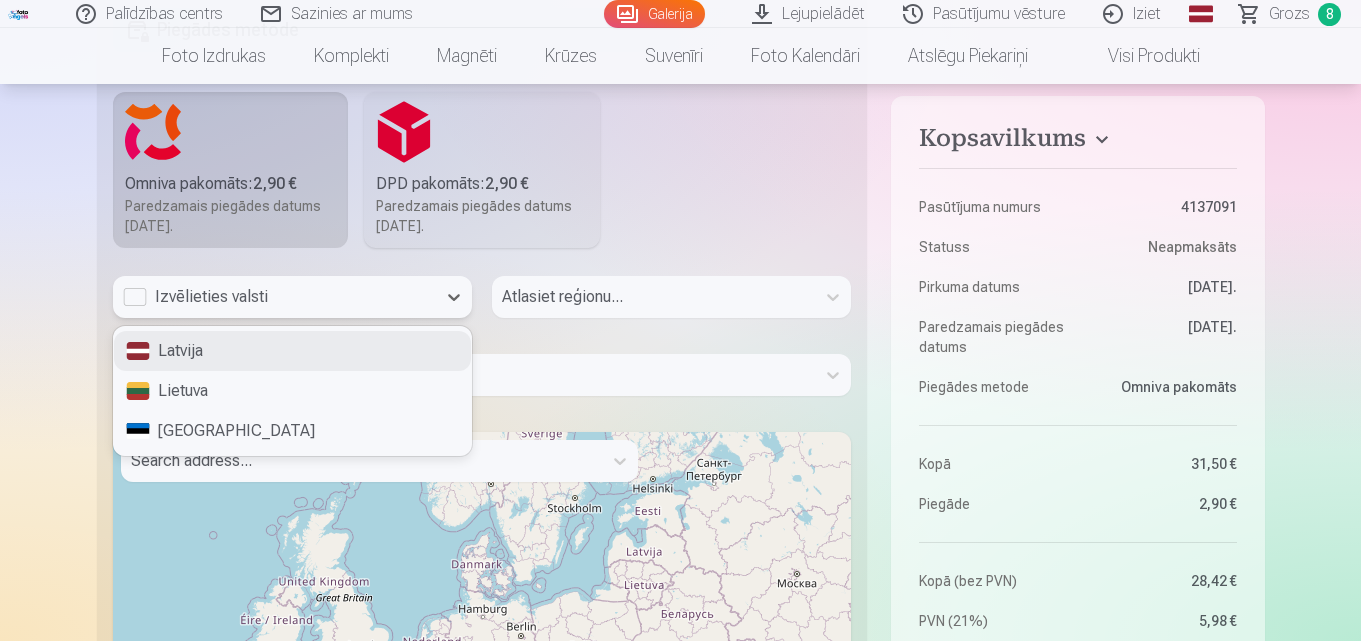 click on "Izvēlieties valsti" at bounding box center (274, 297) 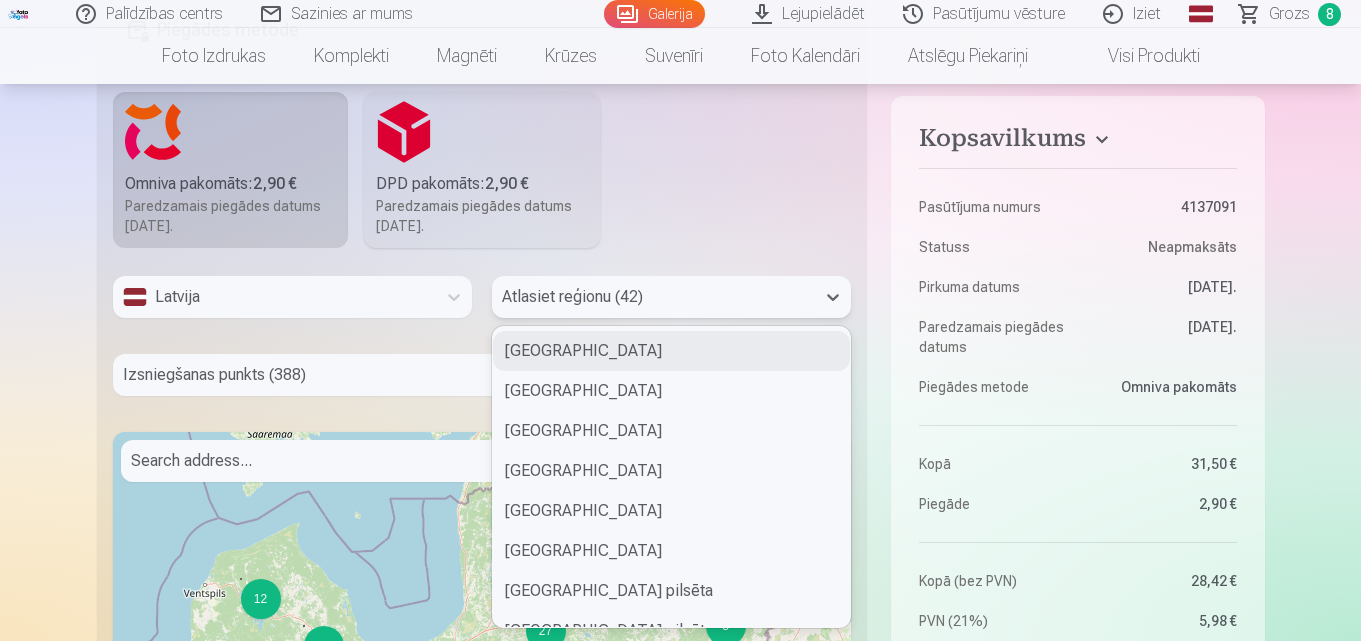 click at bounding box center (653, 297) 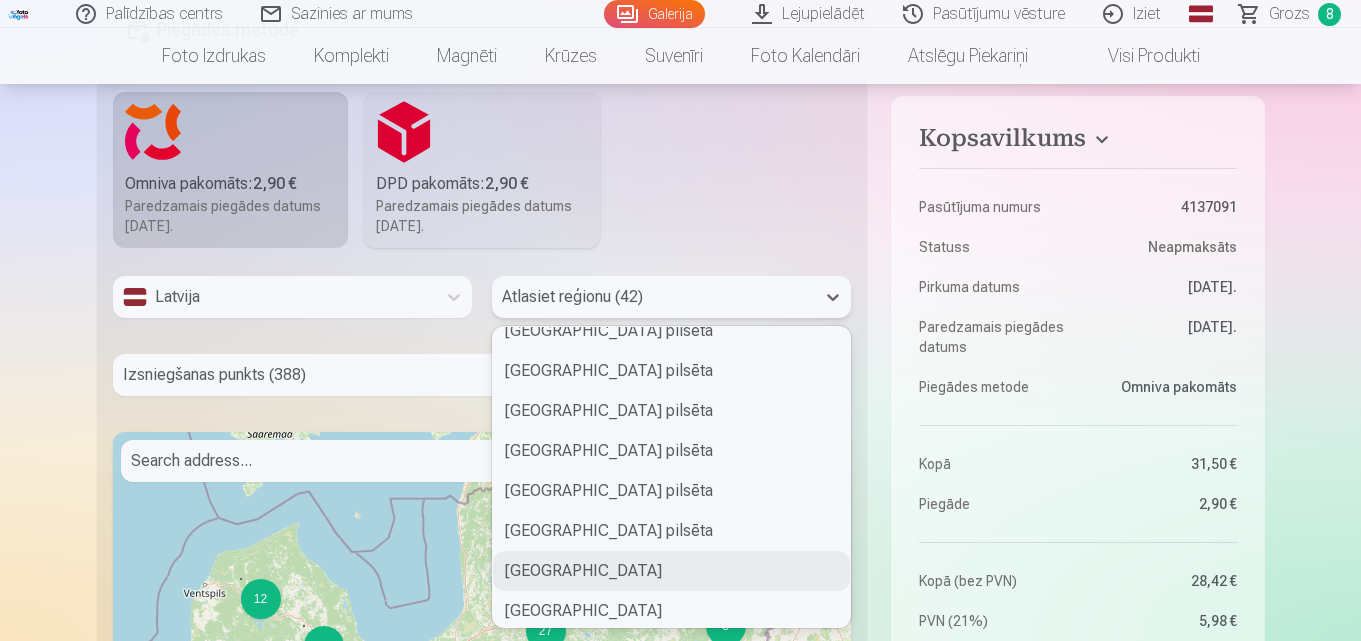 scroll, scrollTop: 0, scrollLeft: 0, axis: both 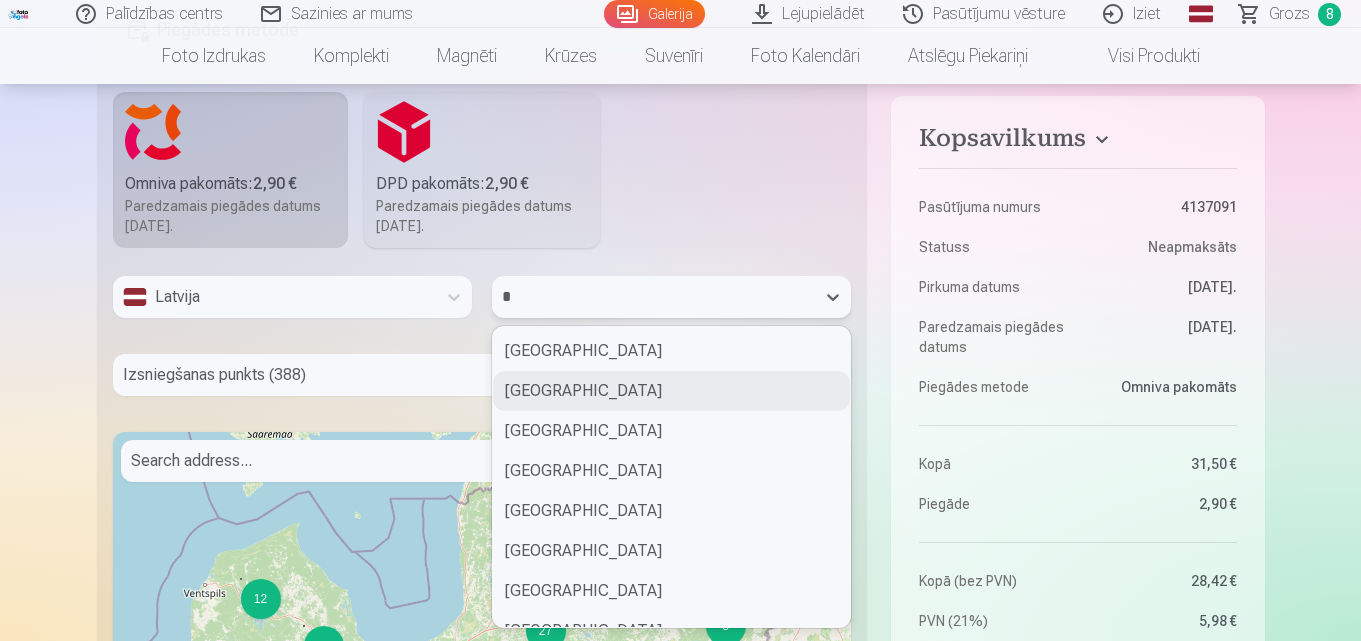 type on "**" 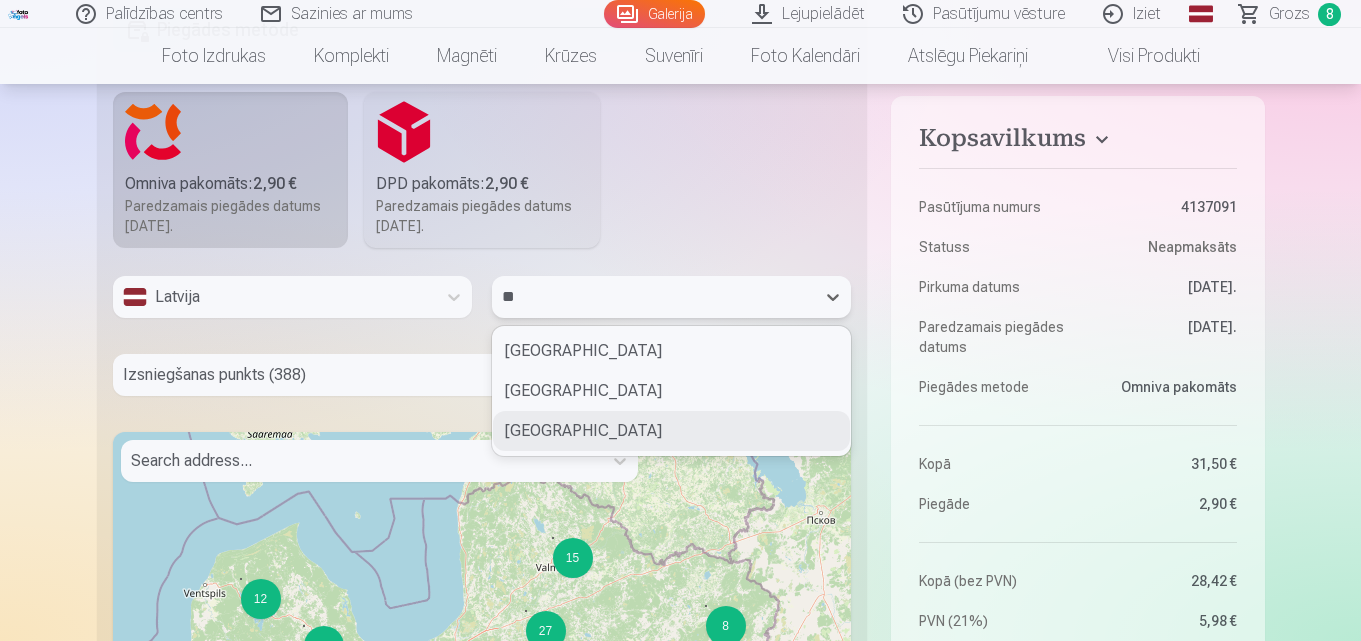 click on "Augšdaugavas novads" at bounding box center [671, 431] 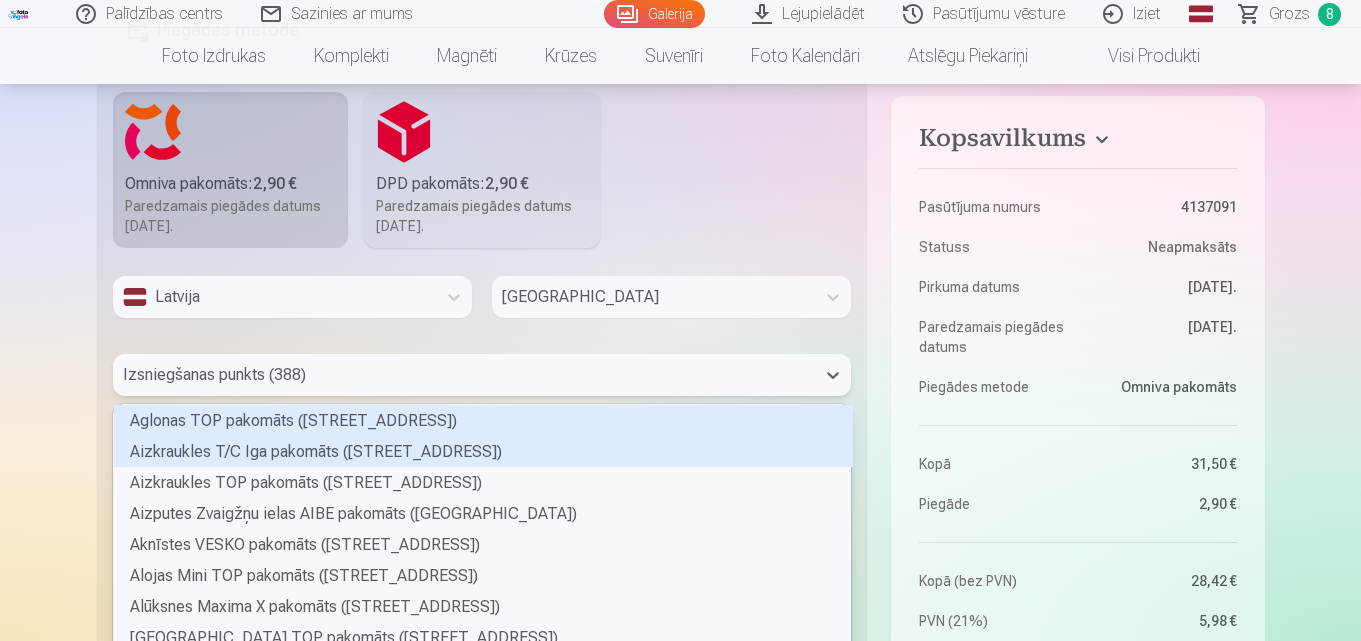 scroll, scrollTop: 2373, scrollLeft: 0, axis: vertical 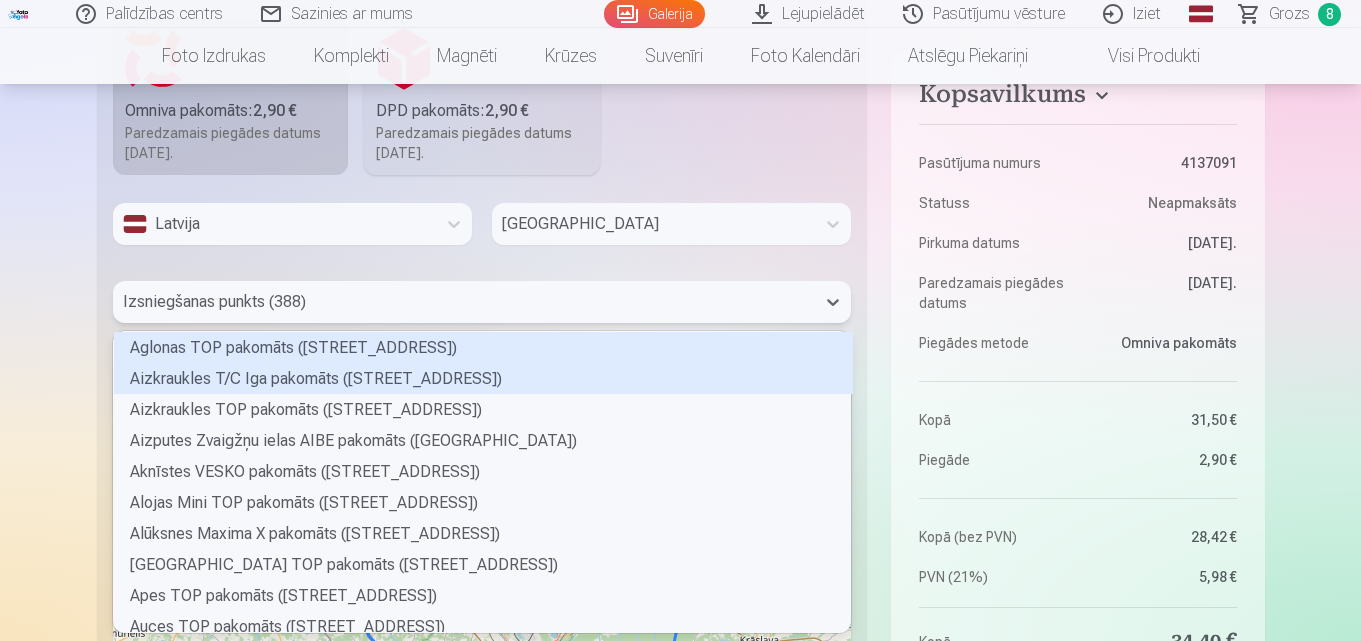 click on "388 results available. Use Up and Down to choose options, press Enter to select the currently focused option, press Escape to exit the menu, press Tab to select the option and exit the menu. Izsniegšanas punkts (388) Aglonas TOP pakomāts (Somersētas iela 33) Aizkraukles T/C Iga pakomāts (Gaismas iela 35) Aizkraukles TOP pakomāts (Lāčplēša iela 7) Aizputes Zvaigžņu ielas AIBE pakomāts (Zvaigžņu iela 2B) Aknīstes VESKO pakomāts (Skolas iela 7) Alojas Mini TOP pakomāts (Rīgas iela 1B) Alūksnes Maxima X pakomāts (Pils iela 9B) Alūksnes Pils ielas TOP pakomāts (Pils iela 38A) Apes TOP pakomāts (Stacijas iela 4) Auces TOP pakomāts (Baznīcas iela 1) Augšlīgatnes ELVI pakomāts (Nītaures iela 5) Babītes ELVI pakomāts (Liepu aleja 15A) Baldones Mego pakomāts (Rīgas iela 79) Baldones TOP pakomāts (Pārupes iela 6) Baložu Mego pakomāts (Rīgas iela 14) Balvu TOP pakomāts (Partizānu iela 8) Balvu Tautas ielas 1 pakomāts (Tautas iela 1) Bauskas Mini RIMI pakomāts (Zaļā iela 3)" at bounding box center (482, 302) 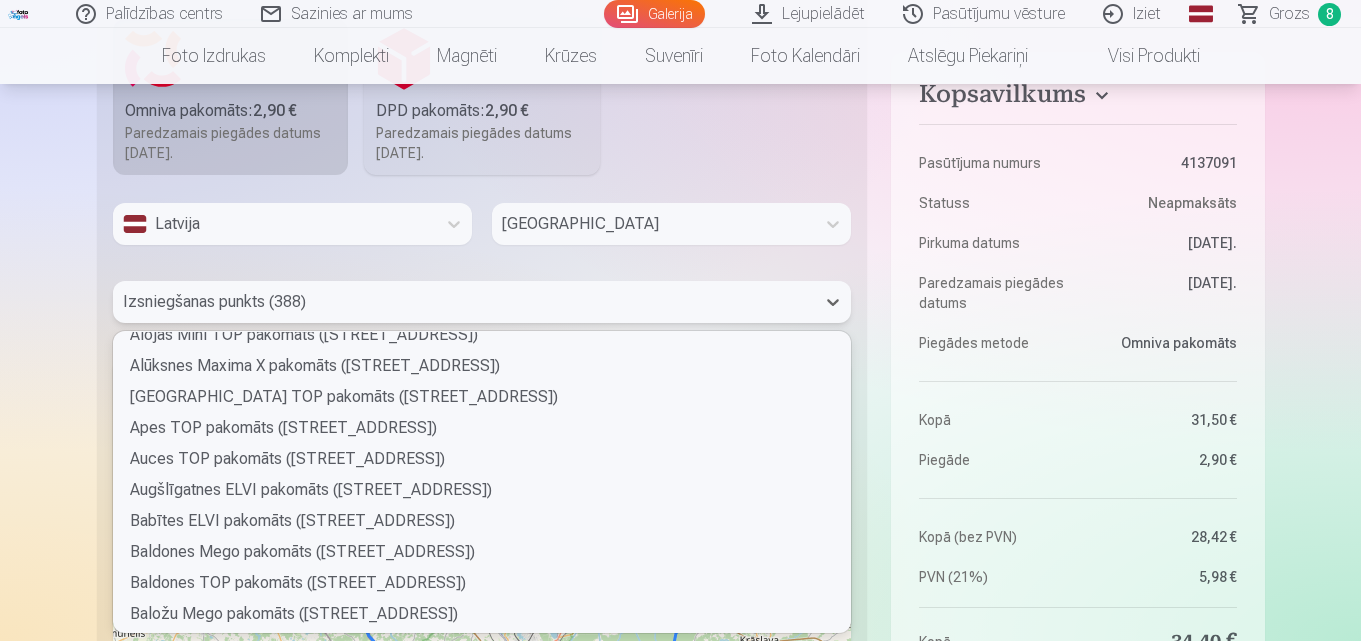 scroll, scrollTop: 200, scrollLeft: 0, axis: vertical 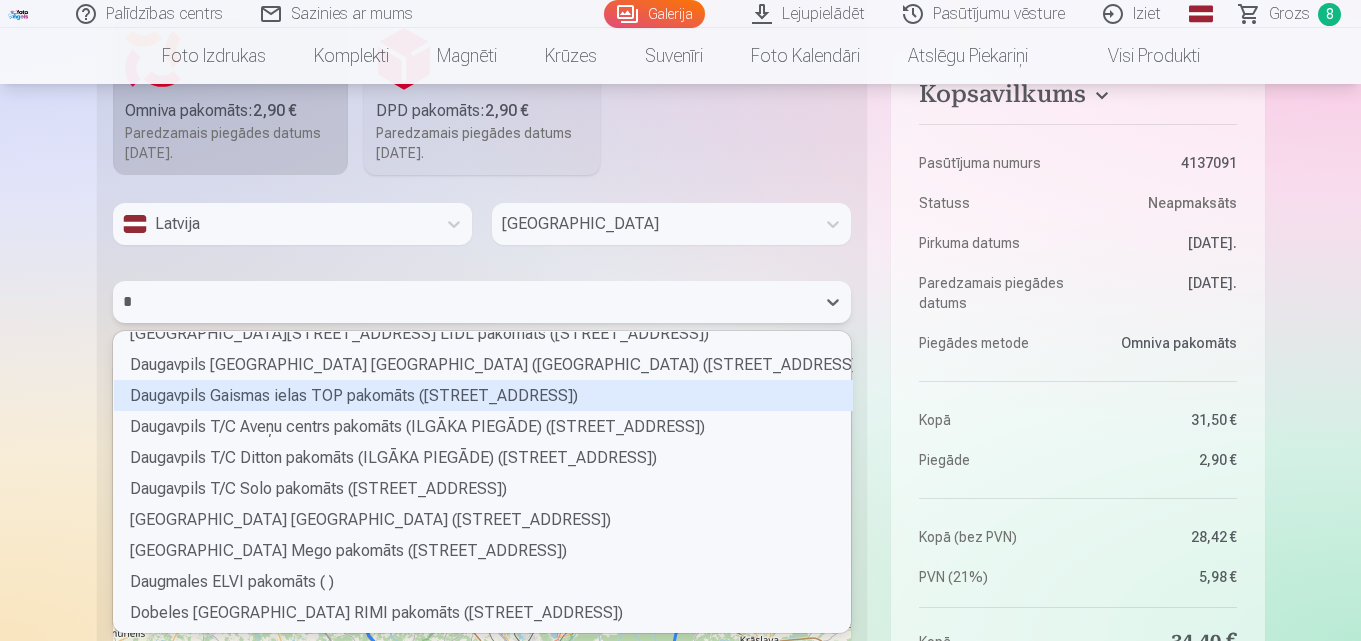 type on "**" 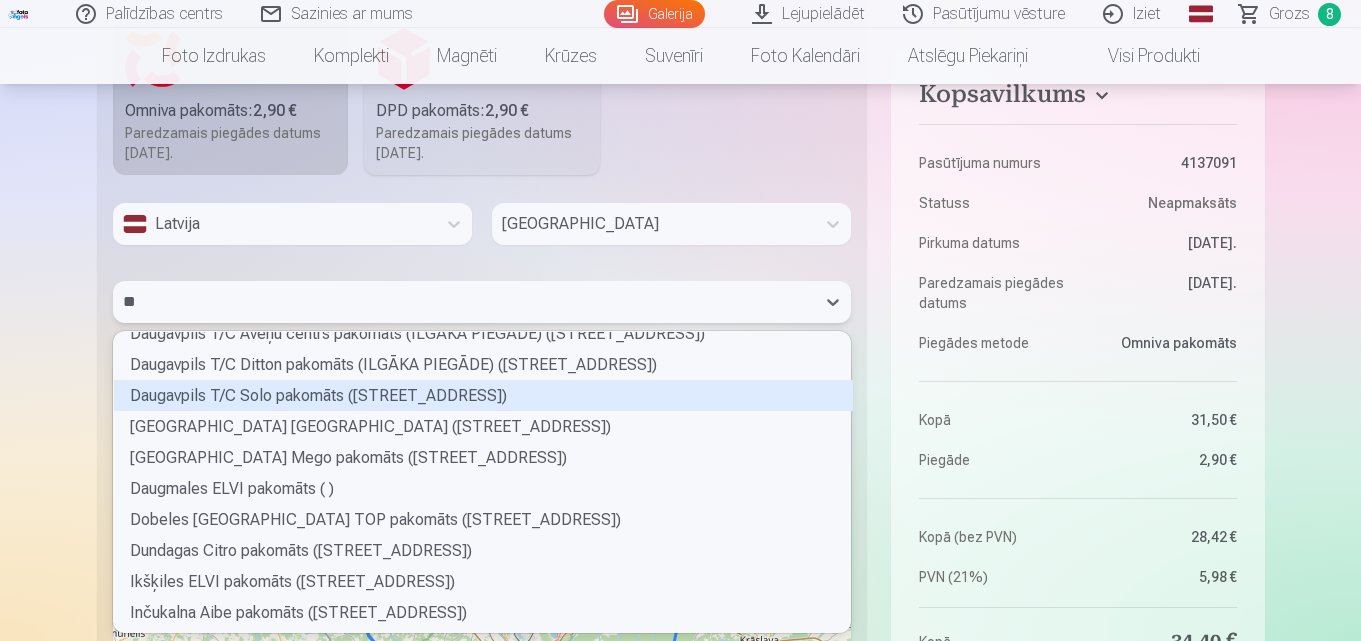 click on "Daugavpils T/C Solo pakomāts (Rīgas iela 9)" at bounding box center [483, 395] 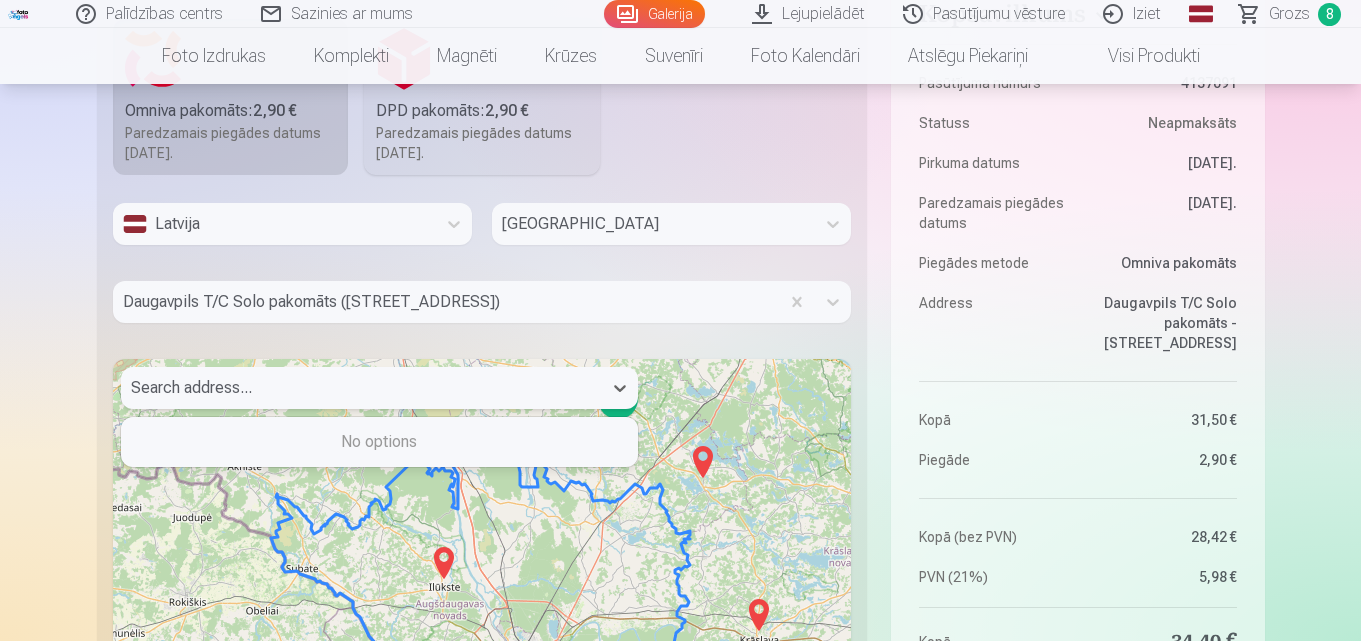 click at bounding box center (361, 388) 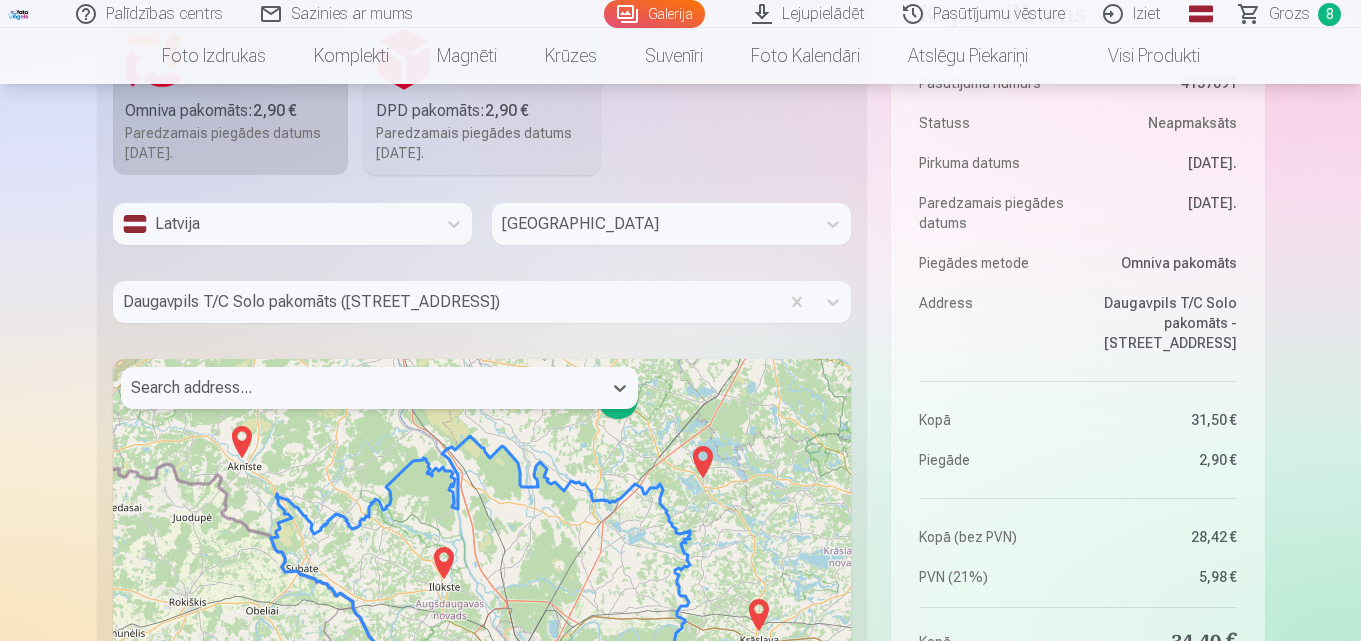 click at bounding box center [361, 388] 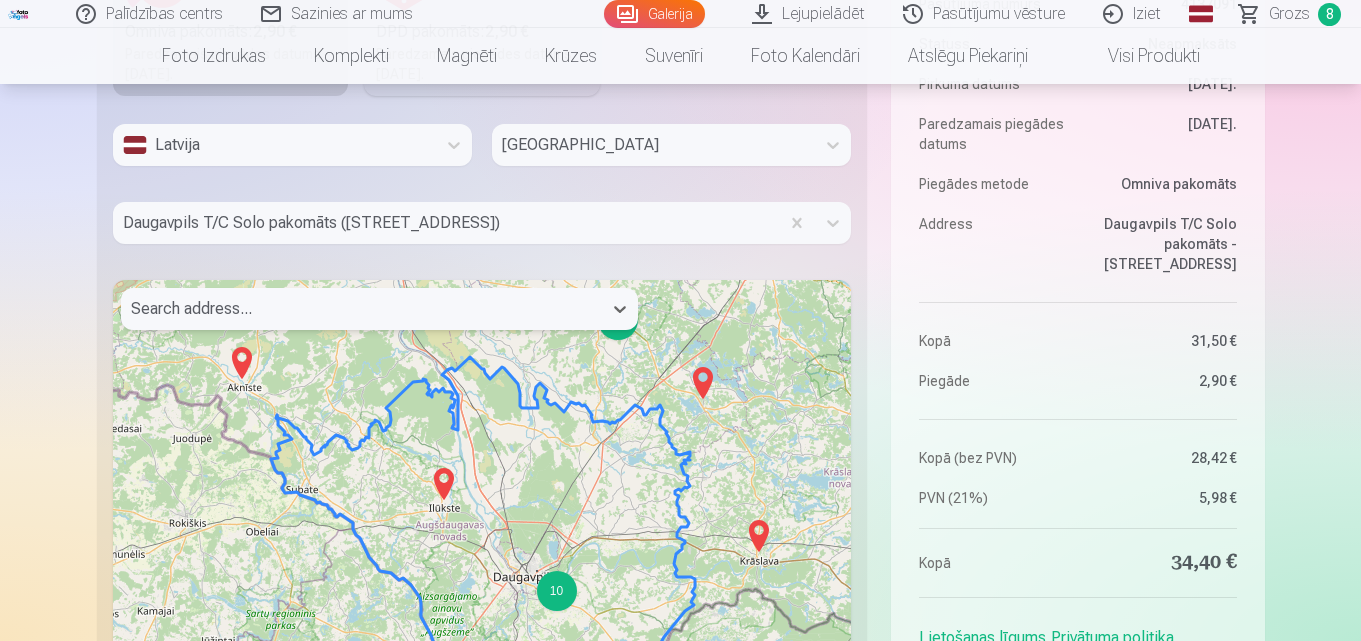 scroll, scrollTop: 2373, scrollLeft: 0, axis: vertical 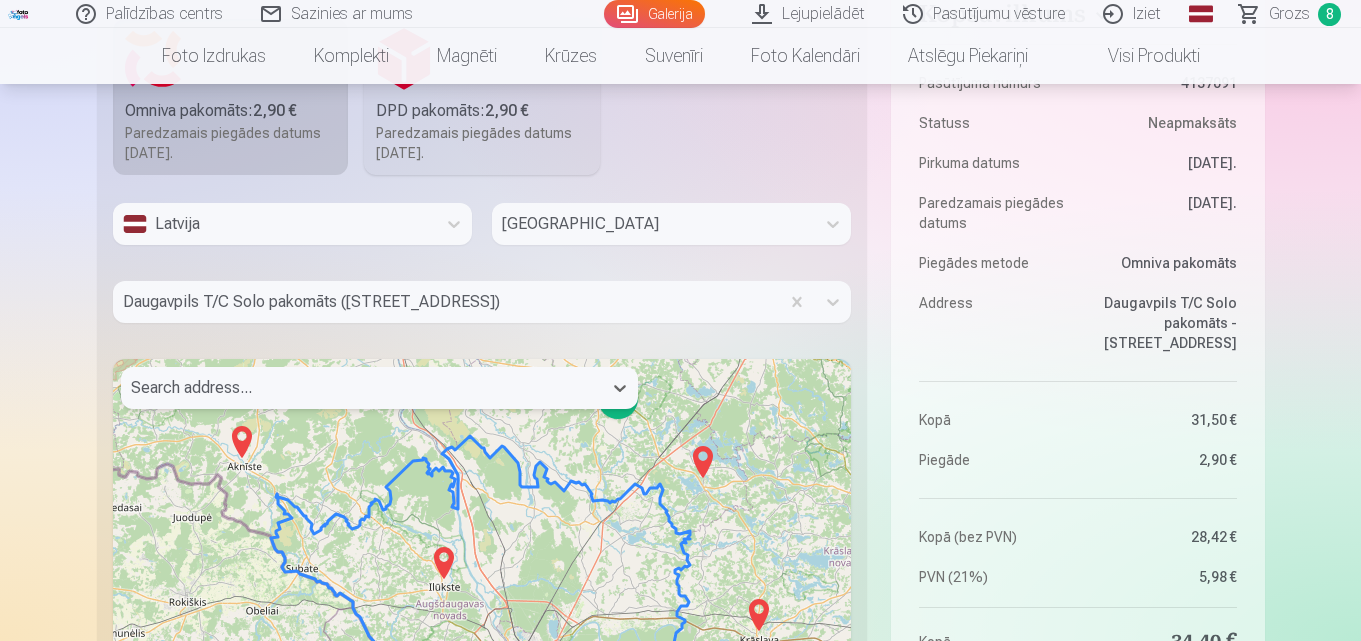 click on "Search address..." at bounding box center [361, 388] 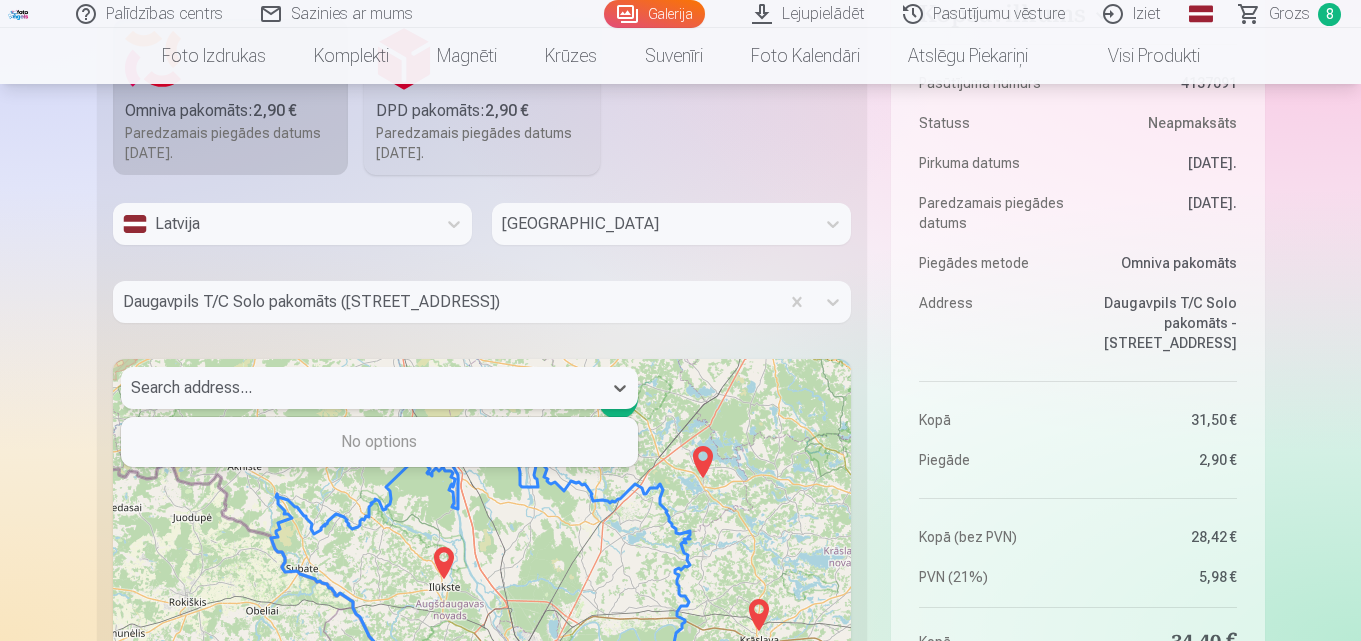 click on "No options" at bounding box center (379, 442) 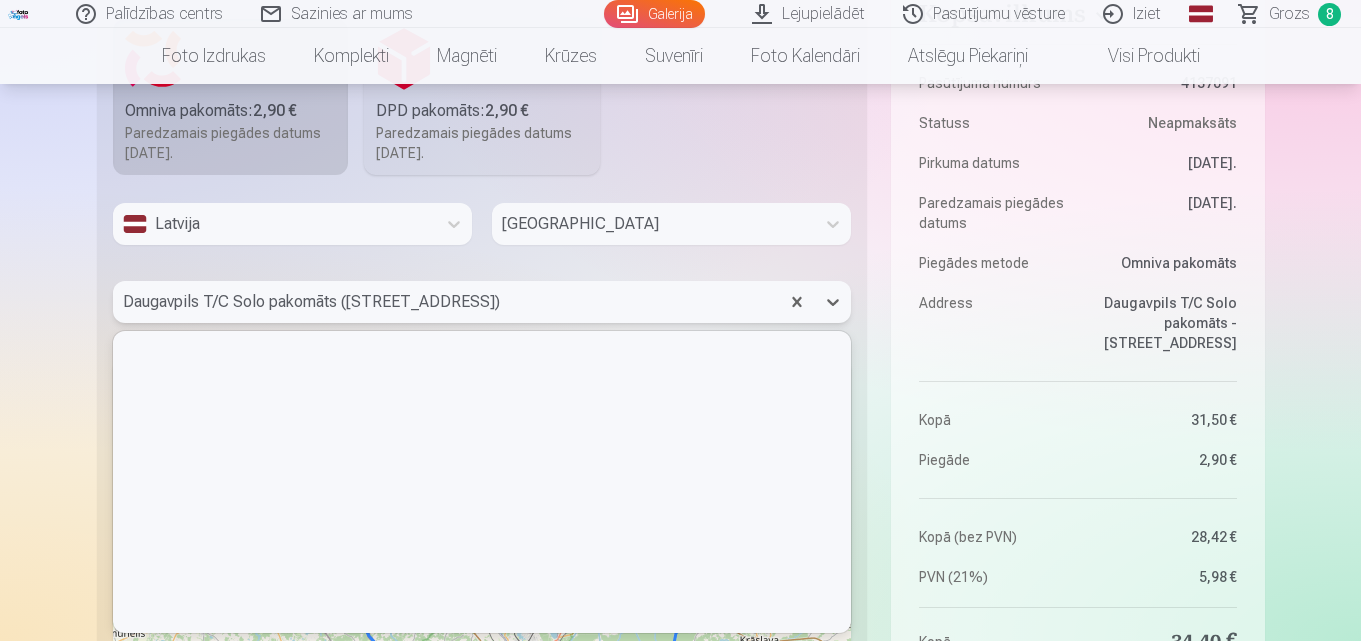 click at bounding box center (446, 302) 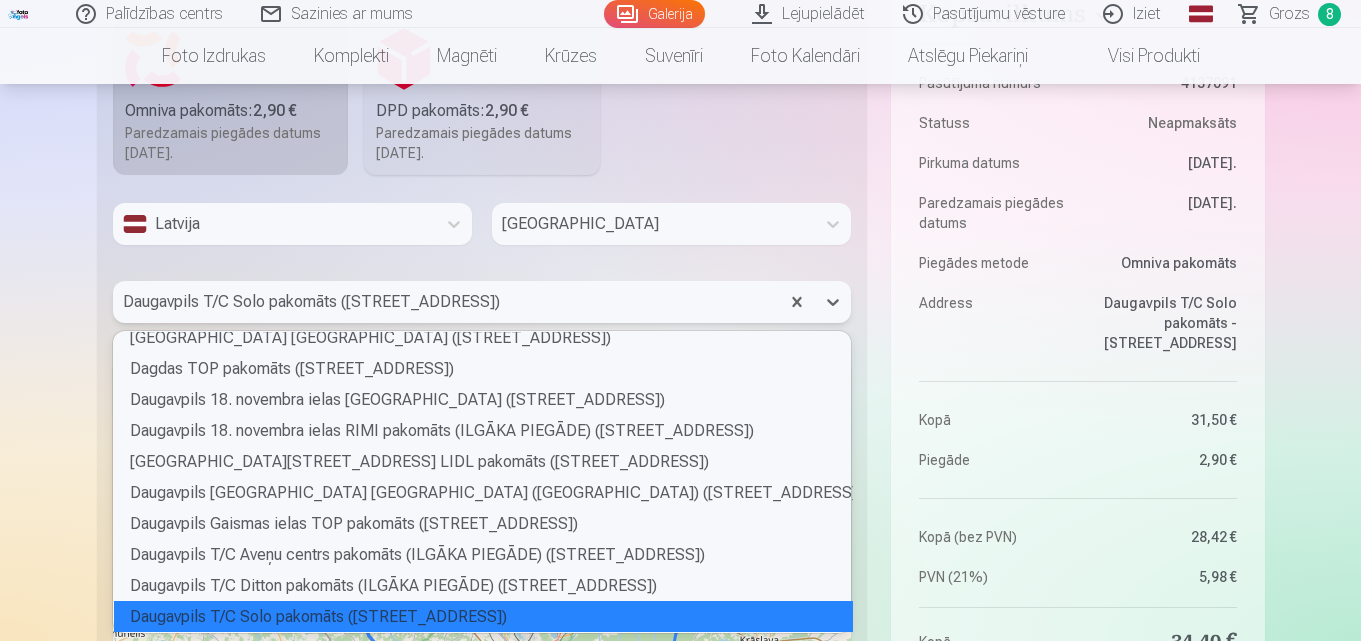 click on "Daugavpils T/C Solo pakomāts (Rīgas iela 9)" at bounding box center (483, 616) 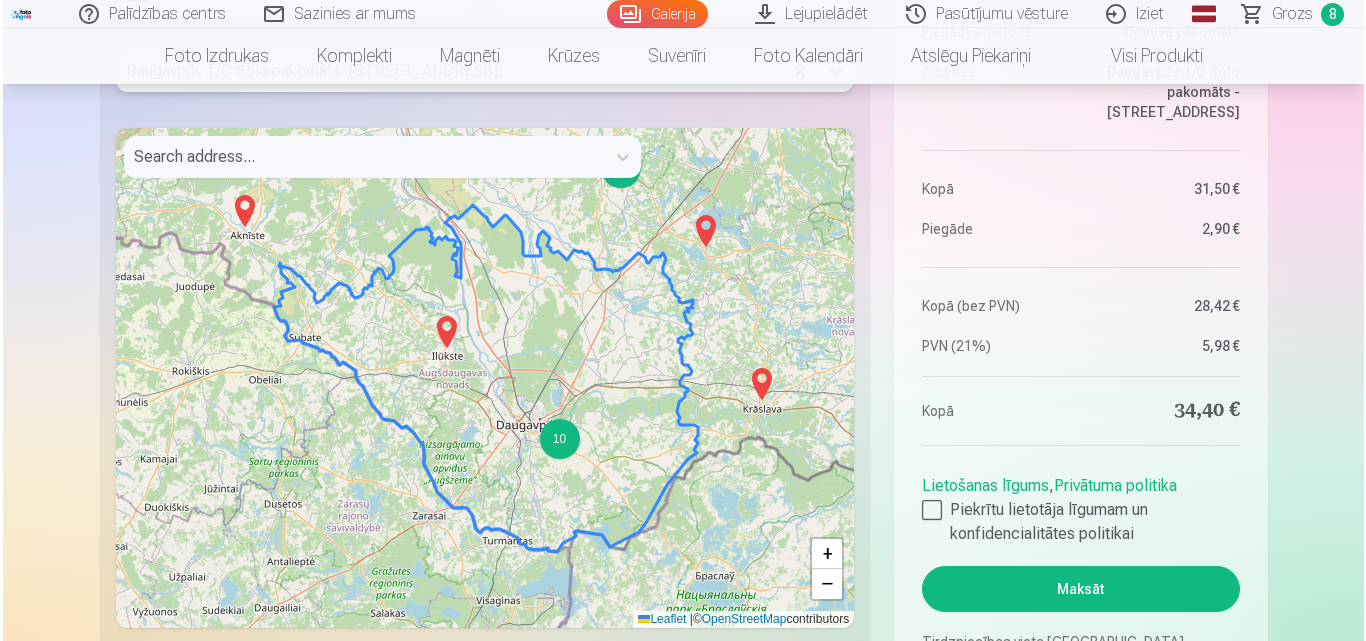 scroll, scrollTop: 2873, scrollLeft: 0, axis: vertical 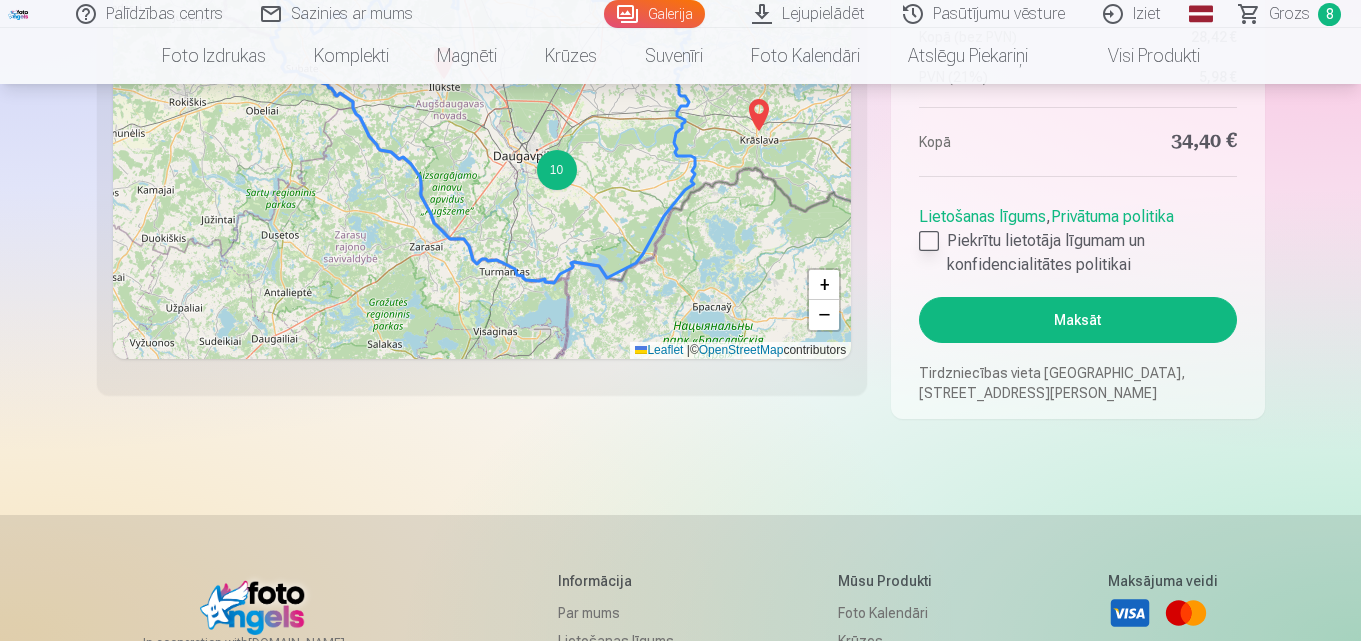 click at bounding box center [929, 241] 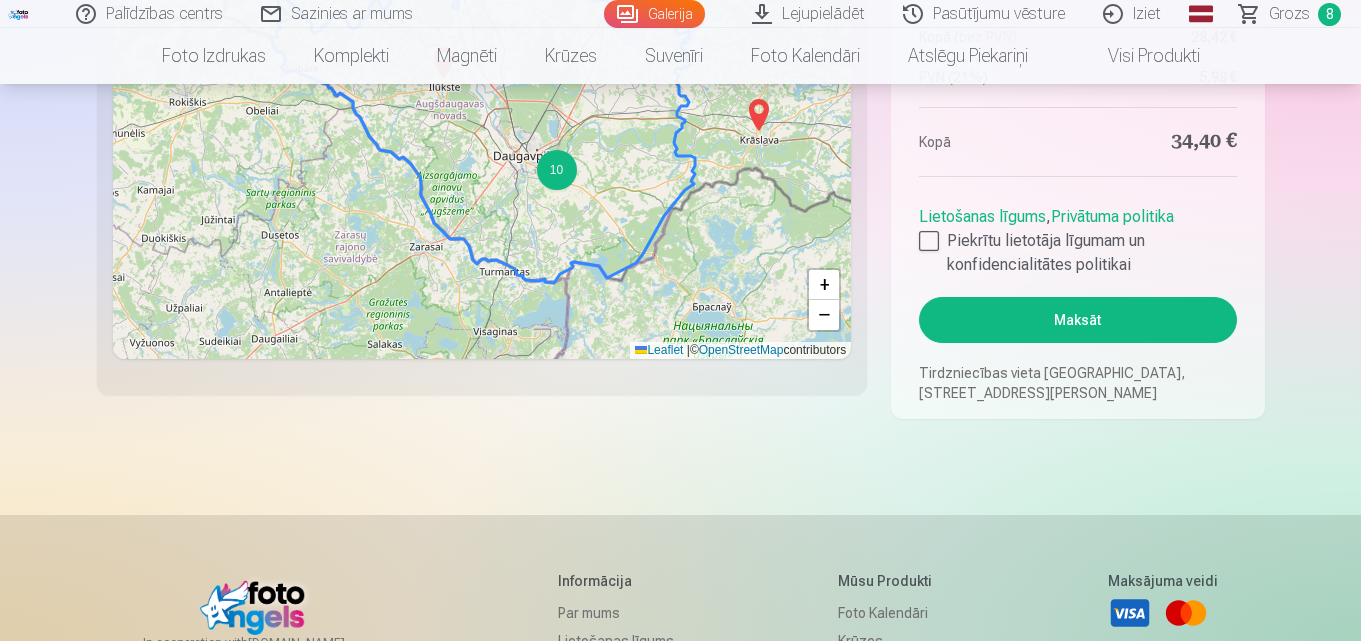 click on "Maksāt" at bounding box center [1077, 320] 